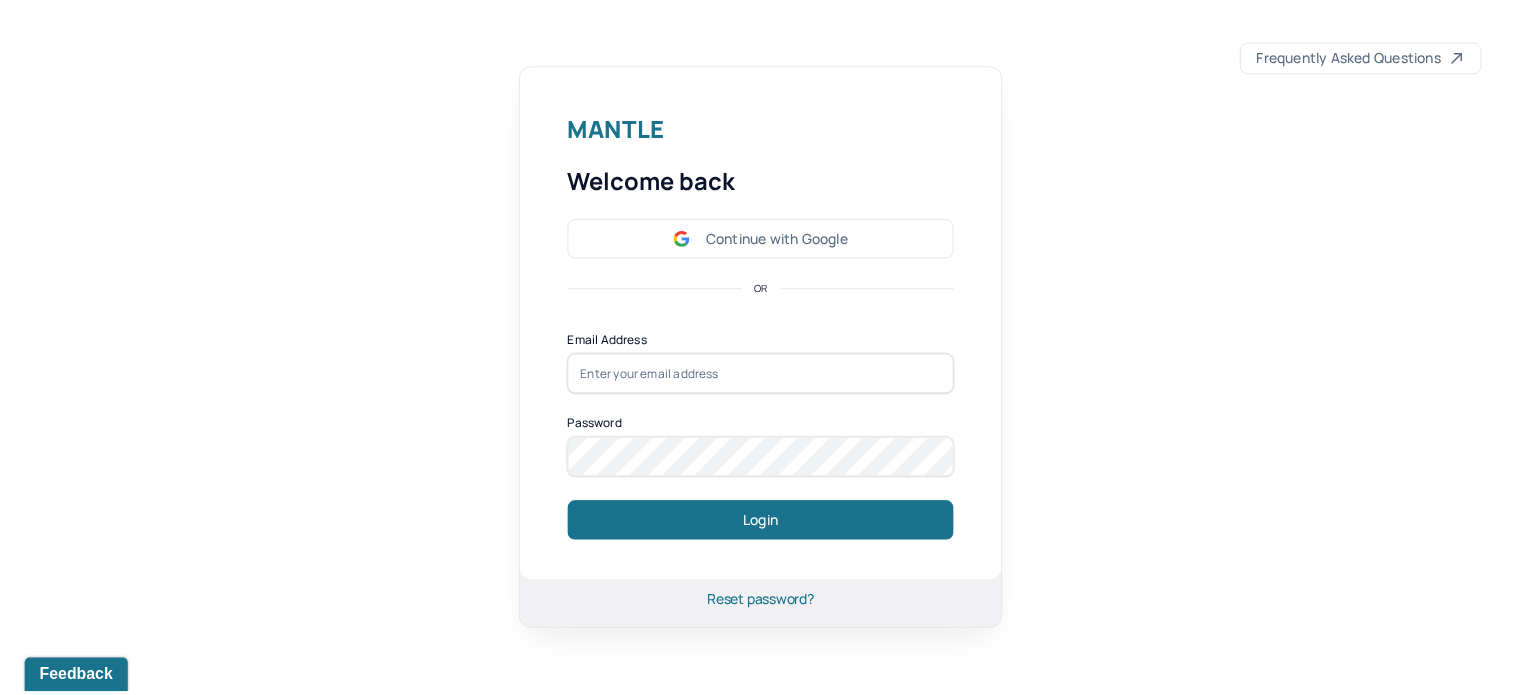 scroll, scrollTop: 0, scrollLeft: 0, axis: both 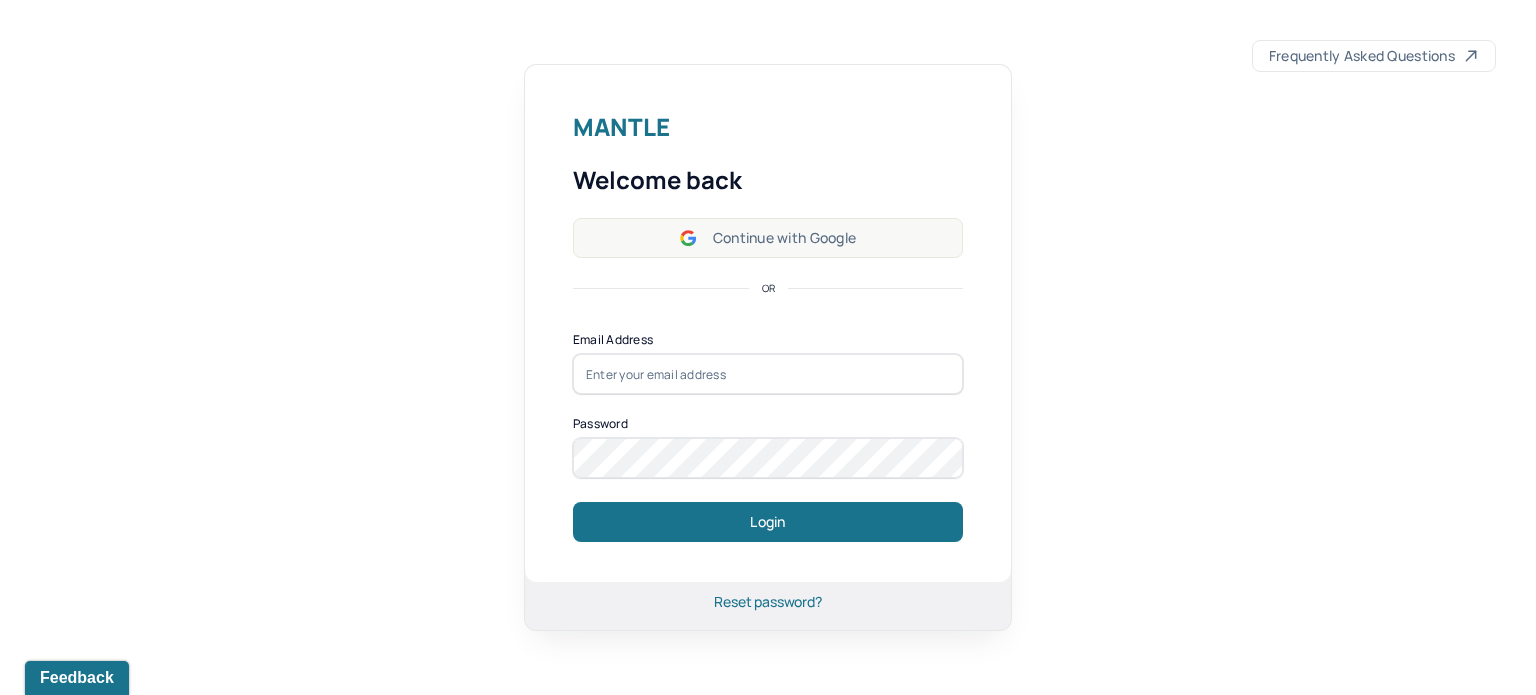 click on "Continue with Google" at bounding box center (768, 238) 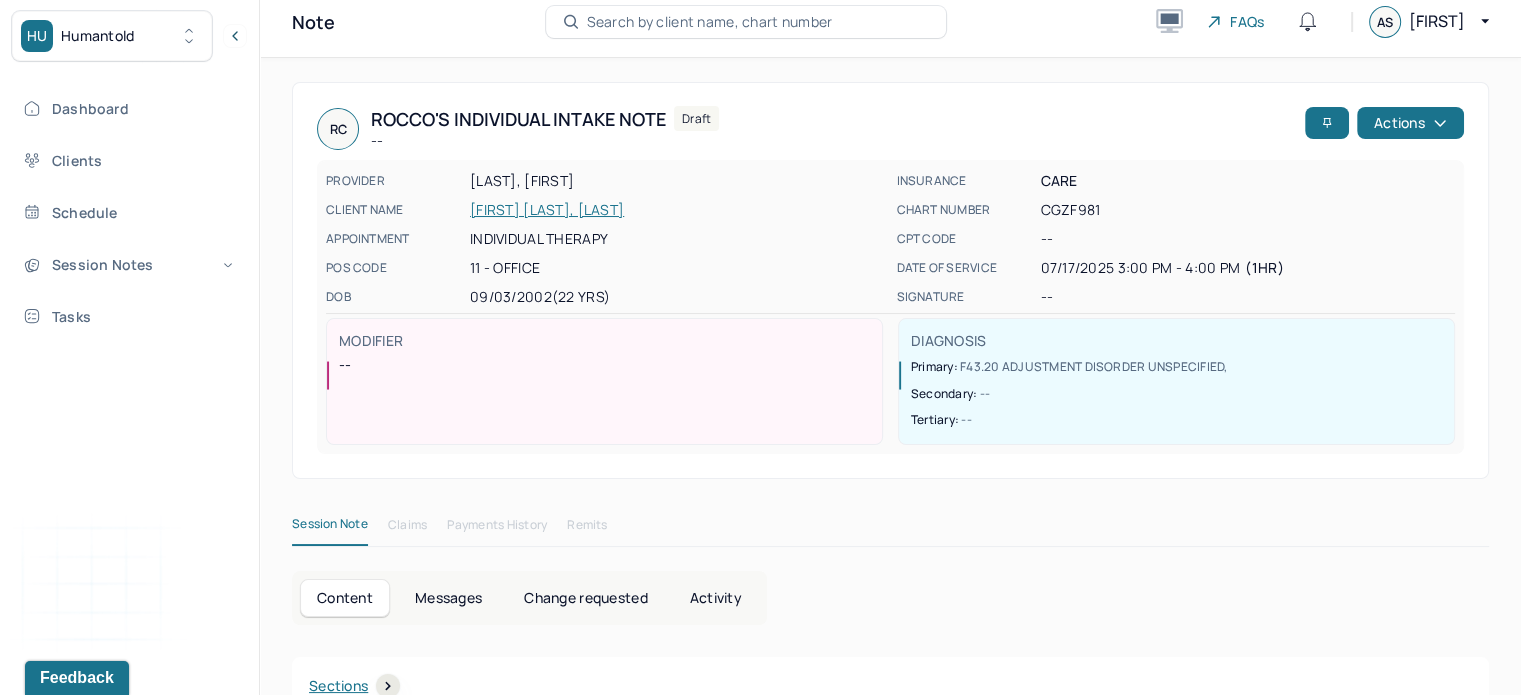 scroll, scrollTop: 0, scrollLeft: 0, axis: both 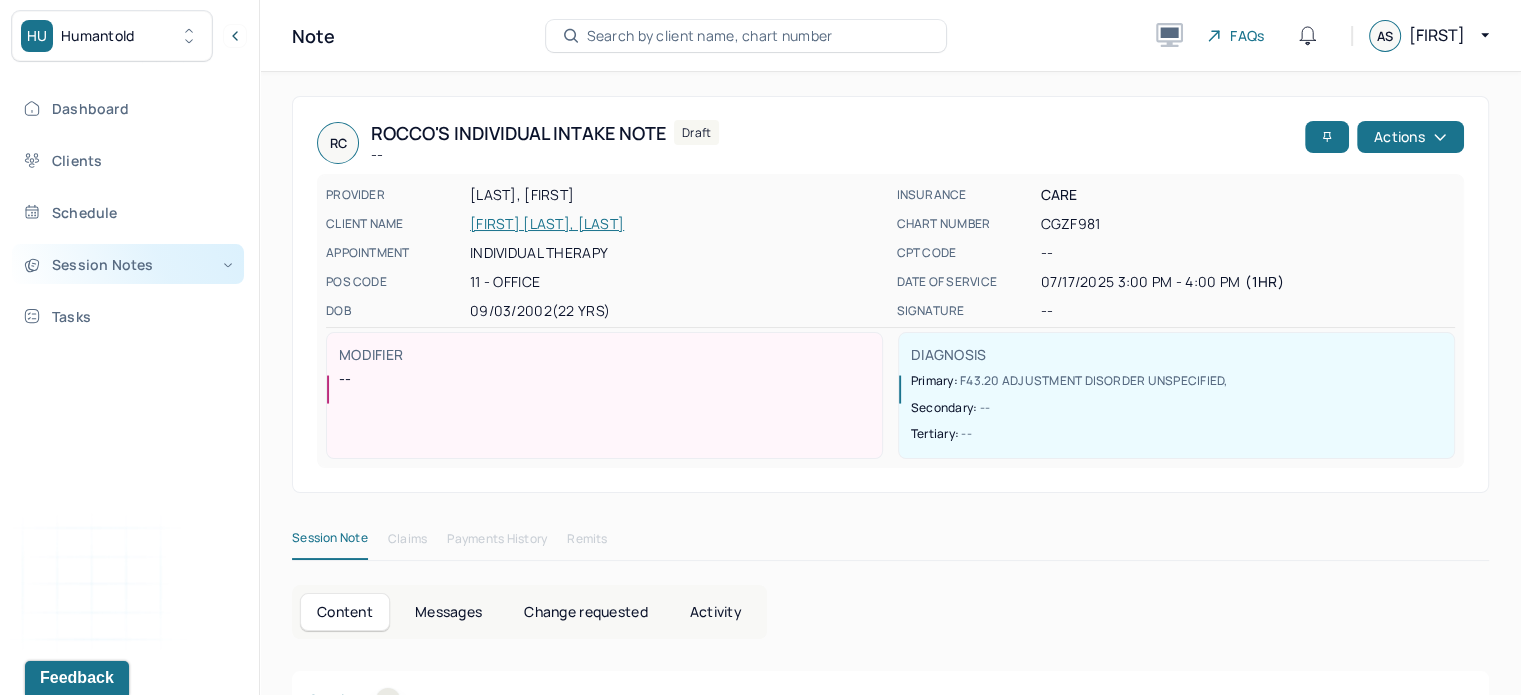 click on "Session Notes" at bounding box center (128, 264) 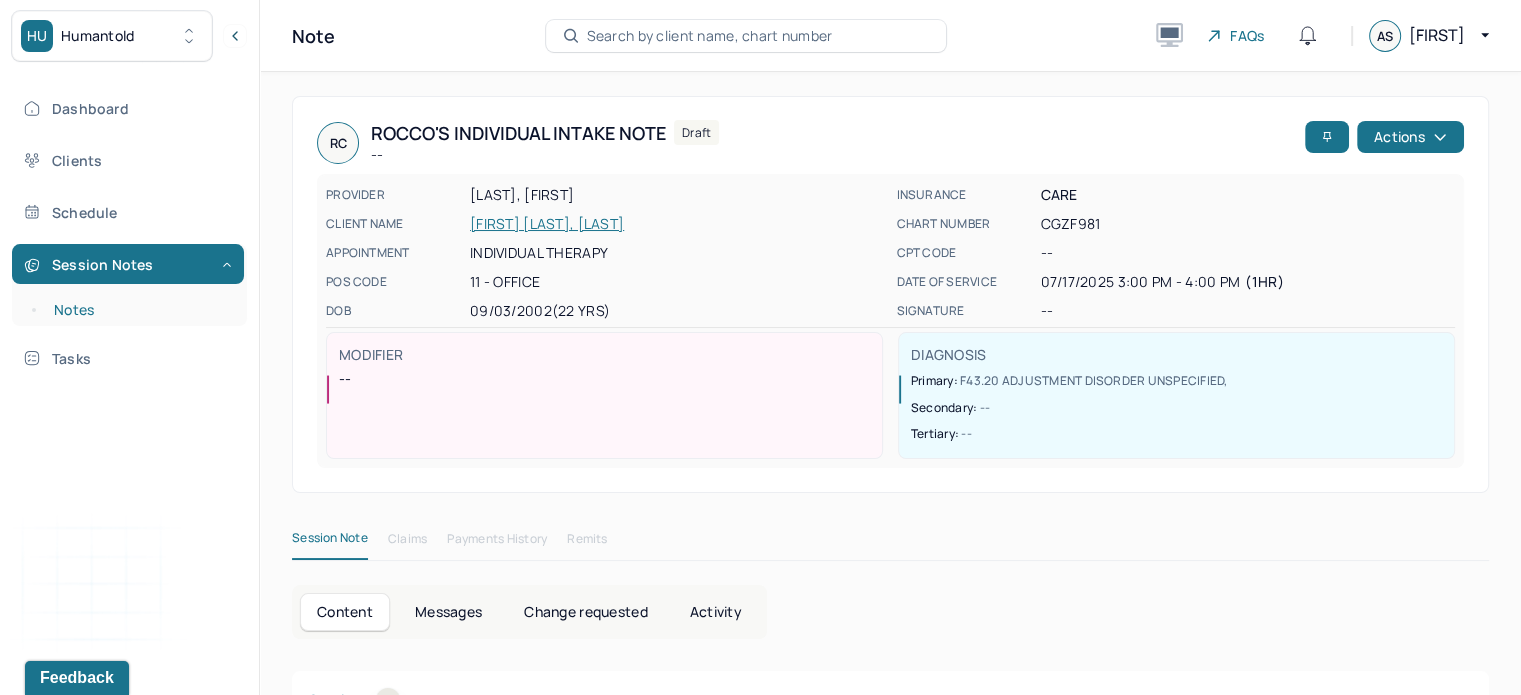 click on "Notes" at bounding box center (139, 310) 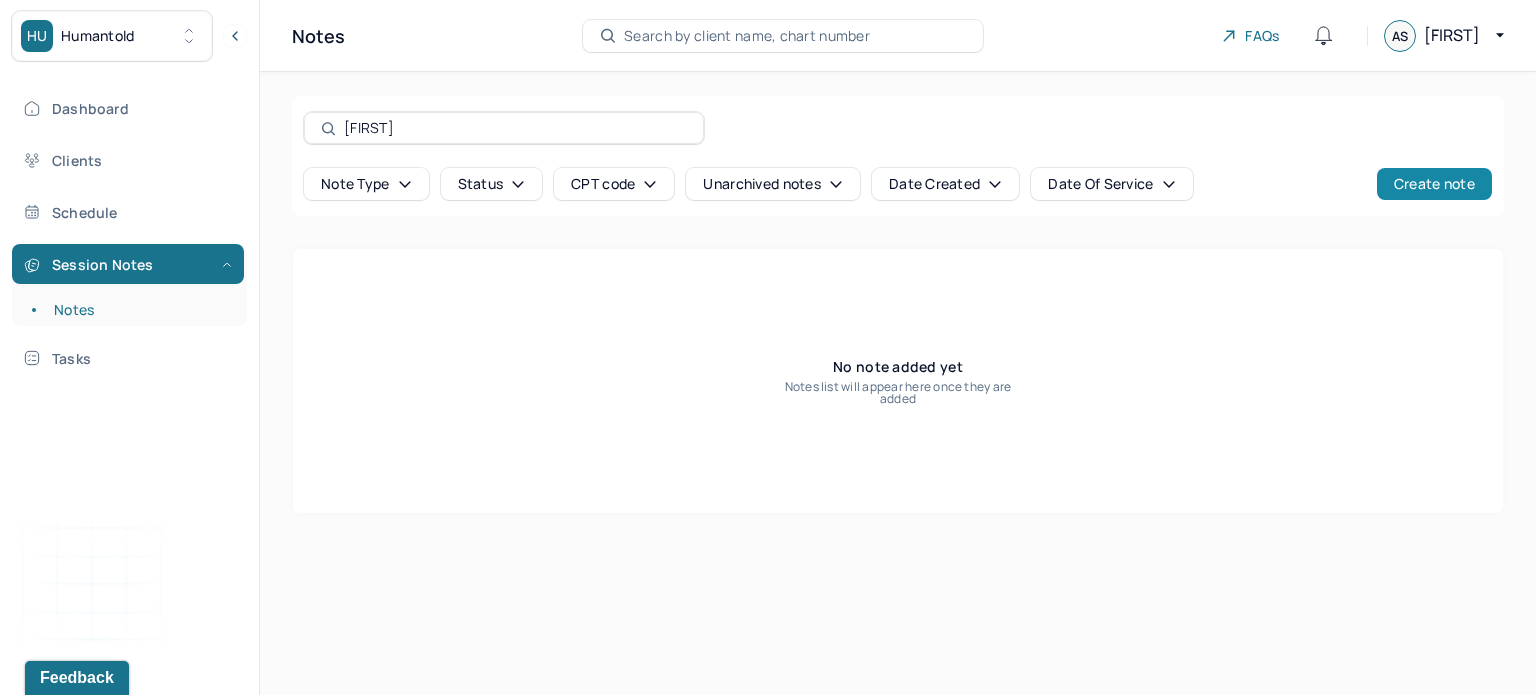 click on "Create note" at bounding box center (1434, 184) 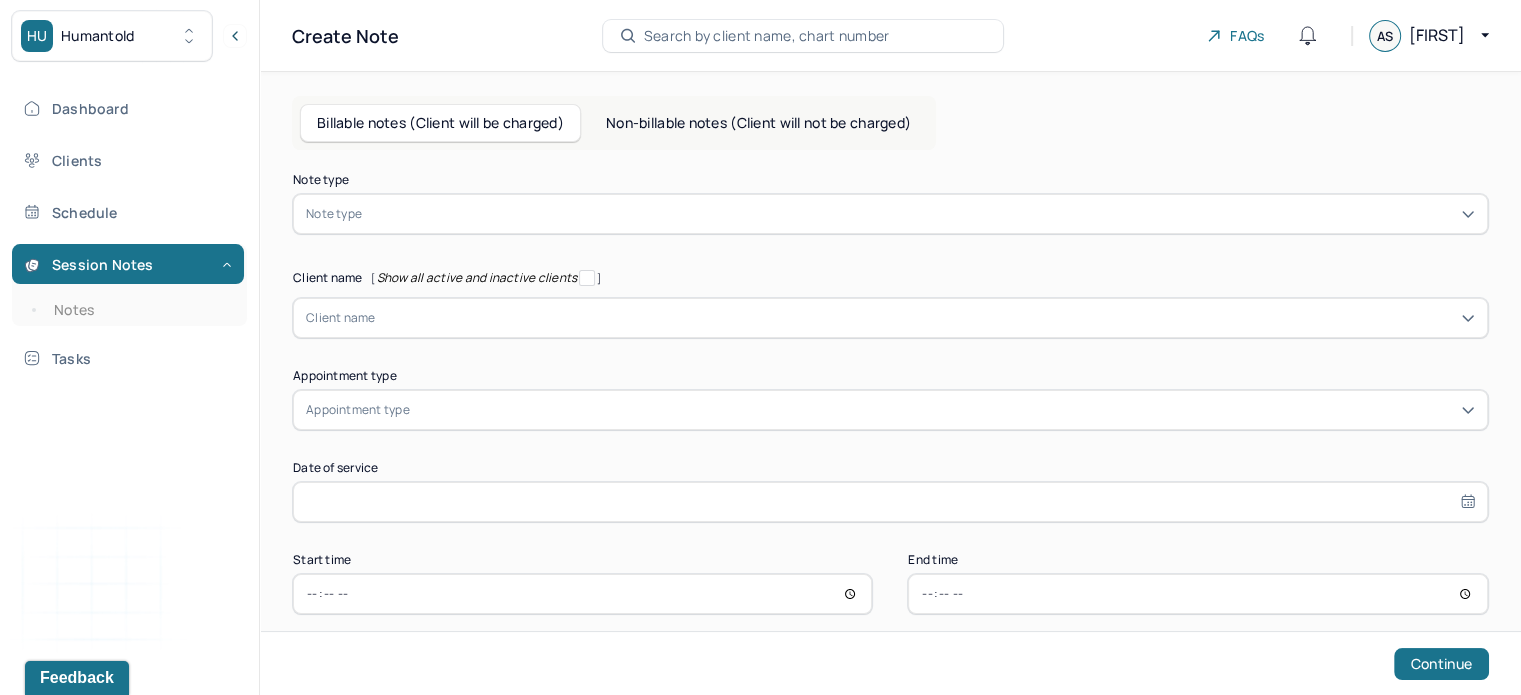 click at bounding box center [920, 214] 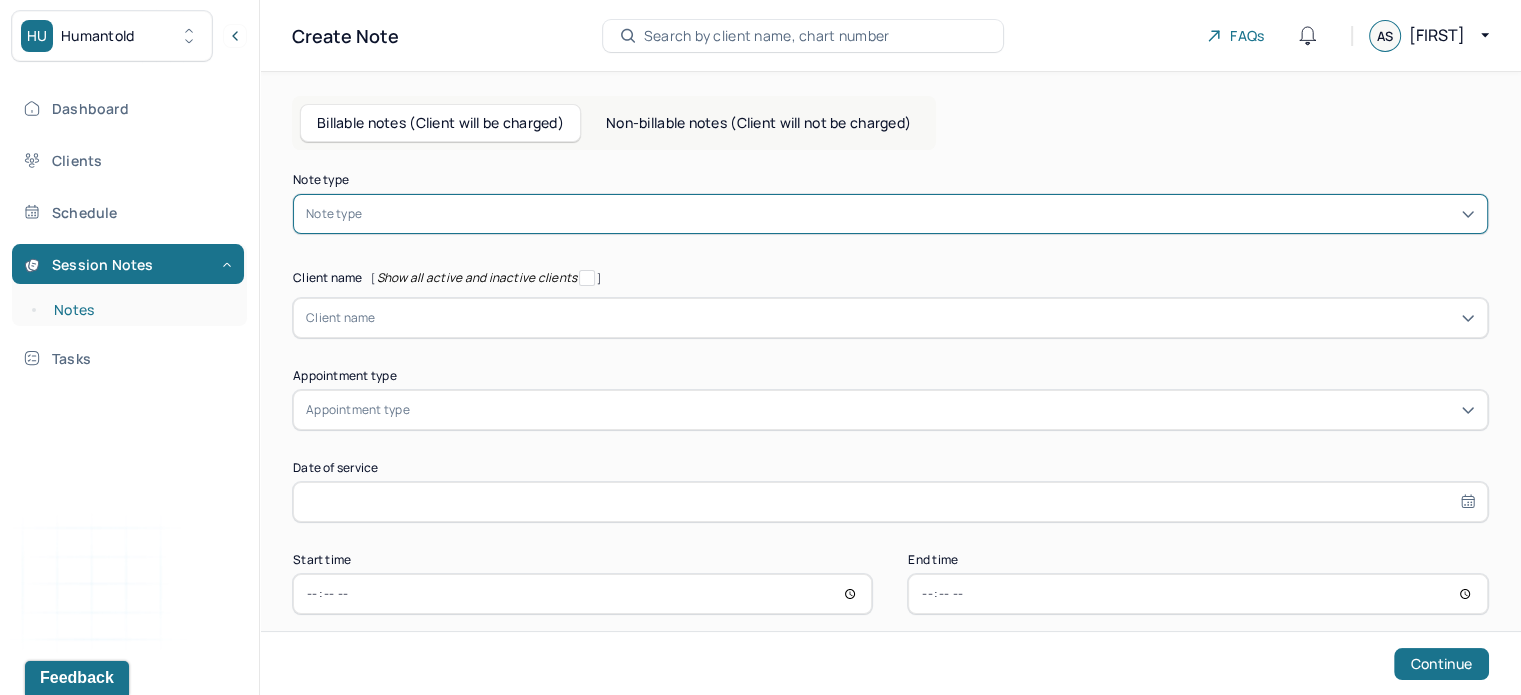 click on "Notes" at bounding box center [139, 310] 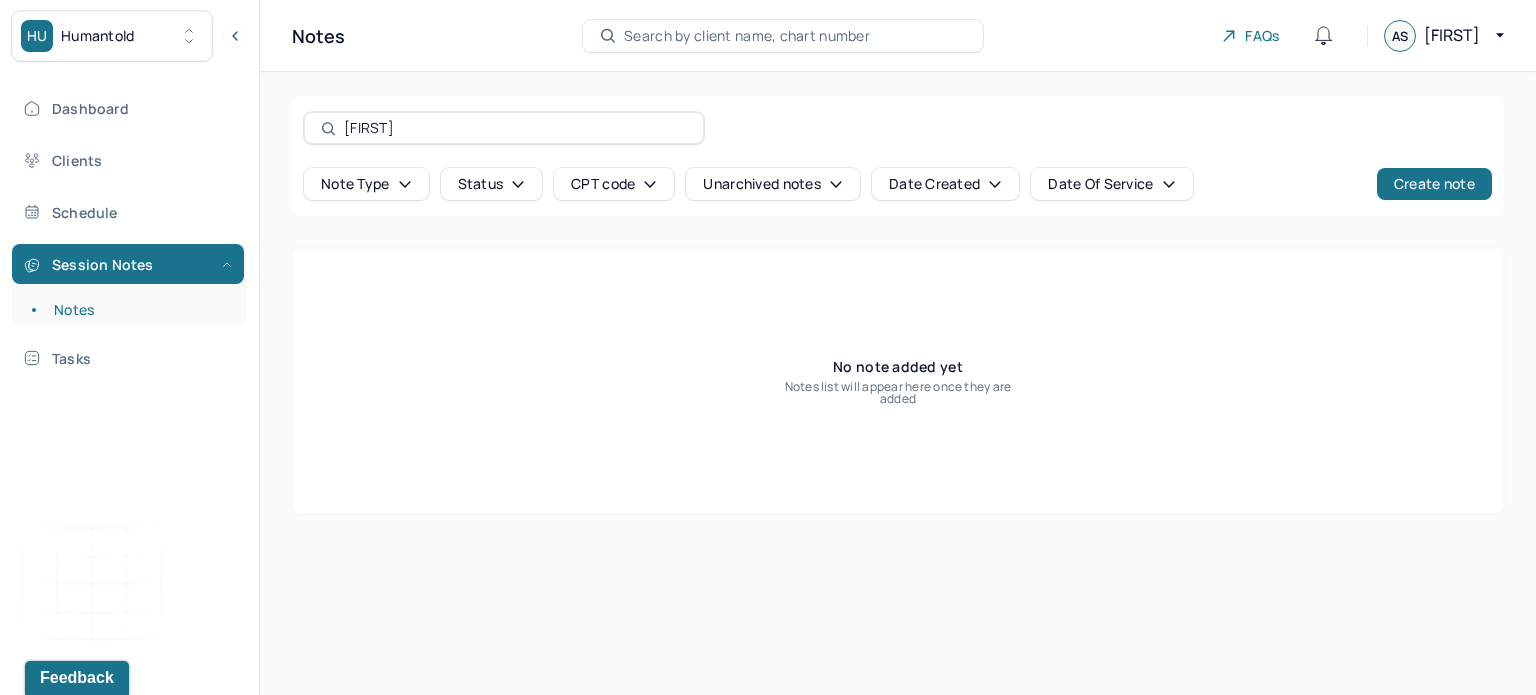 drag, startPoint x: 509, startPoint y: 293, endPoint x: 348, endPoint y: 359, distance: 174.00287 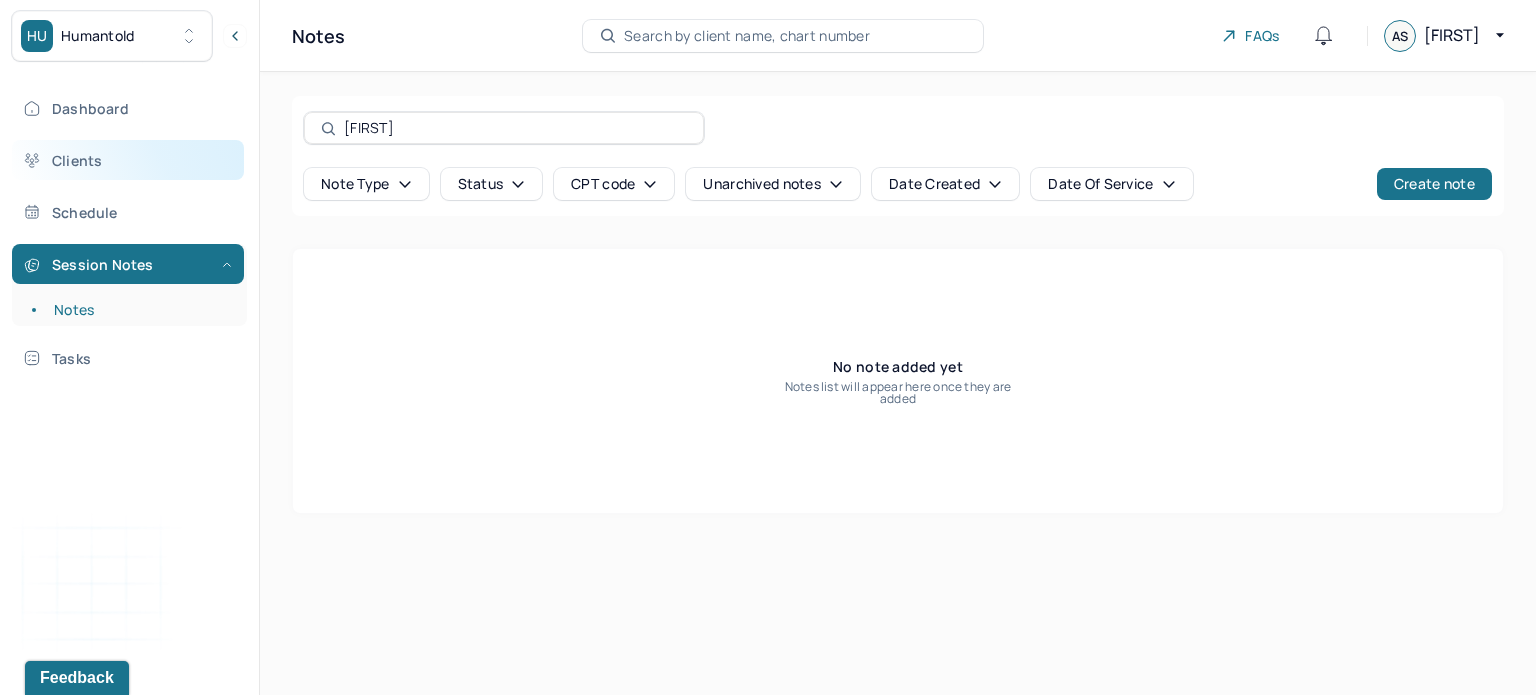 click on "Clients" at bounding box center (128, 160) 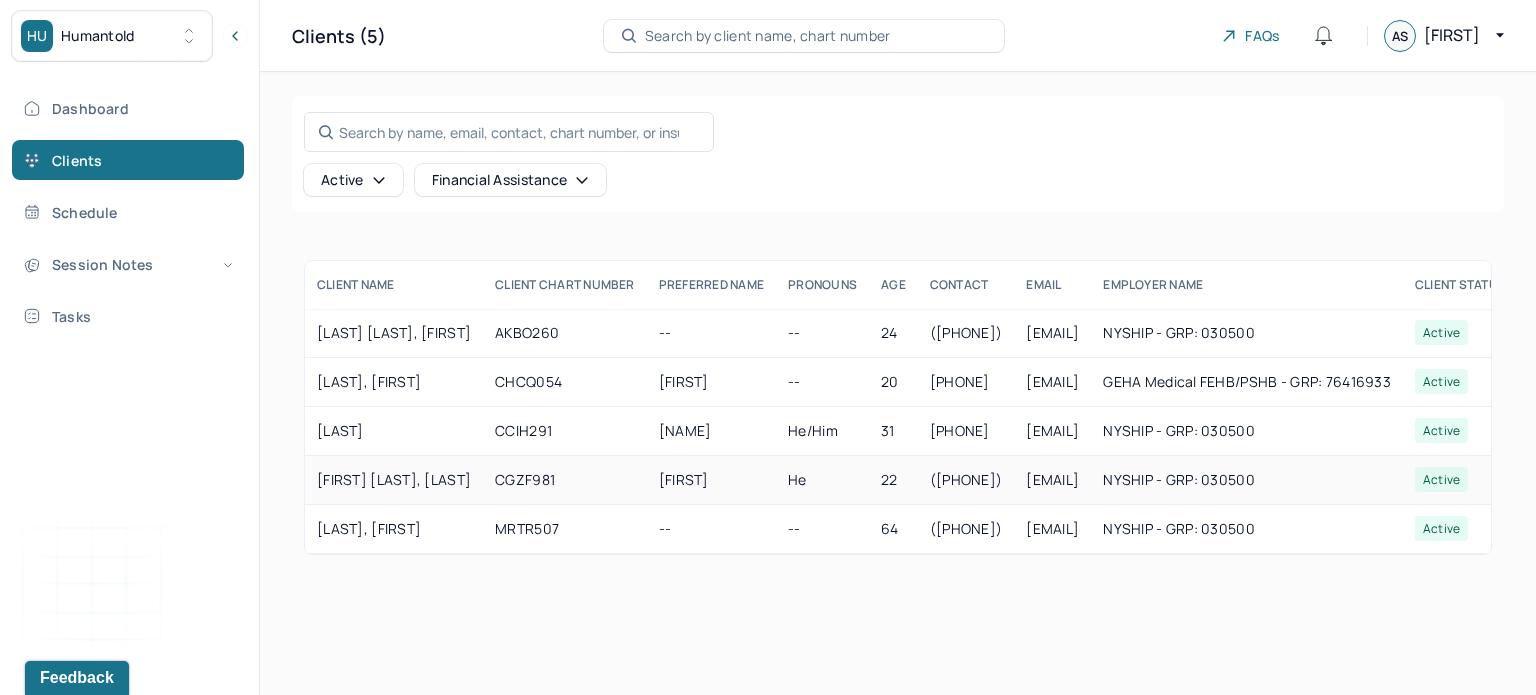 click on "CGZF981" at bounding box center [565, 480] 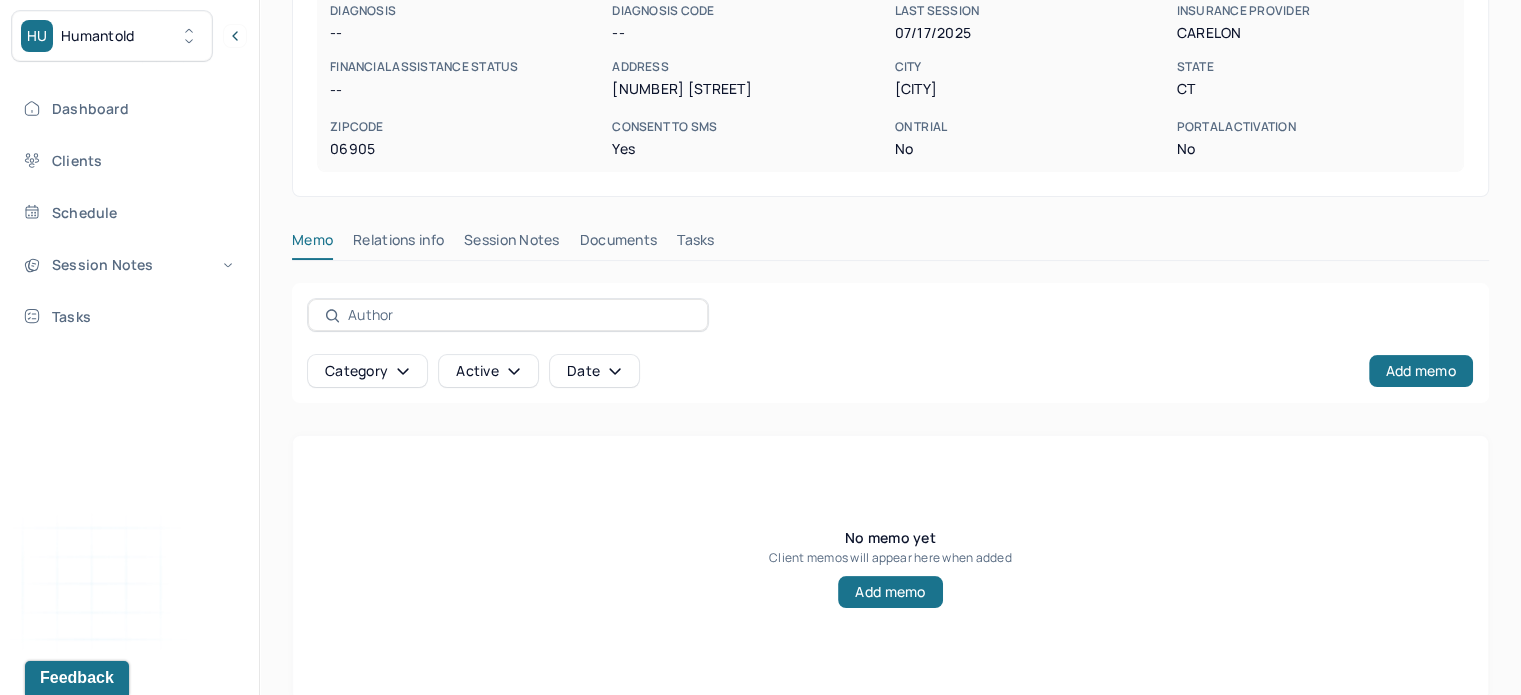 scroll, scrollTop: 360, scrollLeft: 0, axis: vertical 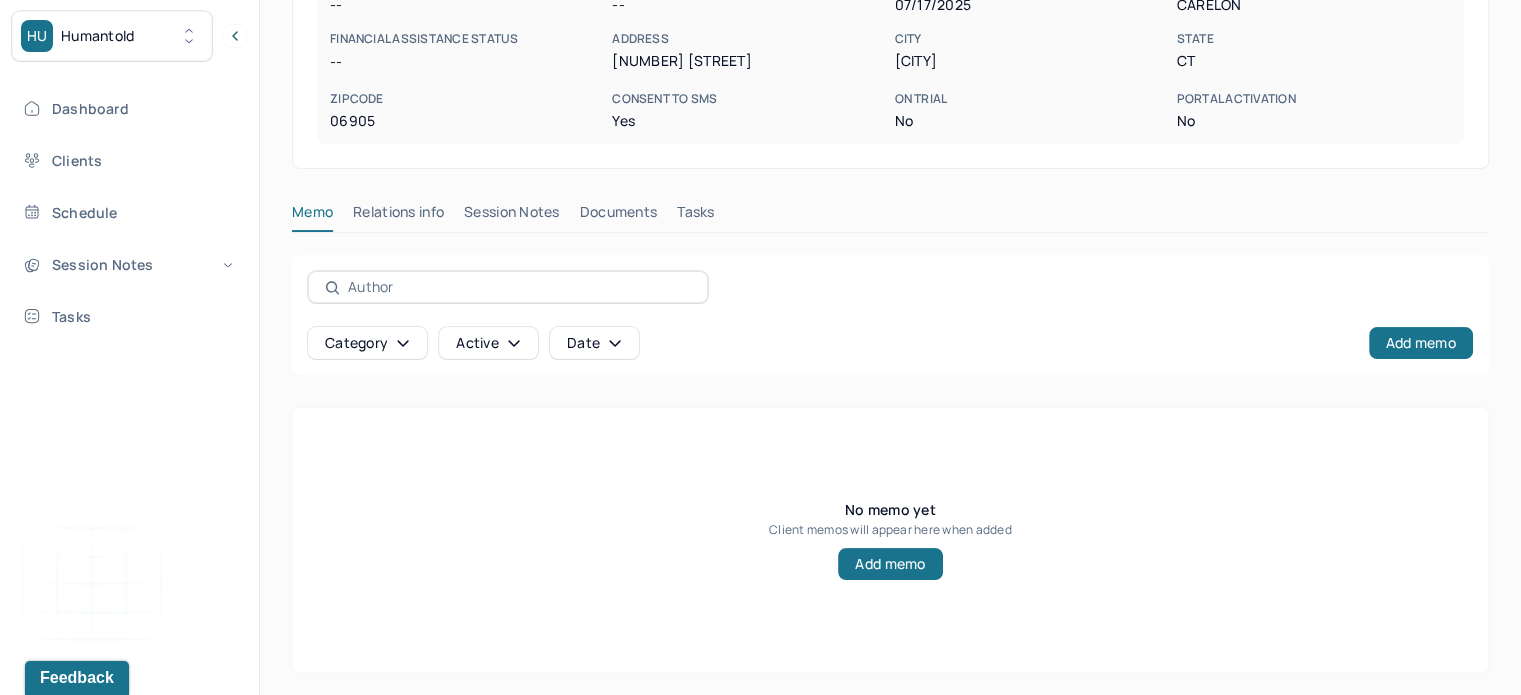 click on "Session Notes" at bounding box center [512, 216] 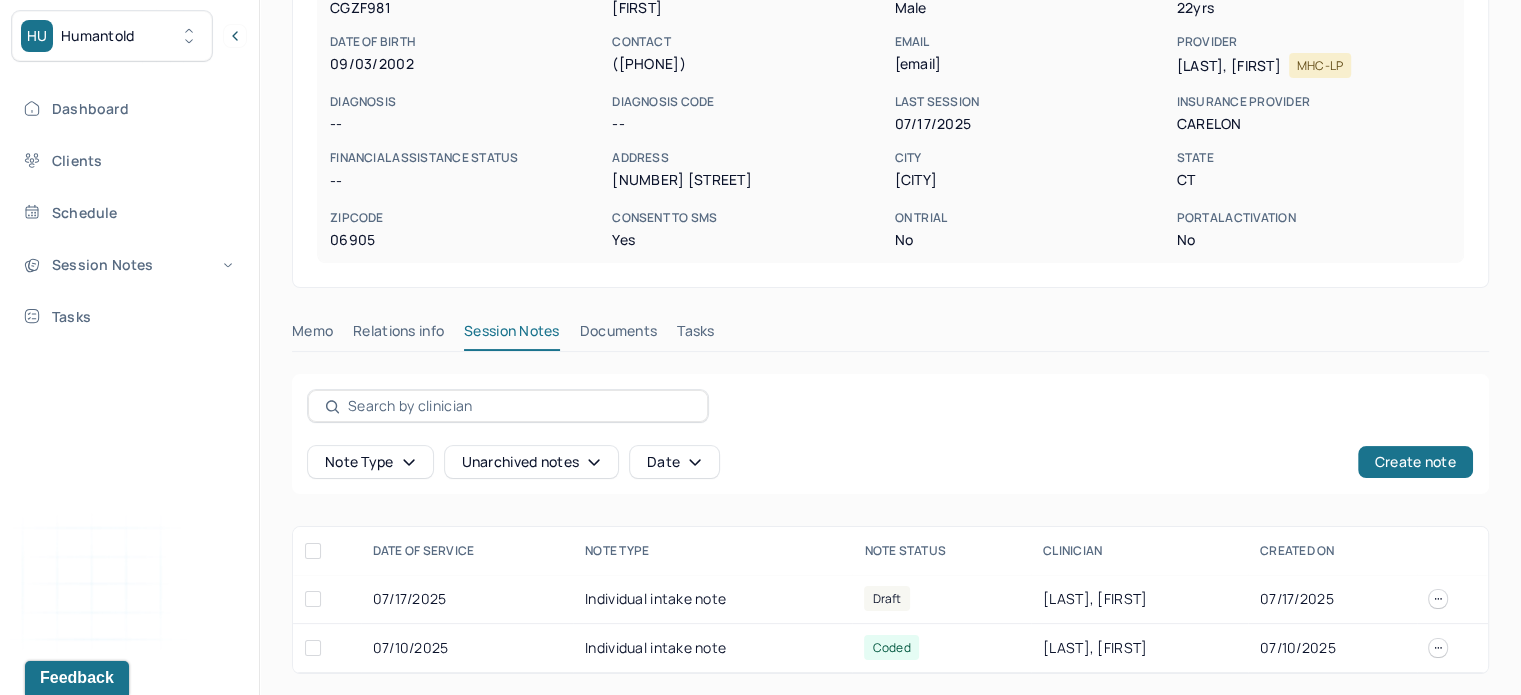 scroll, scrollTop: 240, scrollLeft: 0, axis: vertical 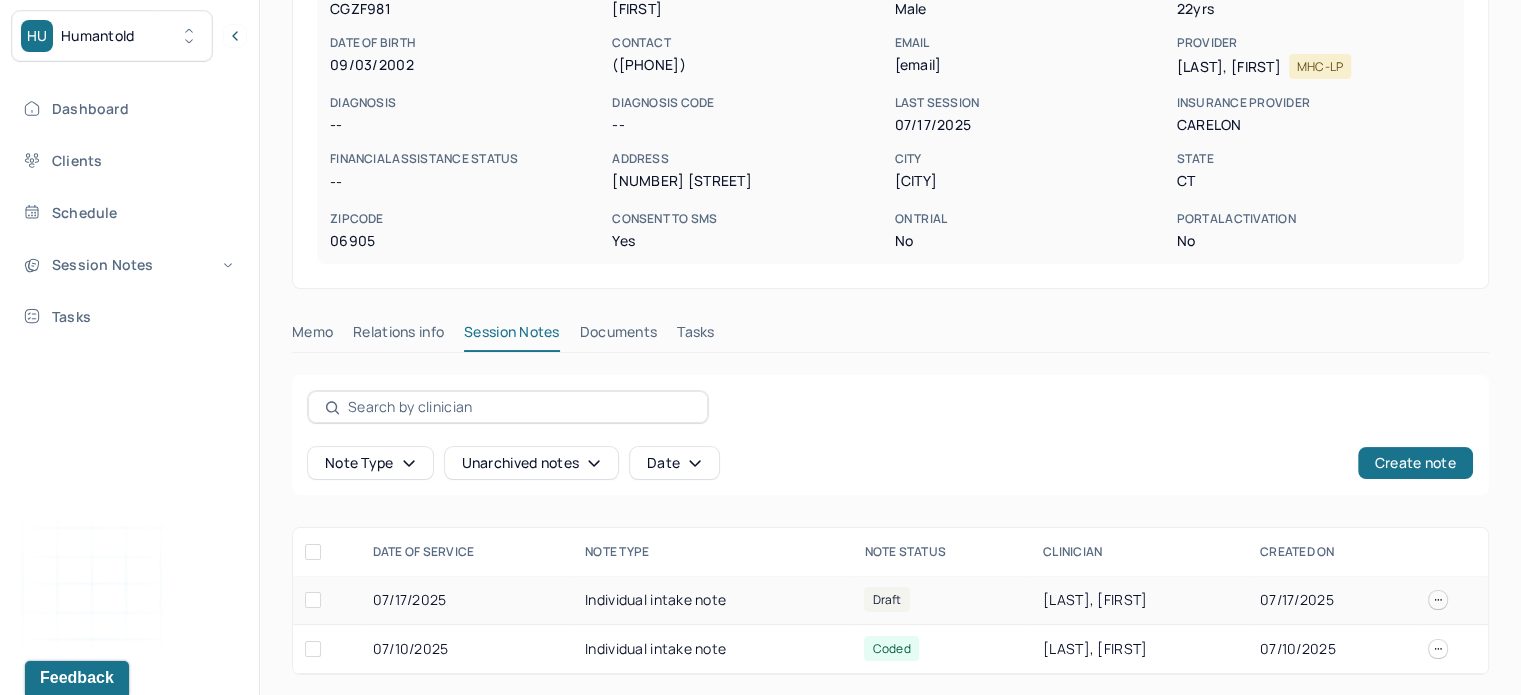 click on "Individual intake note" at bounding box center (712, 600) 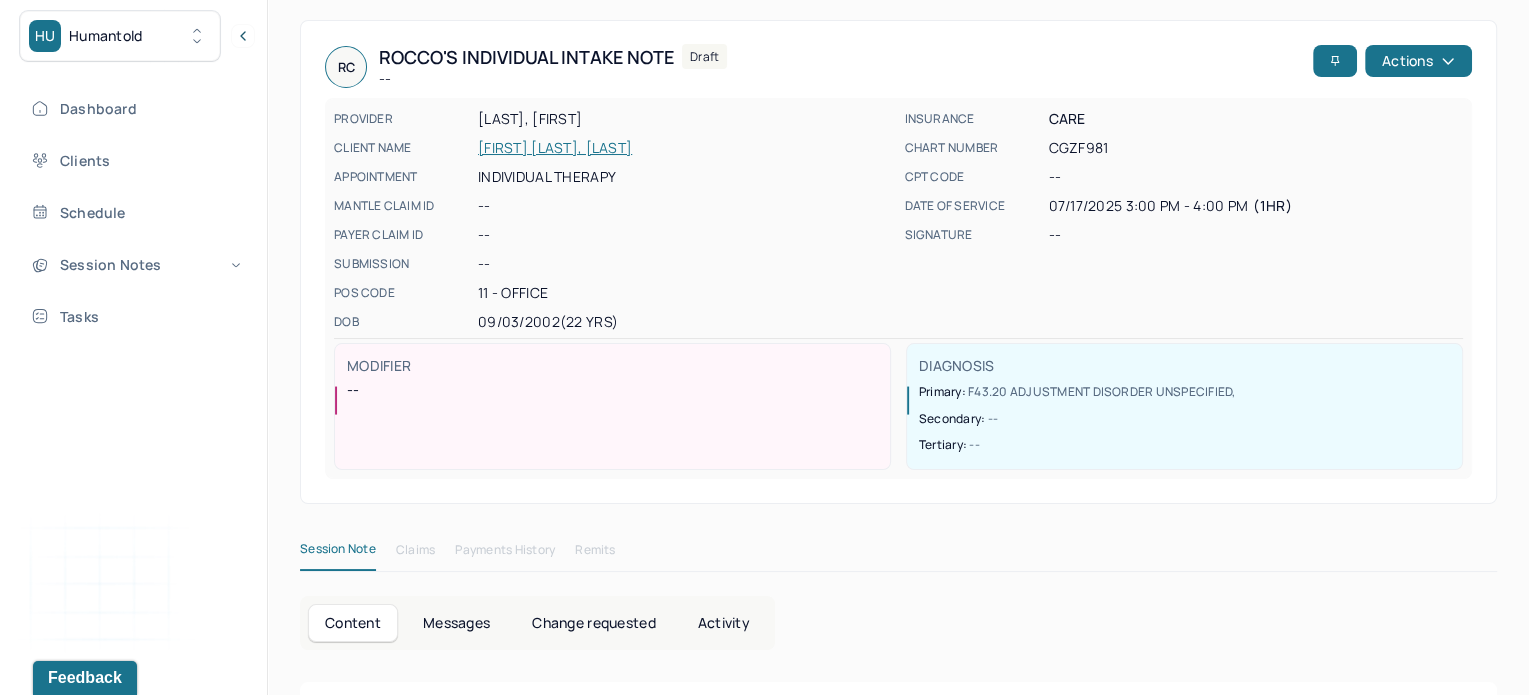 scroll, scrollTop: 0, scrollLeft: 0, axis: both 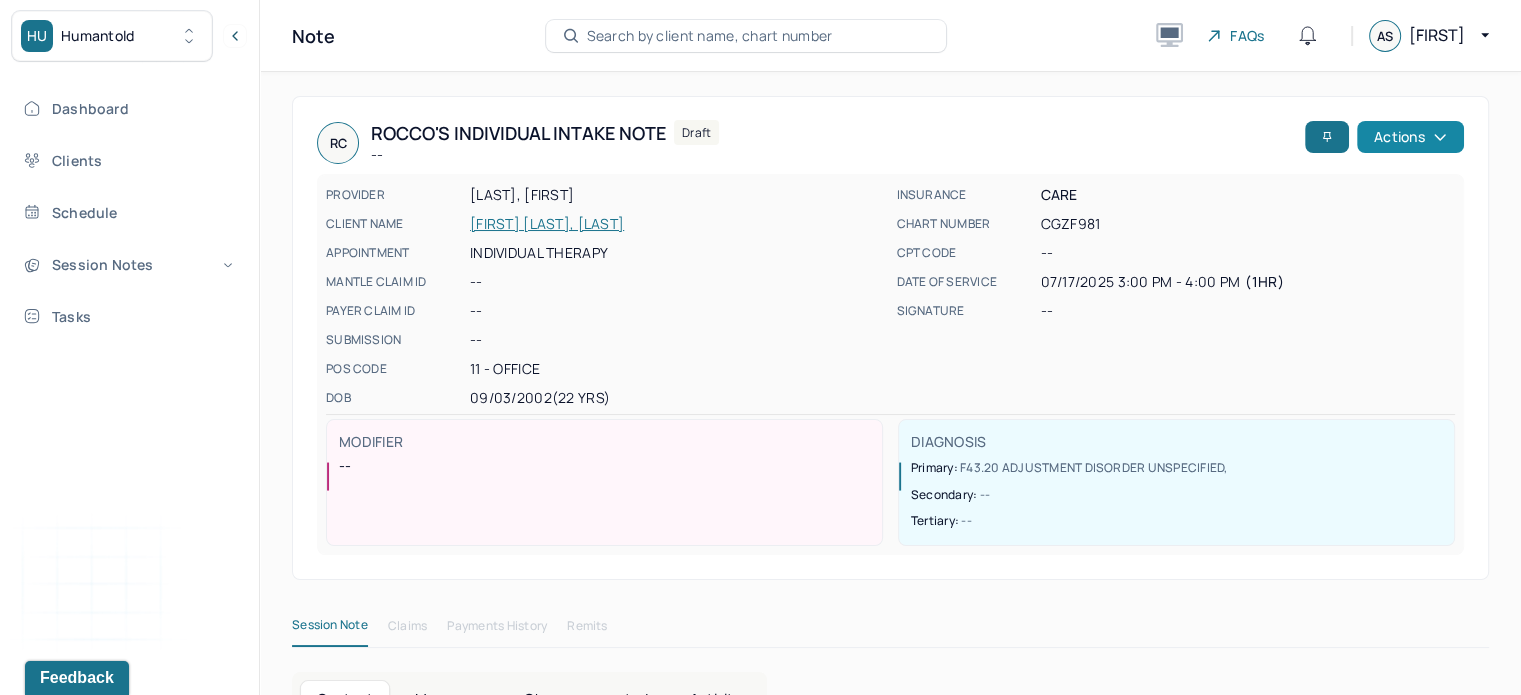 click on "Actions" at bounding box center (1410, 137) 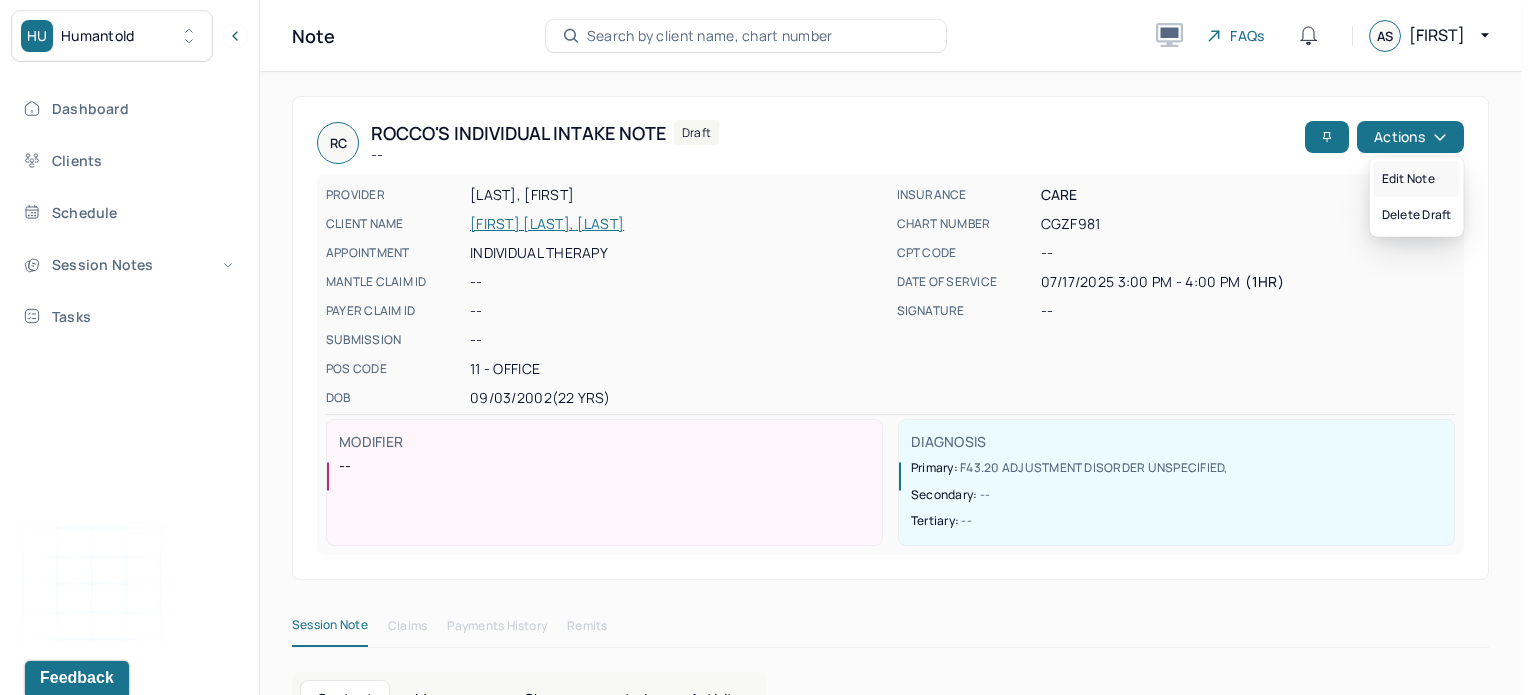 click on "Edit note" at bounding box center [1417, 179] 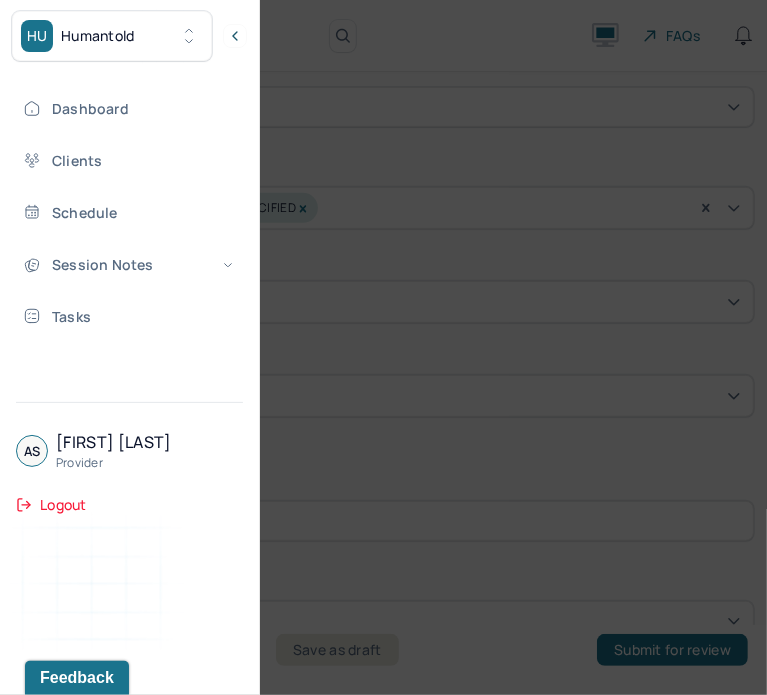 scroll, scrollTop: 364, scrollLeft: 0, axis: vertical 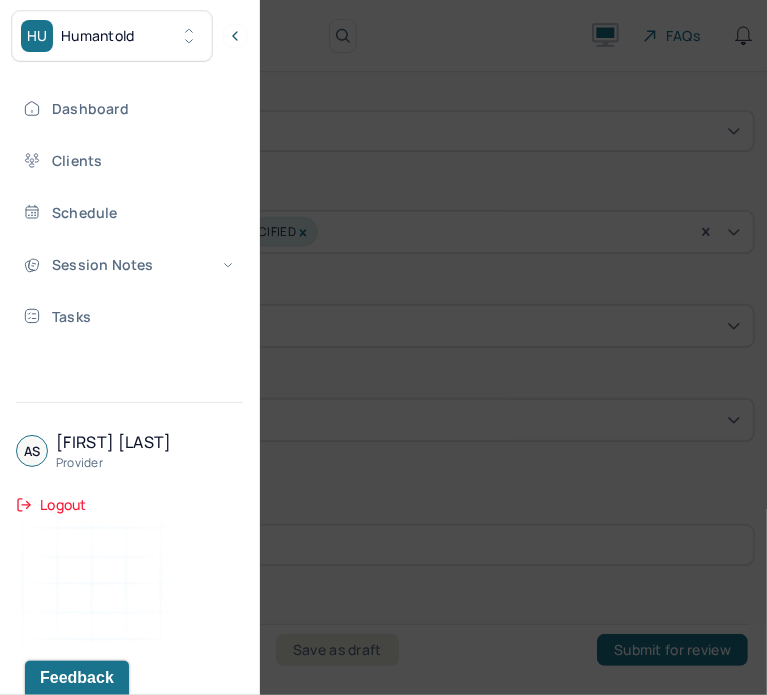 click at bounding box center (383, 347) 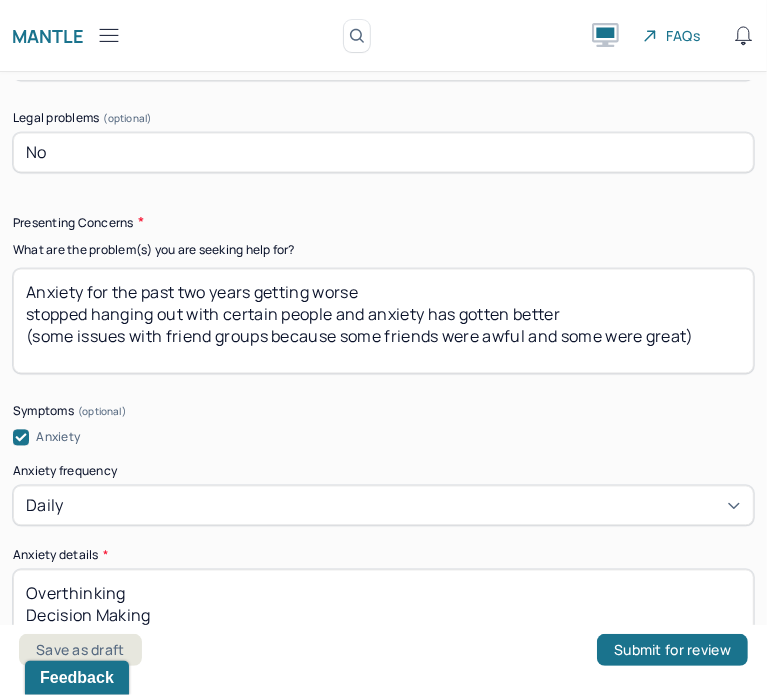 scroll, scrollTop: 2027, scrollLeft: 0, axis: vertical 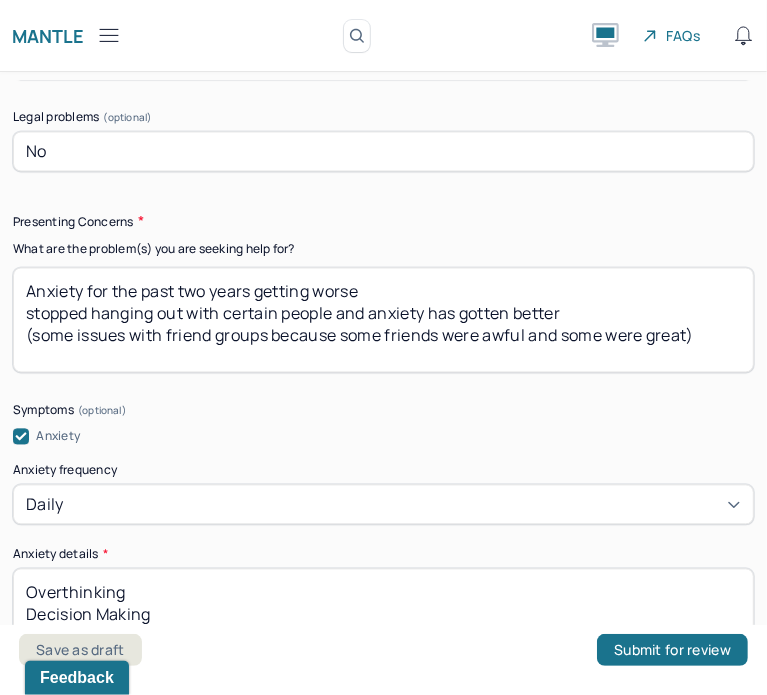 drag, startPoint x: 712, startPoint y: 339, endPoint x: -1, endPoint y: 260, distance: 717.3632 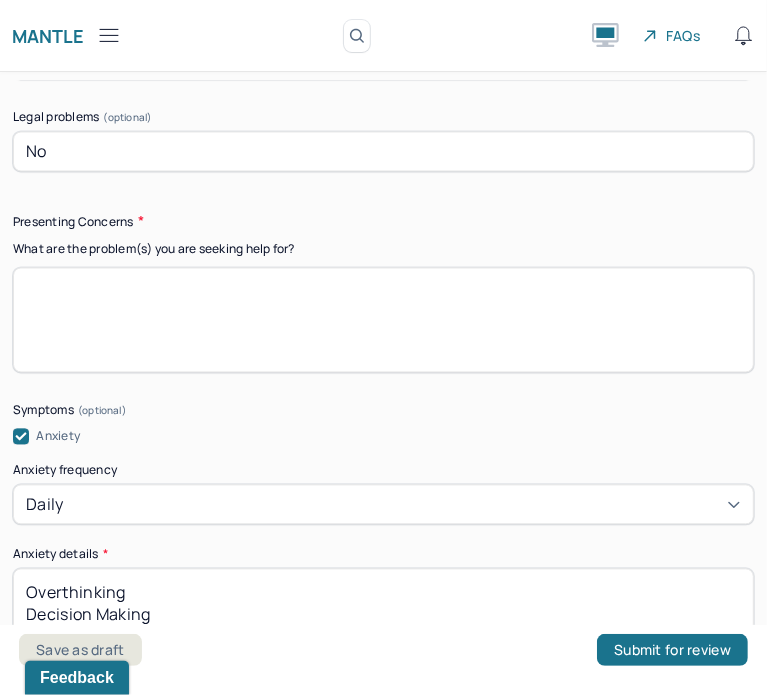 paste on "The client reports experiencing anxiety over the past two years, which has been gradually worsening. He noted some improvement in symptoms after choosing to stop spending time with certain individuals. The client described his friend group as mixed, with some supportive friends and others who were described as “awful” or contributors to his anxiety." 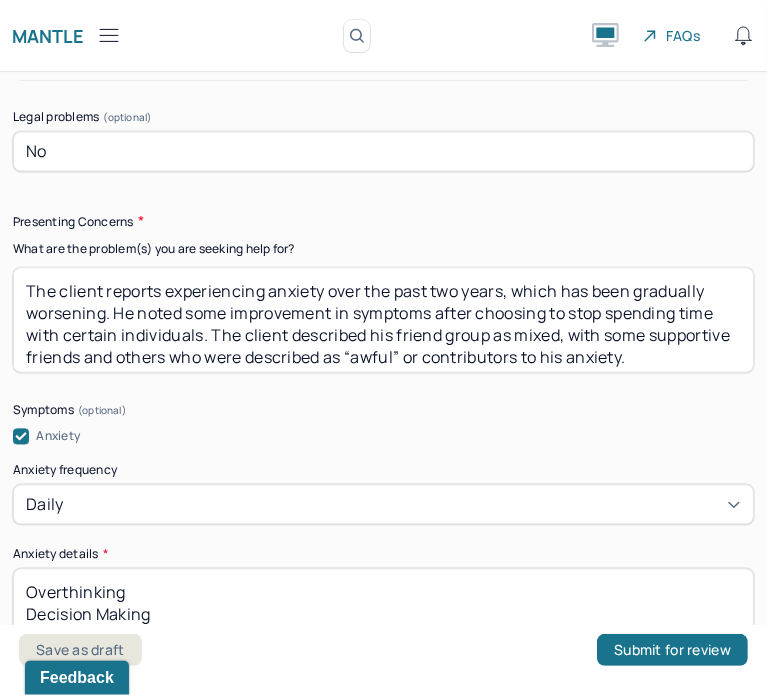 scroll, scrollTop: 17, scrollLeft: 0, axis: vertical 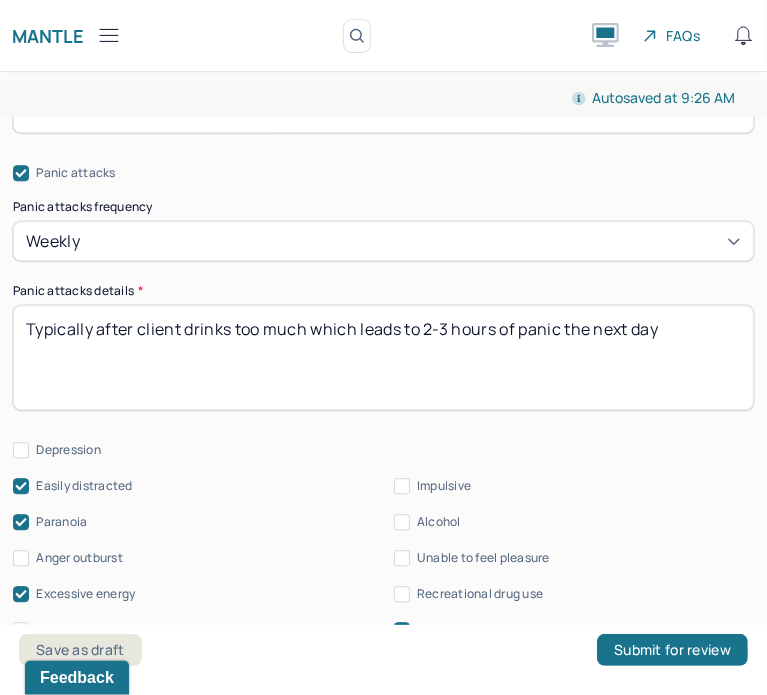 type on "The client reports experiencing anxiety over the past two years, which has been gradually worsening. He noted some improvement in symptoms after choosing to stop spending time with certain individuals. The client described his friend group as mixed, with some supportive friends and others who were described as “awful” or contributors to his anxiety." 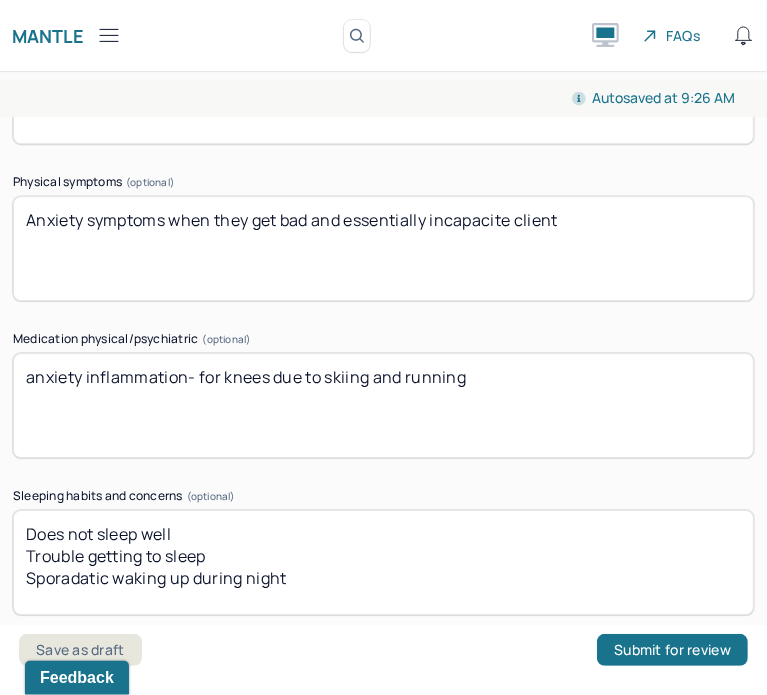 scroll, scrollTop: 3216, scrollLeft: 0, axis: vertical 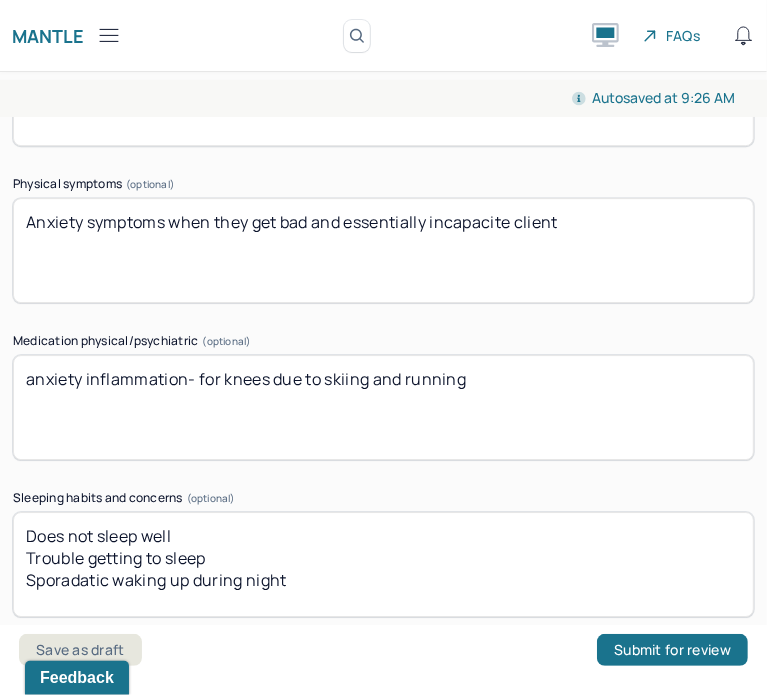 type on "Typically after client drinks too much with certain friends which leads to 2-3 hours of panic the next day" 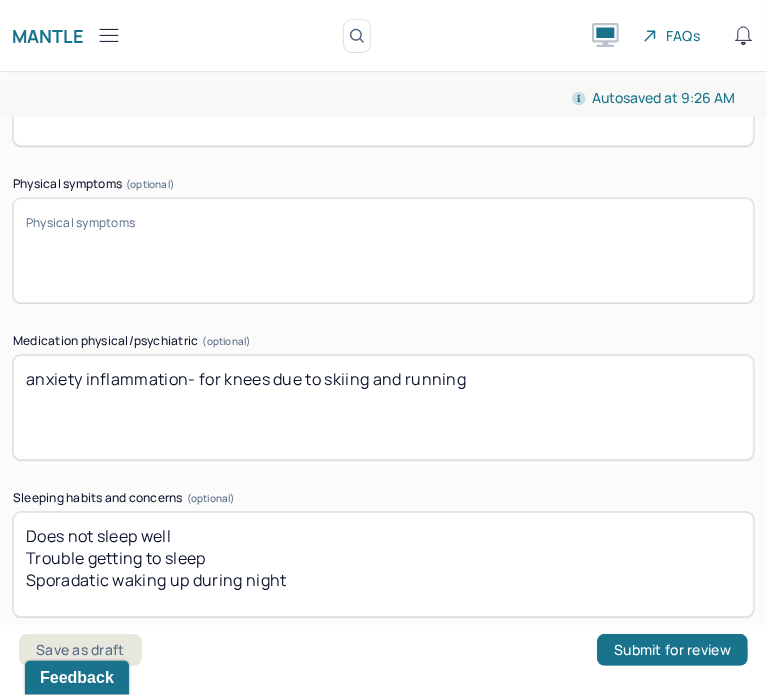 paste on "The client reports experiencing physical symptoms during episodes of anxiety, including a racing heart, restlessness, and occasional shortness of breath." 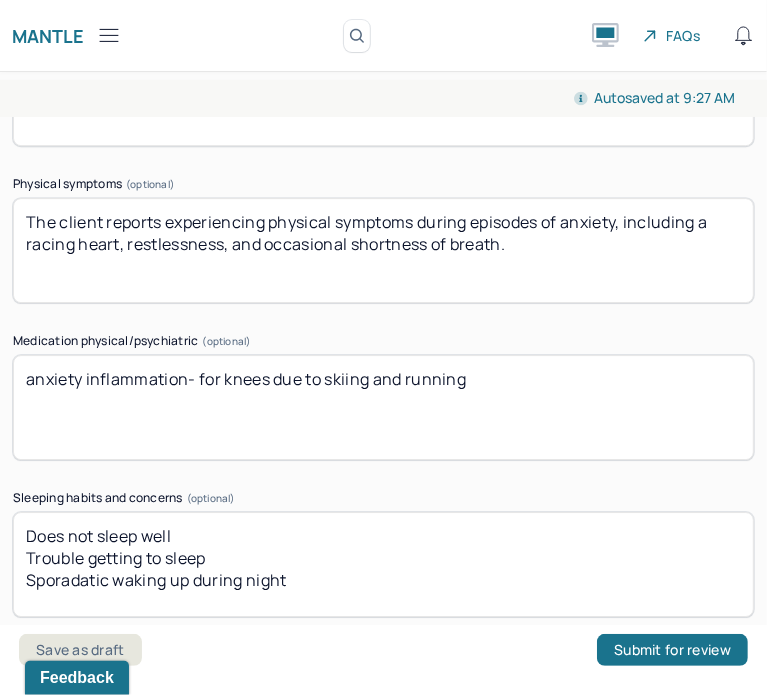 click on "The client reports experiencing physical symptoms during episodes of anxiety, including a racing heart, restlessness, and occasional shortness of breath." at bounding box center (383, 250) 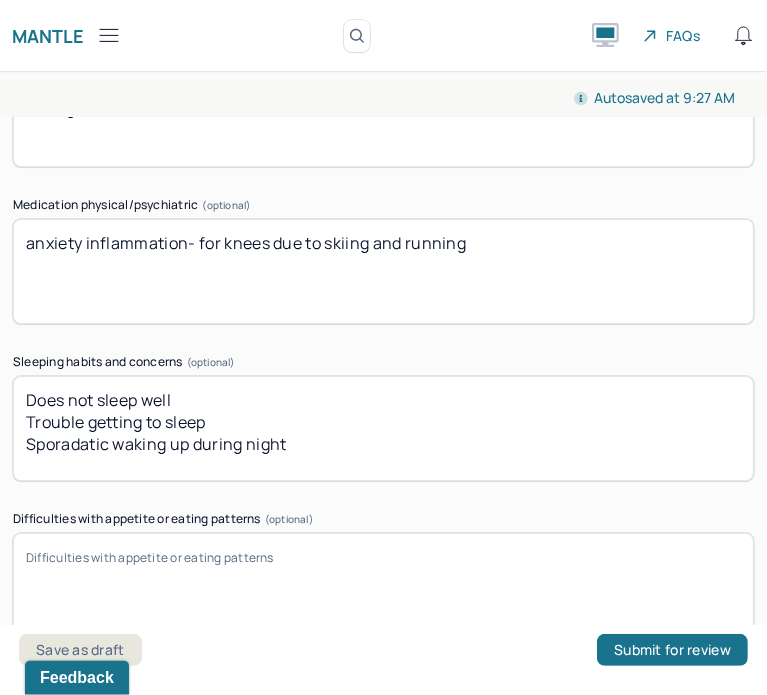 scroll, scrollTop: 3360, scrollLeft: 0, axis: vertical 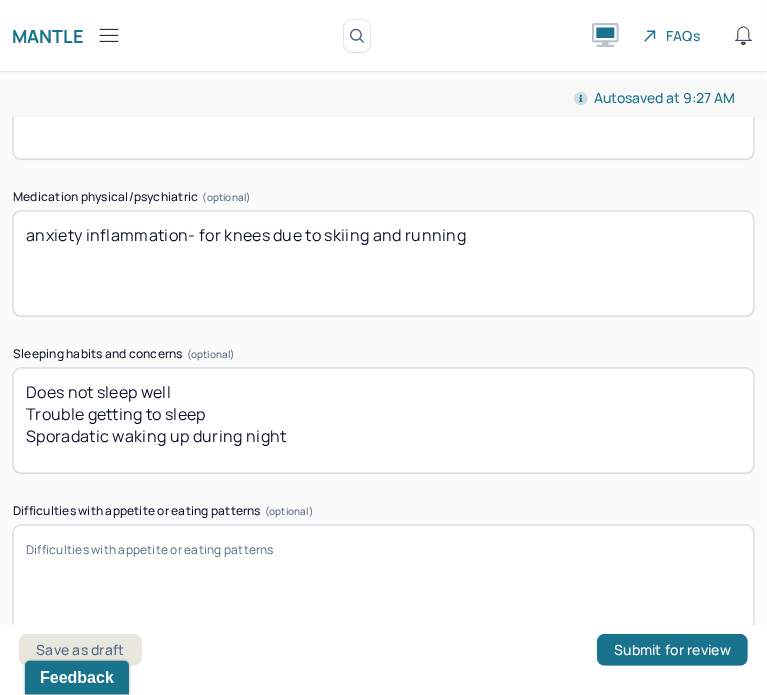 type on "The client reports experiencing physical symptoms during episodes of anxiety, including a racing heart and restlessness" 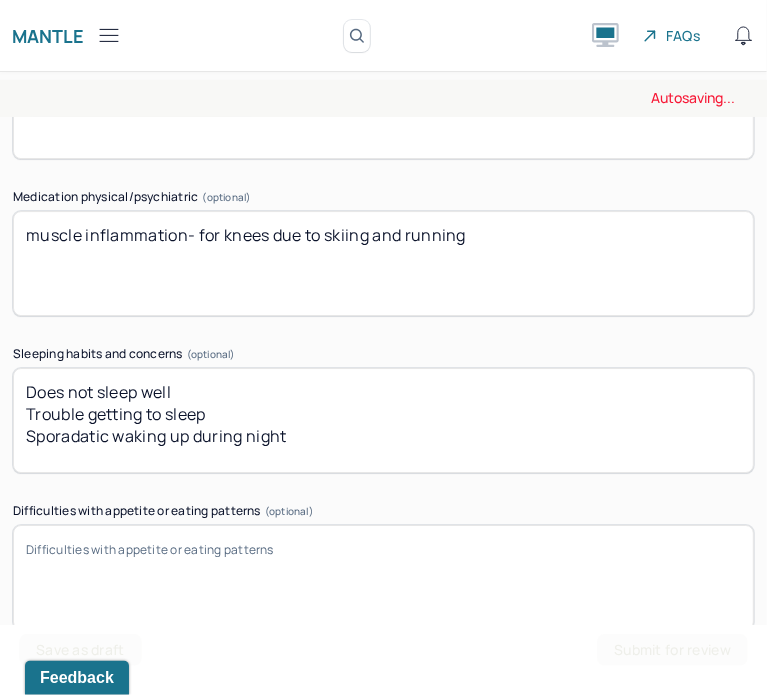 click on "anxiety inflammation- for knees due to skiing and running" at bounding box center [383, 263] 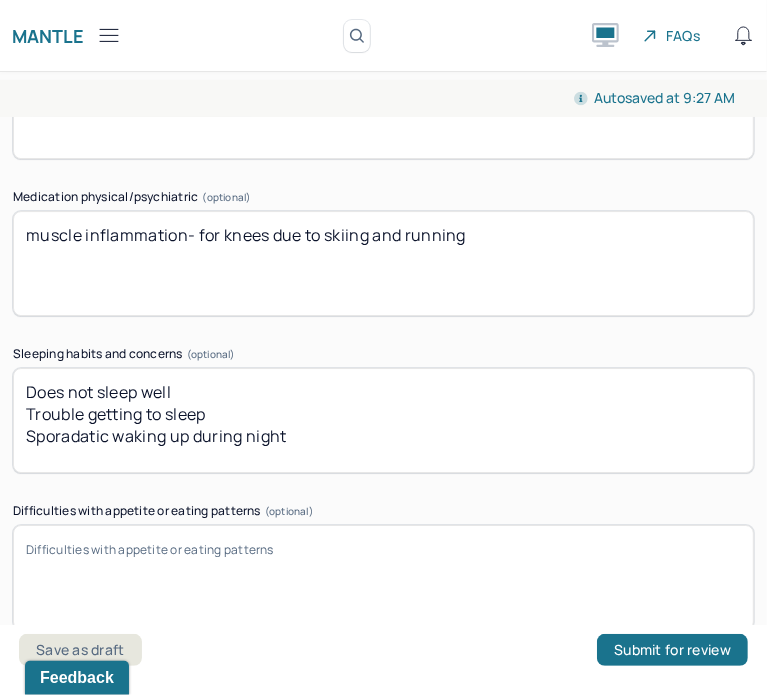 drag, startPoint x: 505, startPoint y: 238, endPoint x: -1, endPoint y: 251, distance: 506.16696 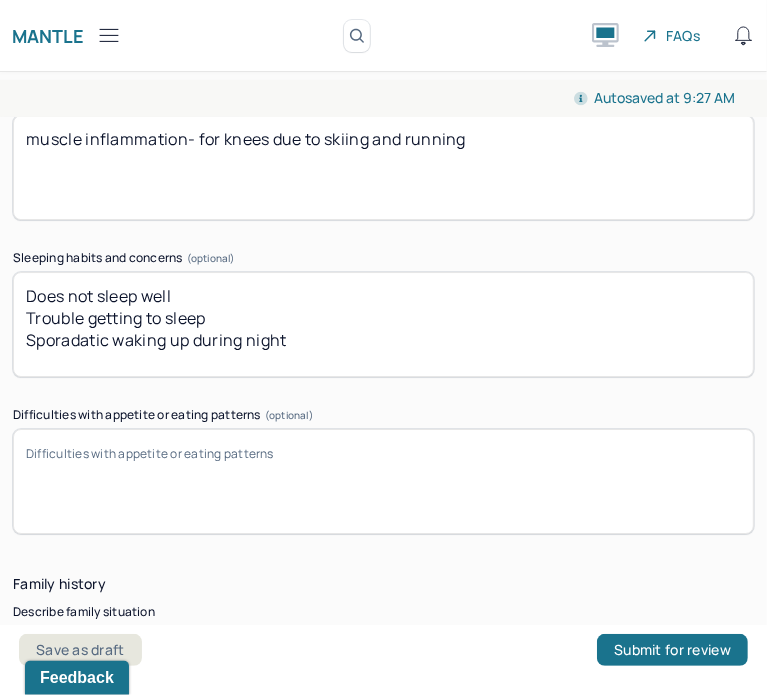 scroll, scrollTop: 3468, scrollLeft: 0, axis: vertical 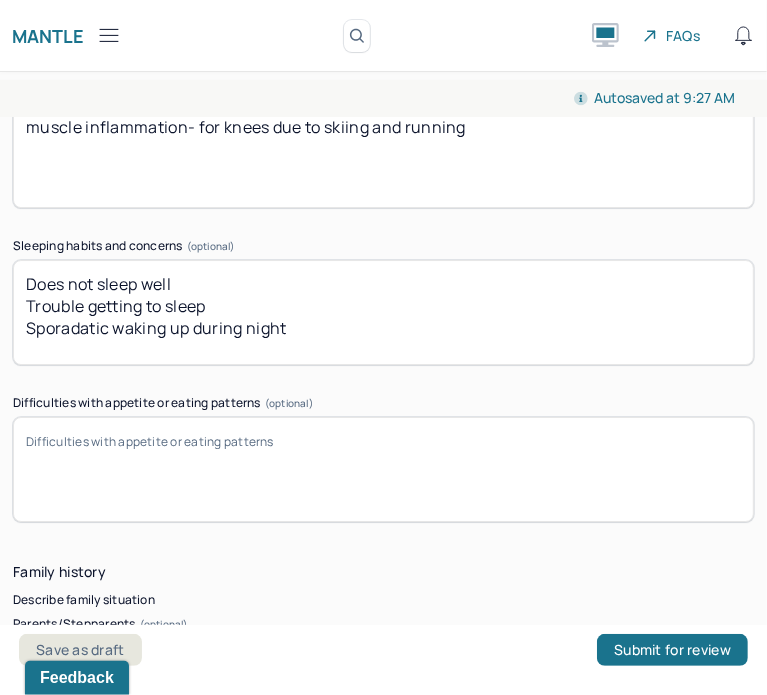 type on "muscle inflammation- for knees due to skiing and running" 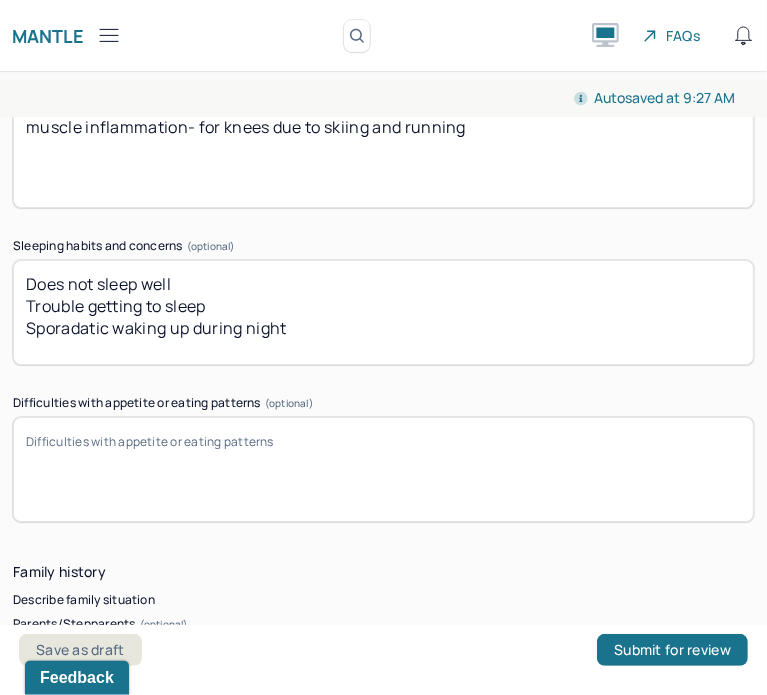 drag, startPoint x: 320, startPoint y: 330, endPoint x: -1, endPoint y: 273, distance: 326.02148 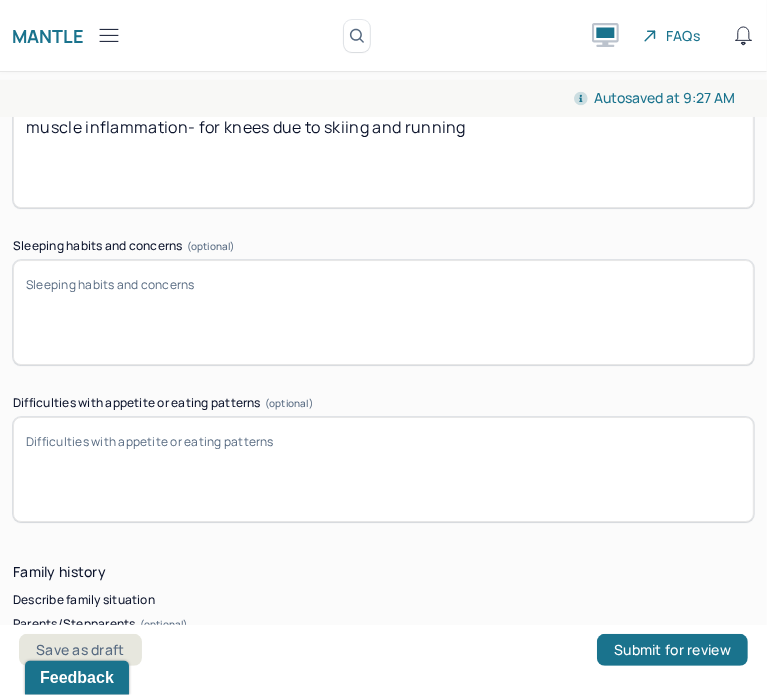 paste on "The client endorsed disrupted sleep patterns characterized by prolonged sleep onset latency and fragmented sleep, which he associates with elevated anxiety." 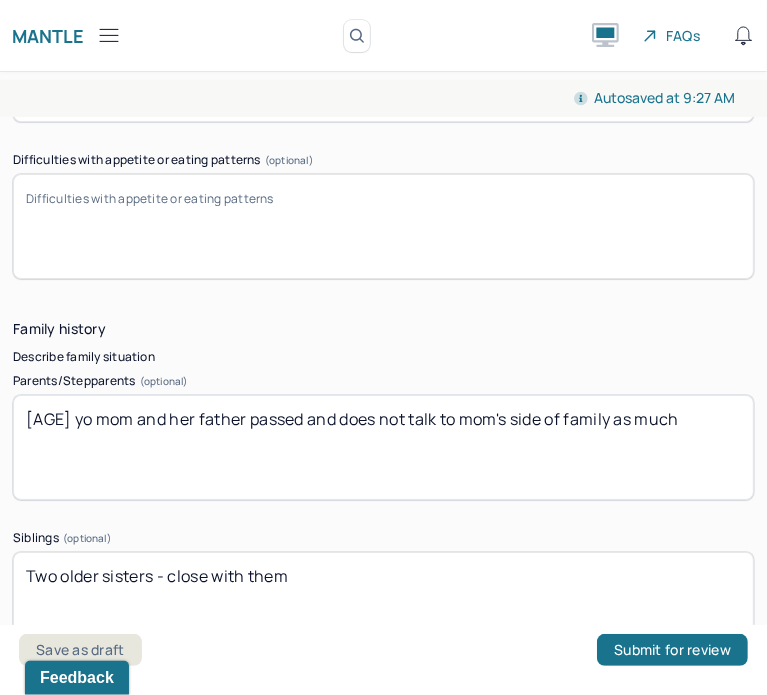 scroll, scrollTop: 3716, scrollLeft: 0, axis: vertical 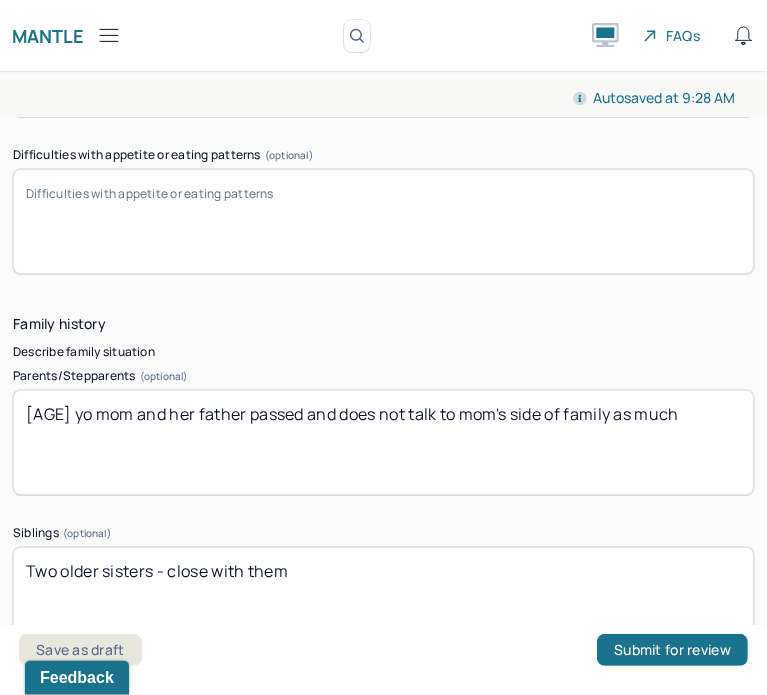 type on "The client endorsed disrupted sleep patterns characterized by prolonged sleep onset latency and fragmented sleep, which he associates with elevated anxiety." 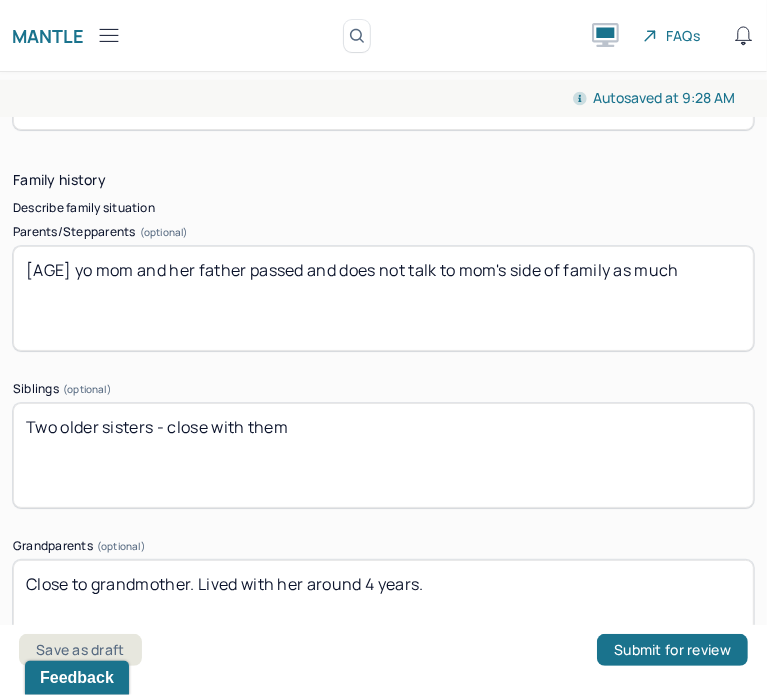 scroll, scrollTop: 3862, scrollLeft: 0, axis: vertical 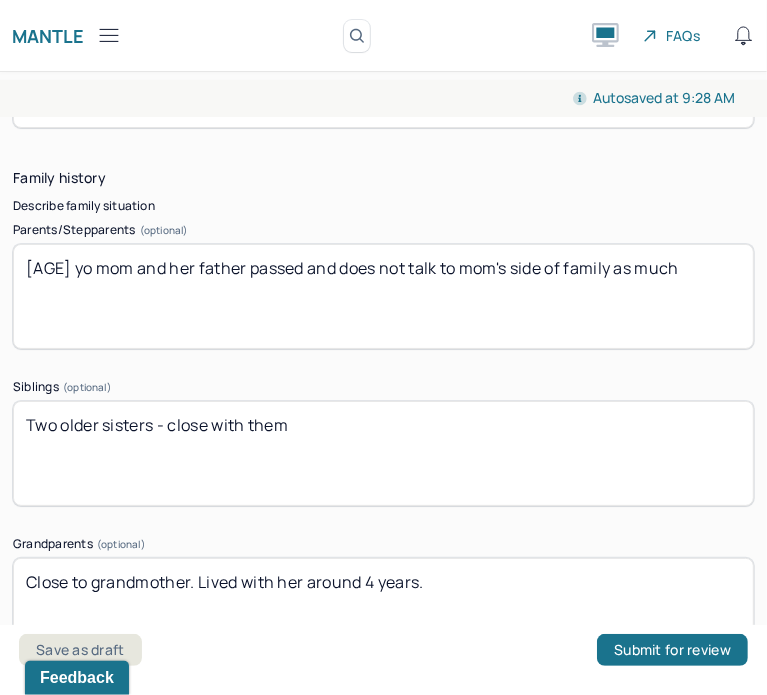 type on "N/A" 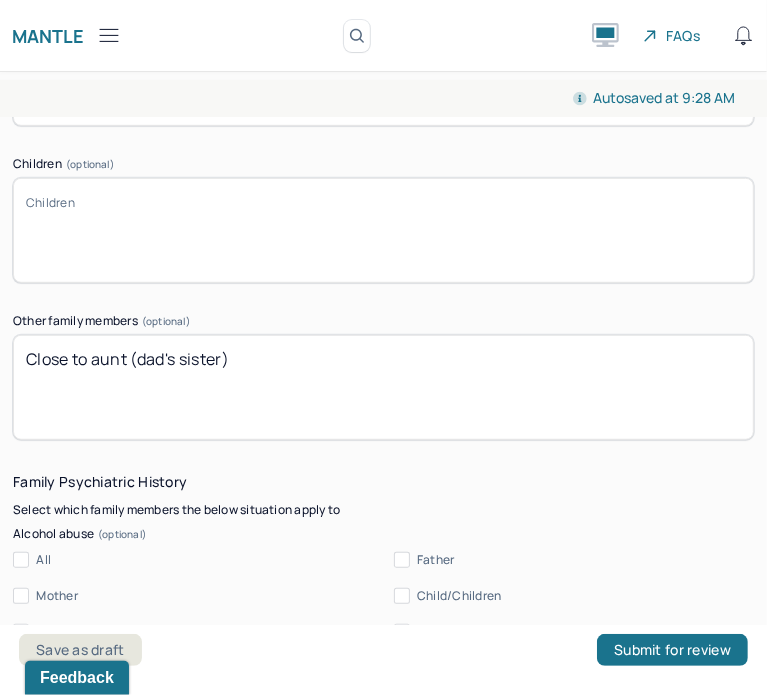 scroll, scrollTop: 4398, scrollLeft: 0, axis: vertical 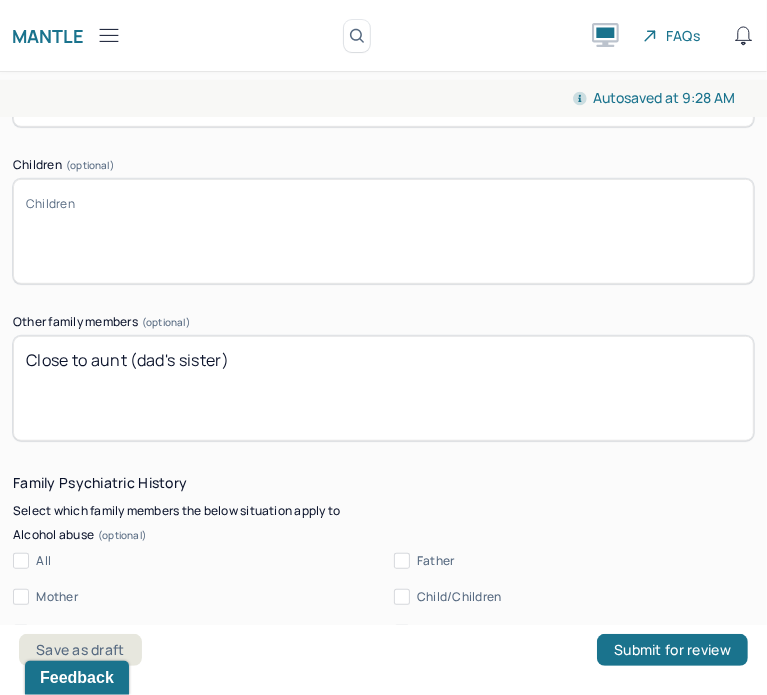 click on "Children (optional)" at bounding box center (383, 231) 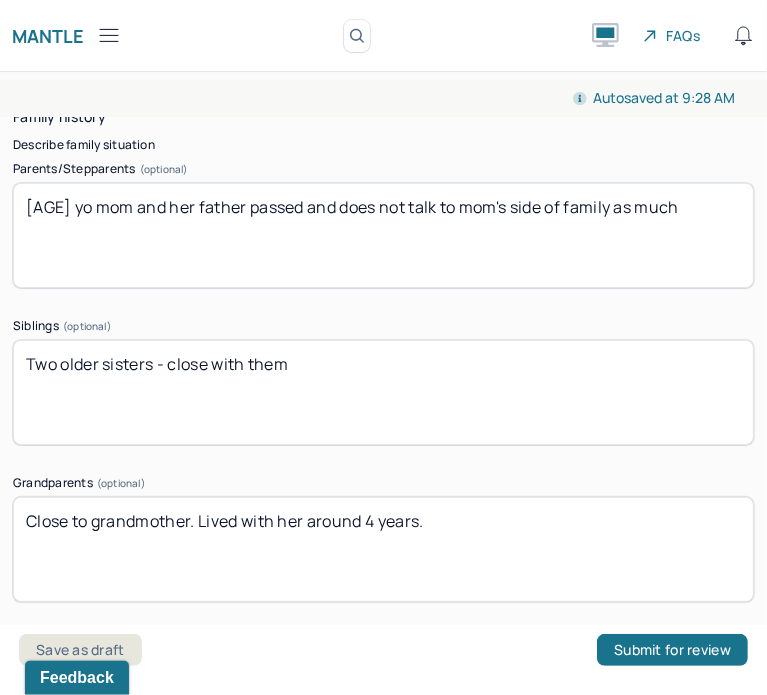 scroll, scrollTop: 3874, scrollLeft: 0, axis: vertical 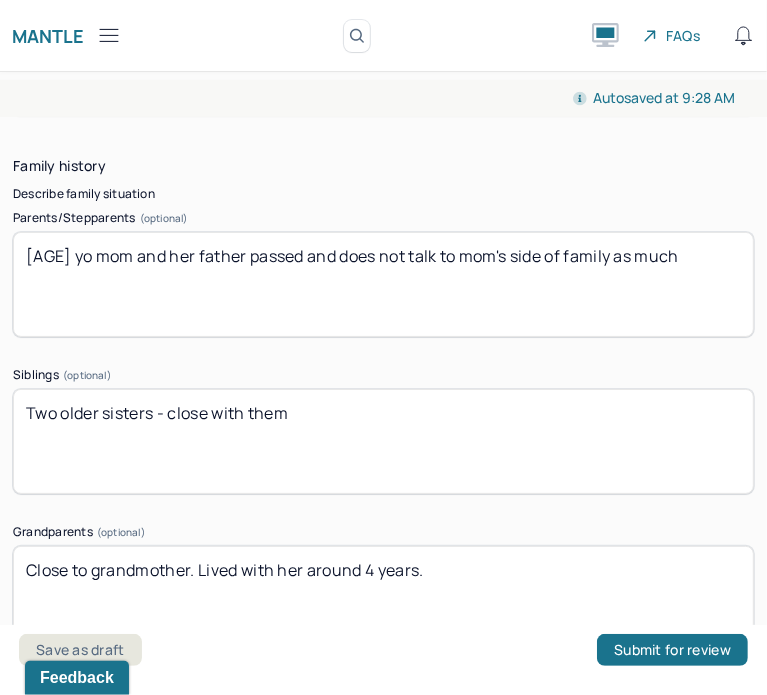 type on "N/A" 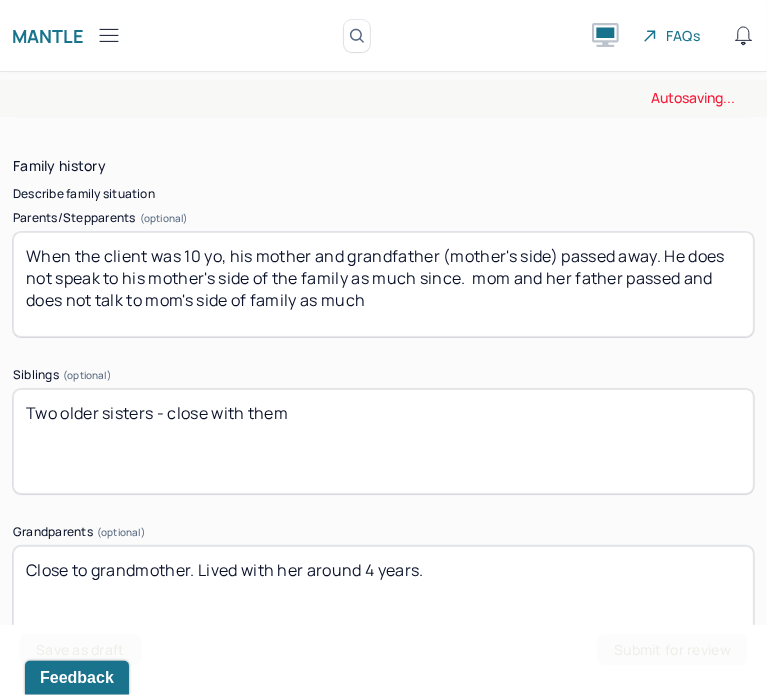 click on "When the client was [AGE] yo mom and her father passed and does not talk to mom's side of family as much" at bounding box center [383, 284] 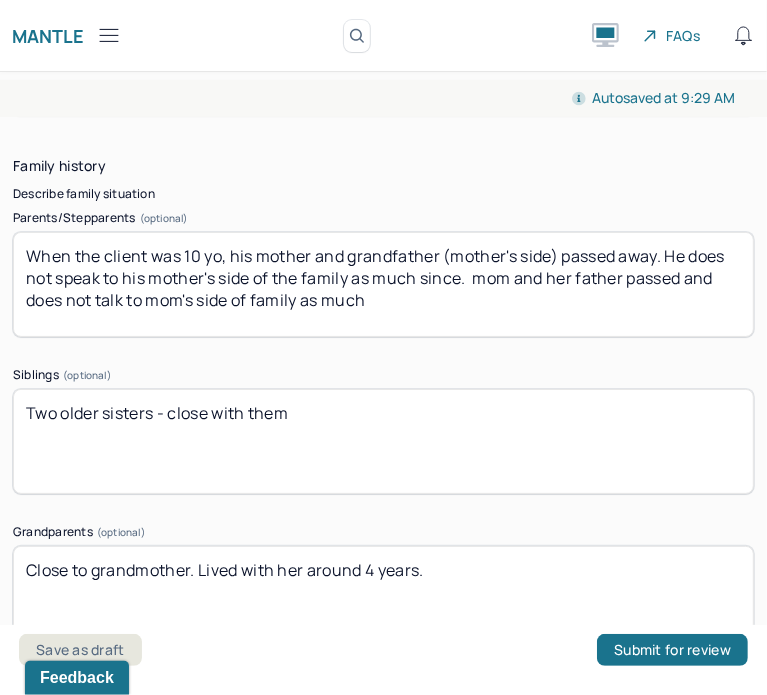drag, startPoint x: 151, startPoint y: 272, endPoint x: -1, endPoint y: 159, distance: 189.40169 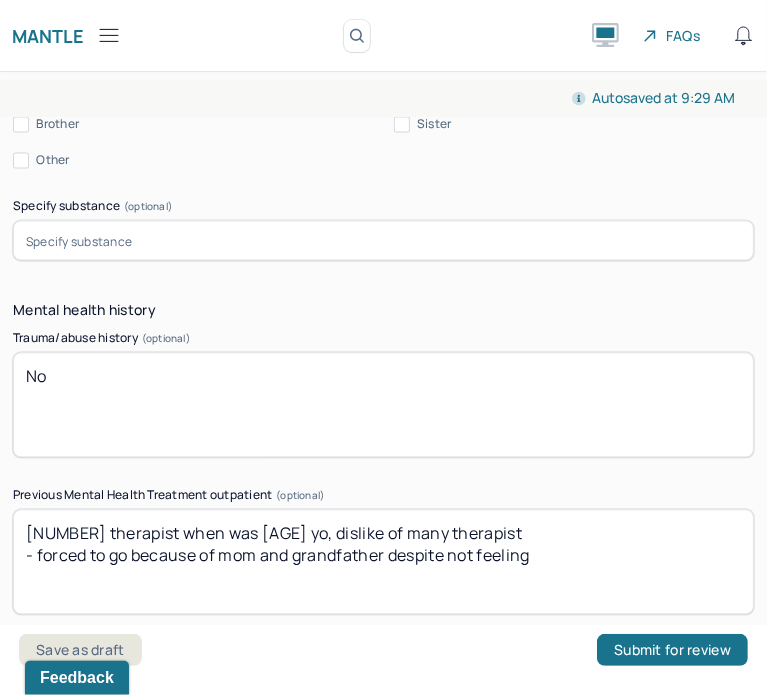 scroll, scrollTop: 6196, scrollLeft: 0, axis: vertical 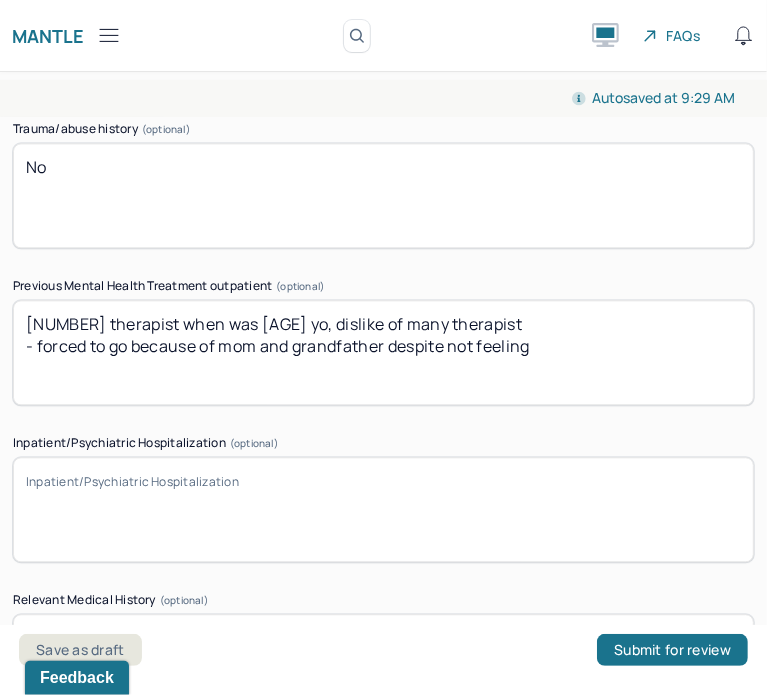 type on "When the client was [AGE] yo, his mother and grandfather (mother's side) passed away. He does not speak to his mother's side of the family as much since." 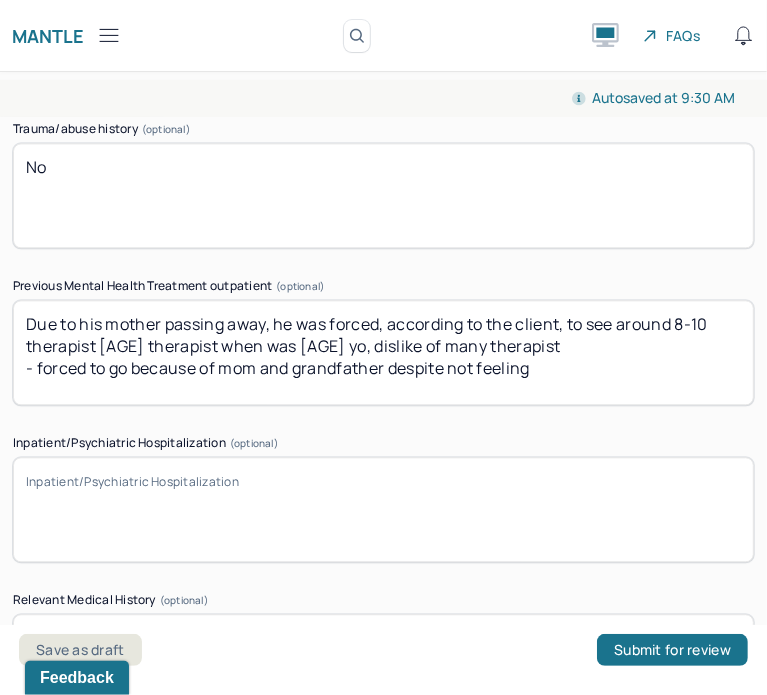 click on "Due to his mother passing away, he was forced, according to the client, to see around [NUMBER]-[NUMBER] therapist[NUMBER] therapist when was [AGE] yo, dislike of many therapist
- forced to go because of mom and grandfather despite not feeling" at bounding box center (383, 352) 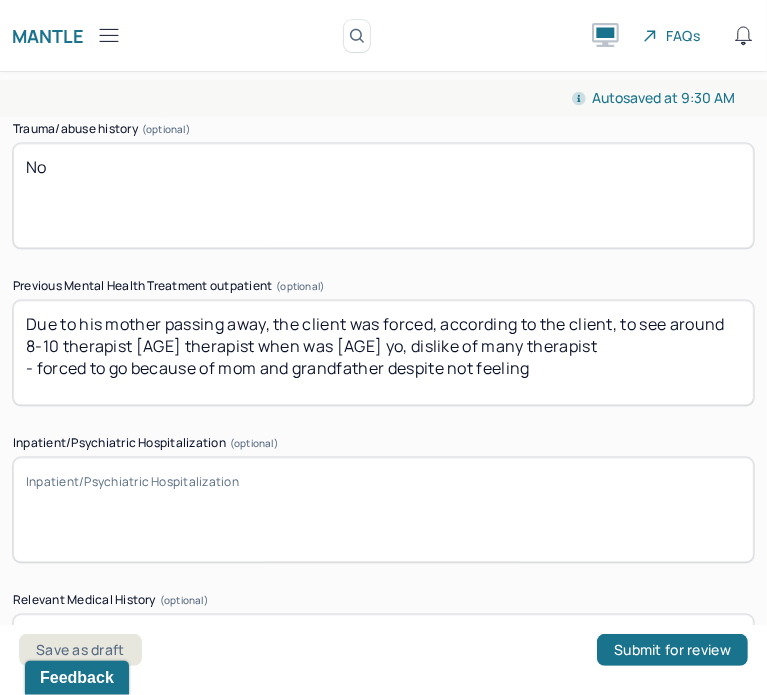 drag, startPoint x: 194, startPoint y: 346, endPoint x: 563, endPoint y: 365, distance: 369.48883 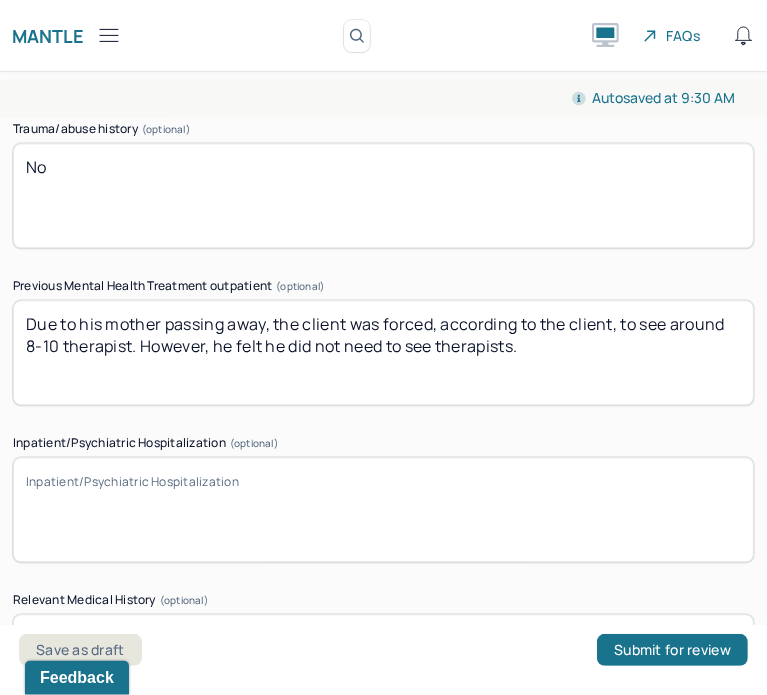 type on "Due to his mother passing away, the client was forced, according to the client, to see around 8-10 therapist. However, he felt he did not need to see therapists." 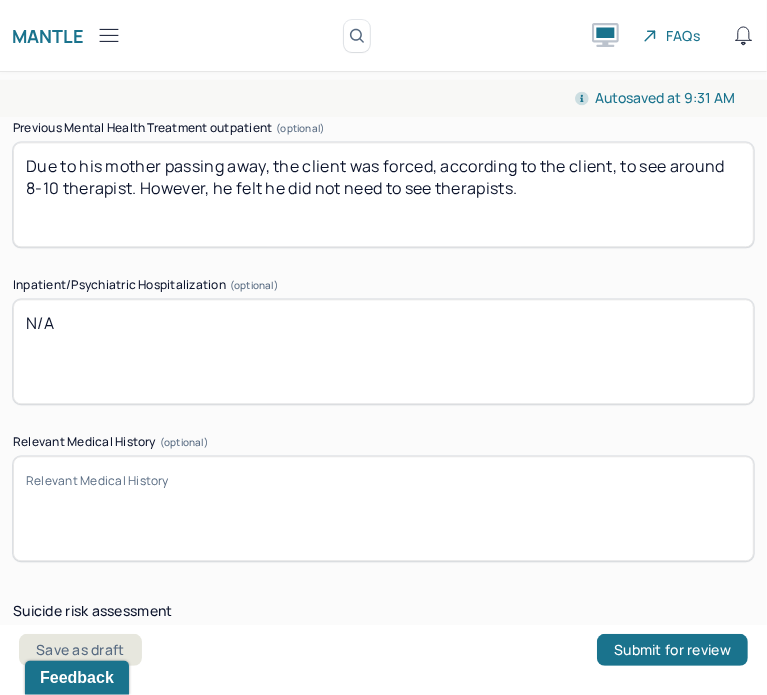 scroll, scrollTop: 6355, scrollLeft: 0, axis: vertical 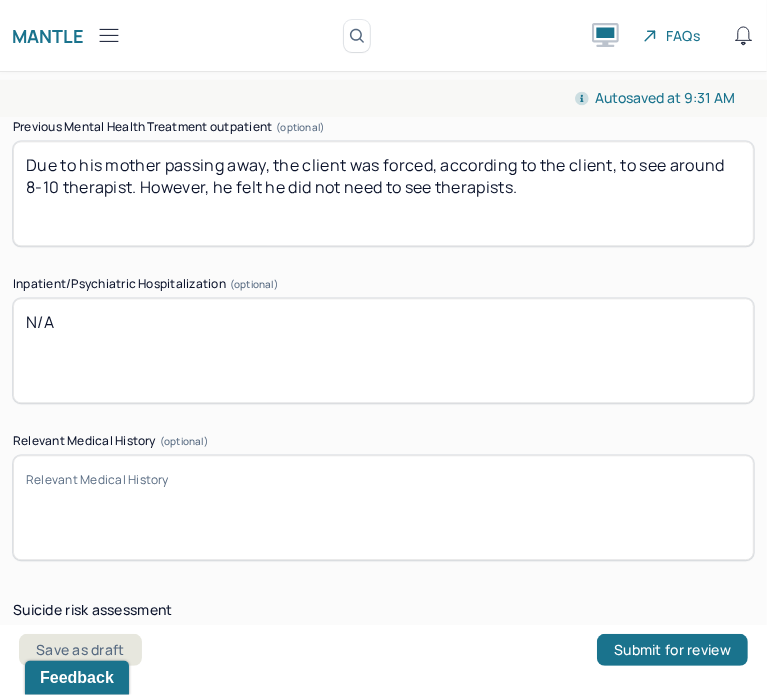 type on "N/A" 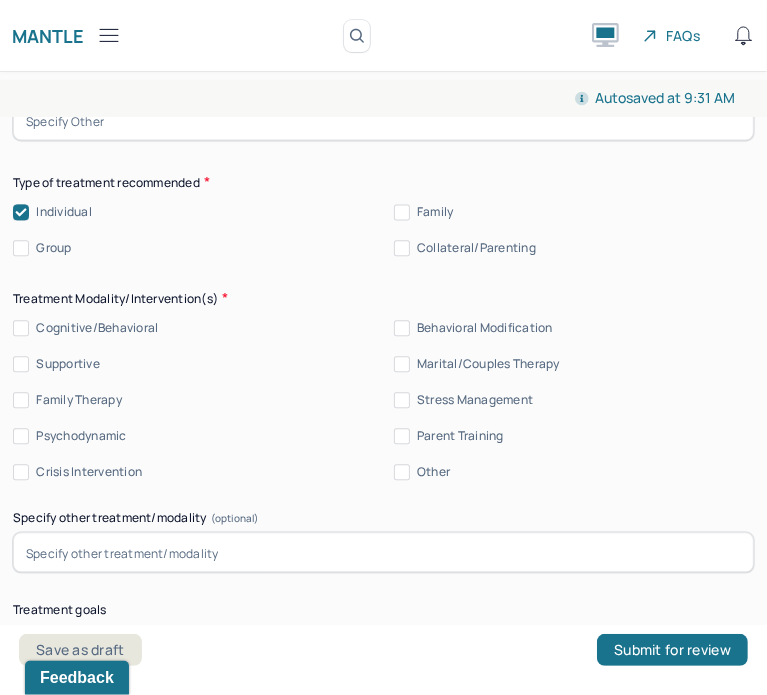 scroll, scrollTop: 9924, scrollLeft: 0, axis: vertical 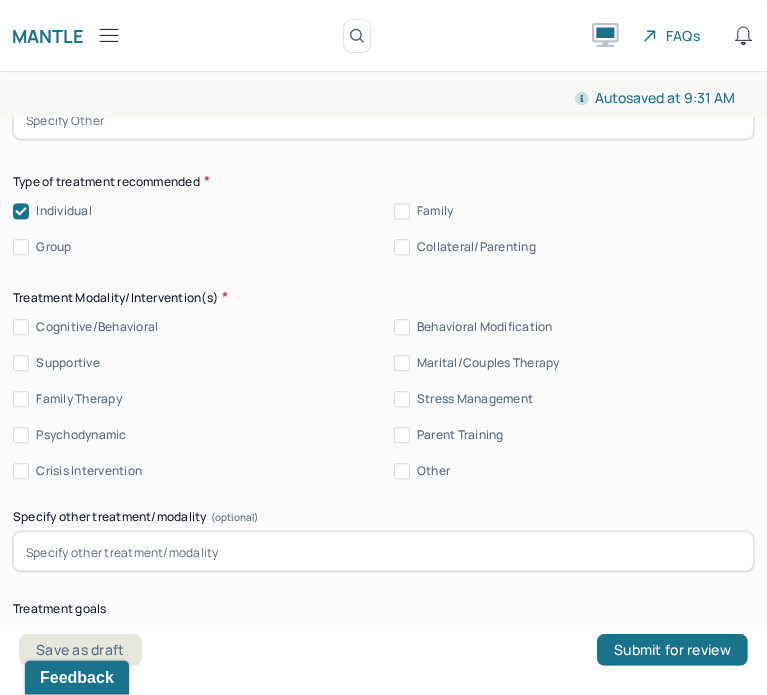 type on "N/A" 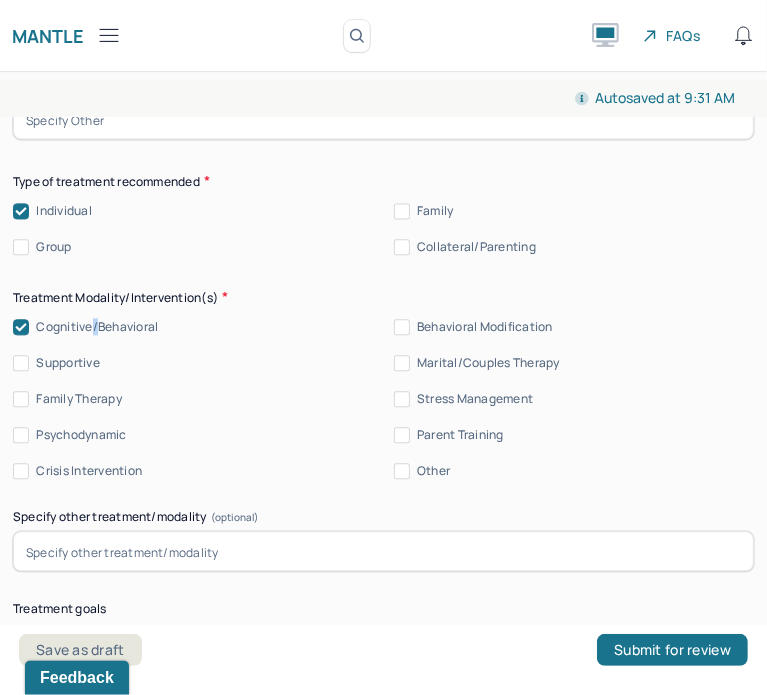 click on "Cognitive/Behavioral" at bounding box center (98, 327) 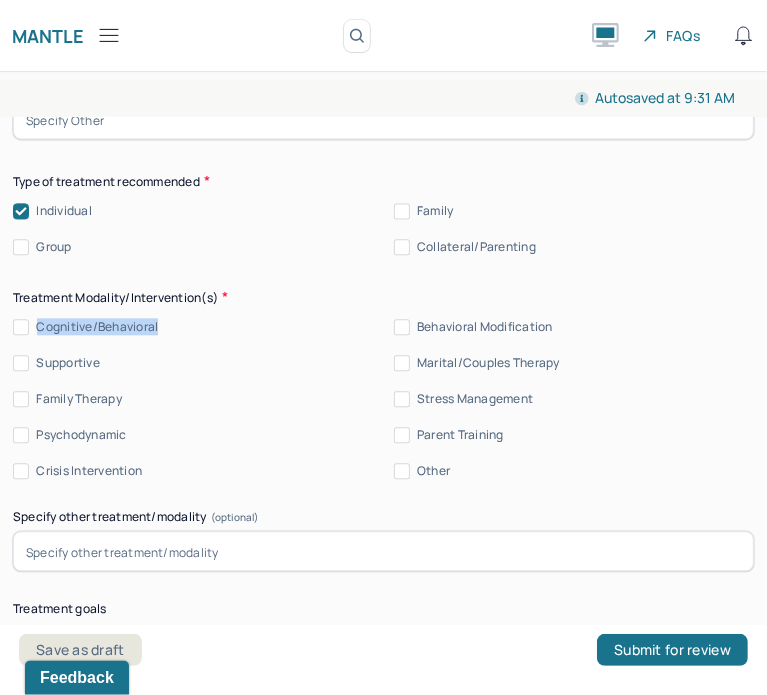 click on "Cognitive/Behavioral" at bounding box center [98, 327] 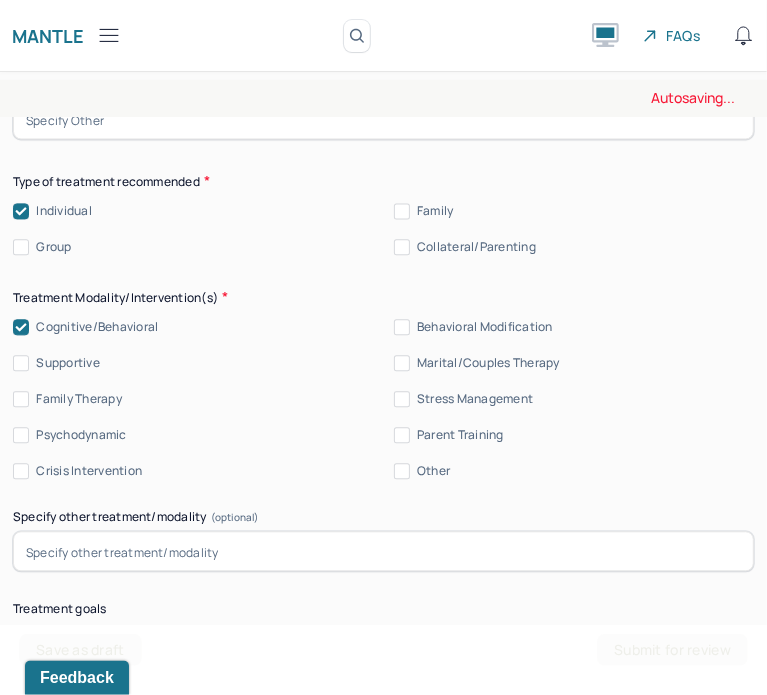 click on "Family Therapy" at bounding box center (193, 399) 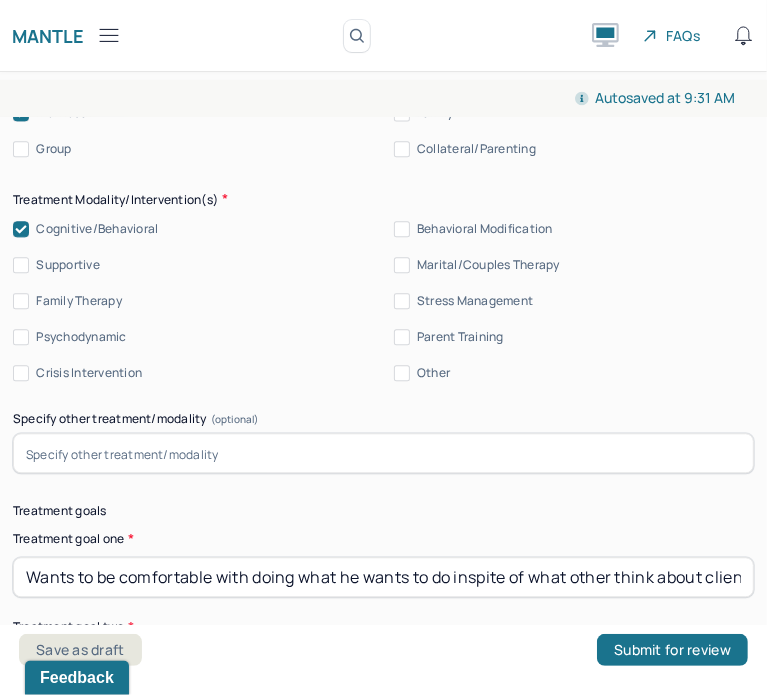 scroll, scrollTop: 10023, scrollLeft: 0, axis: vertical 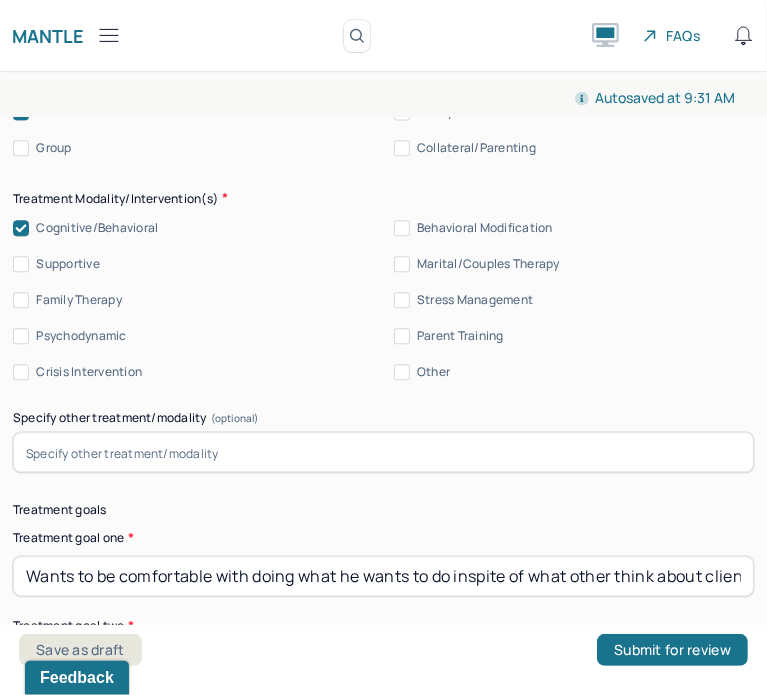 click on "Stress Management" at bounding box center [475, 300] 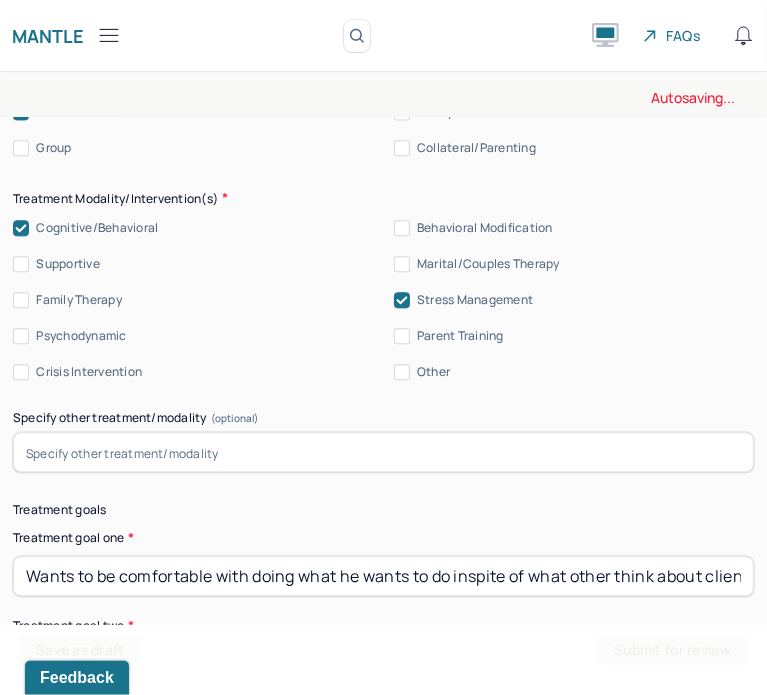 click at bounding box center [383, 452] 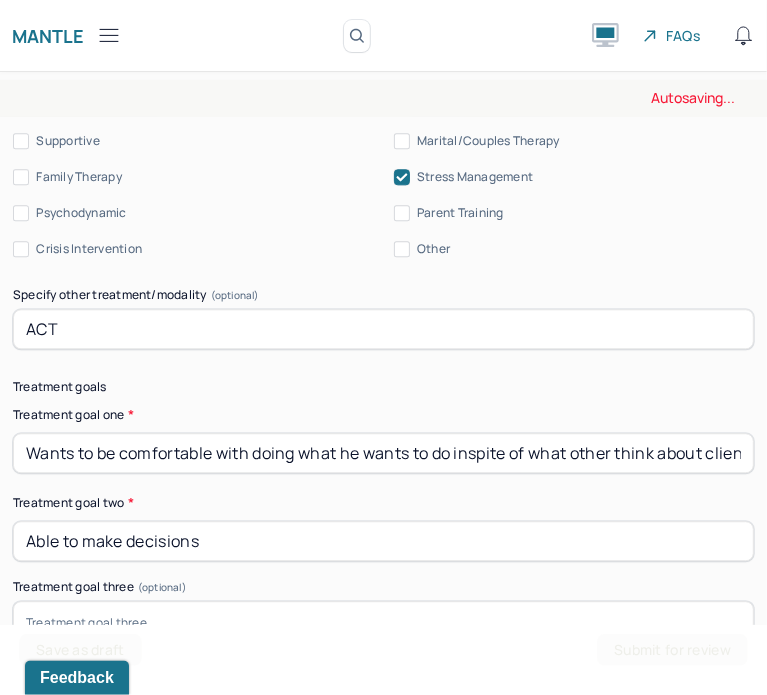scroll, scrollTop: 10278, scrollLeft: 0, axis: vertical 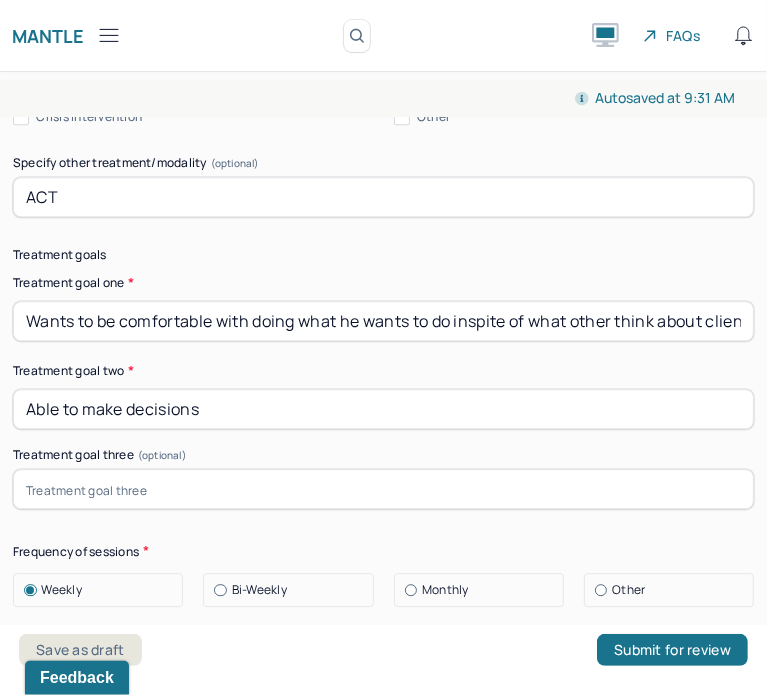 type on "ACT" 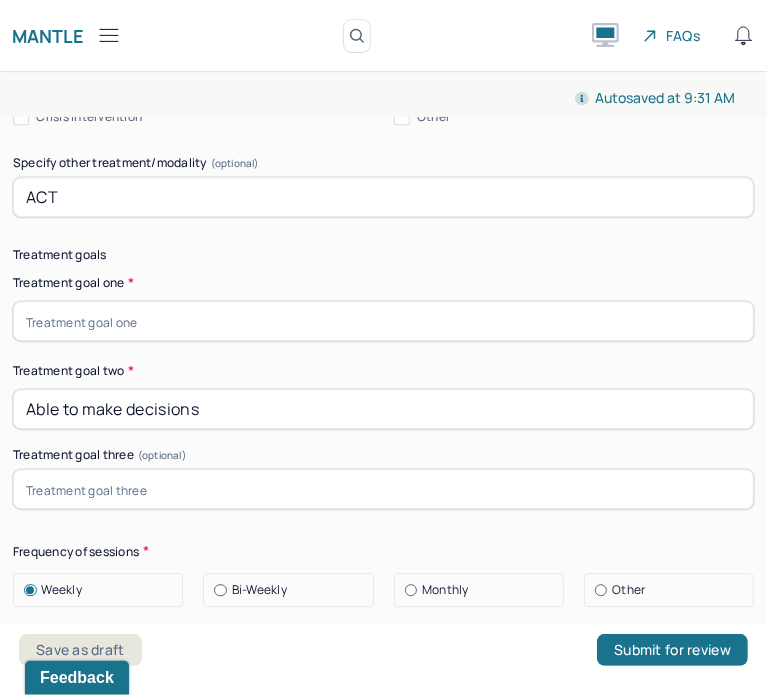 paste on "Develop greater comfort engaging in values-based actions, even in the presence of perceived judgment from others, in order to support authentic self-expression" 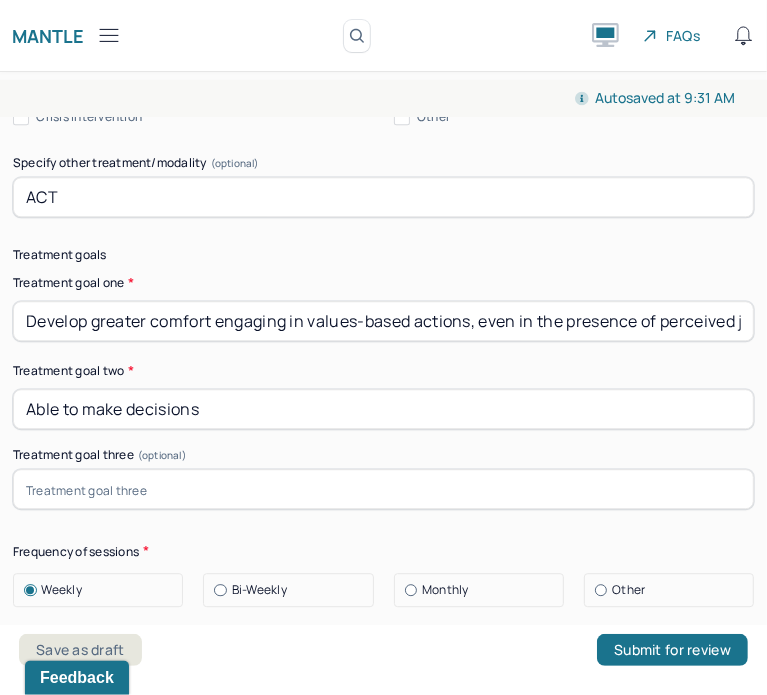 scroll, scrollTop: 0, scrollLeft: 535, axis: horizontal 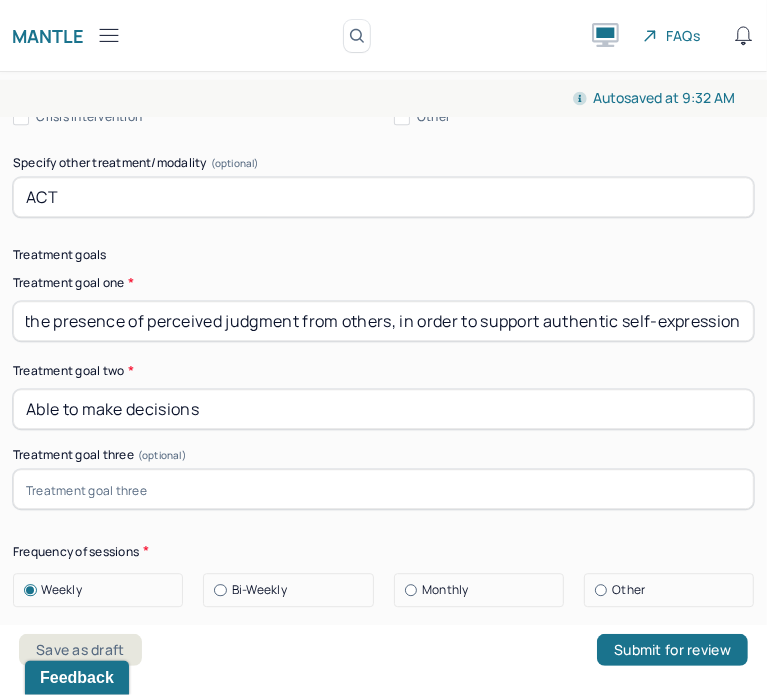 type on "Develop greater comfort engaging in values-based actions, even in the presence of perceived judgment from others, in order to support authentic self-expression" 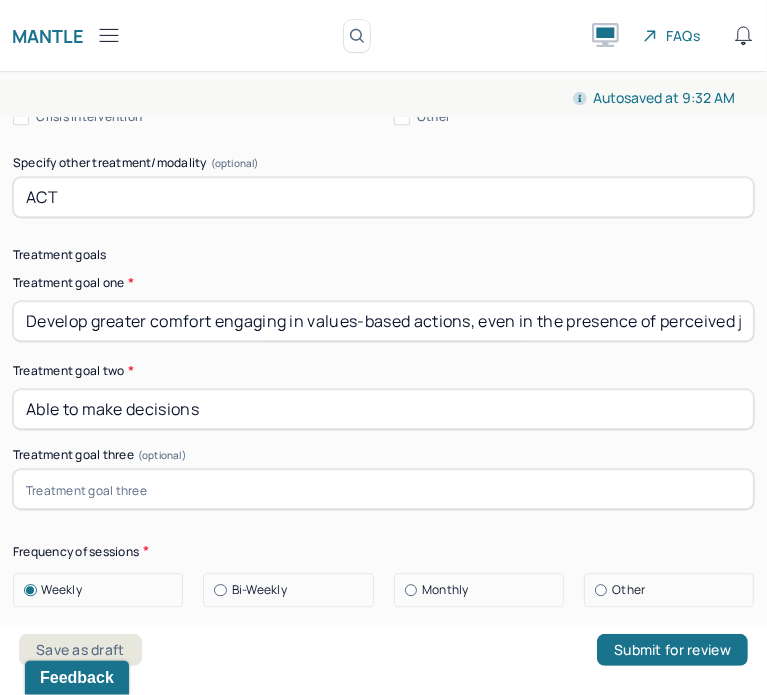 drag, startPoint x: 226, startPoint y: 405, endPoint x: -1, endPoint y: 415, distance: 227.22015 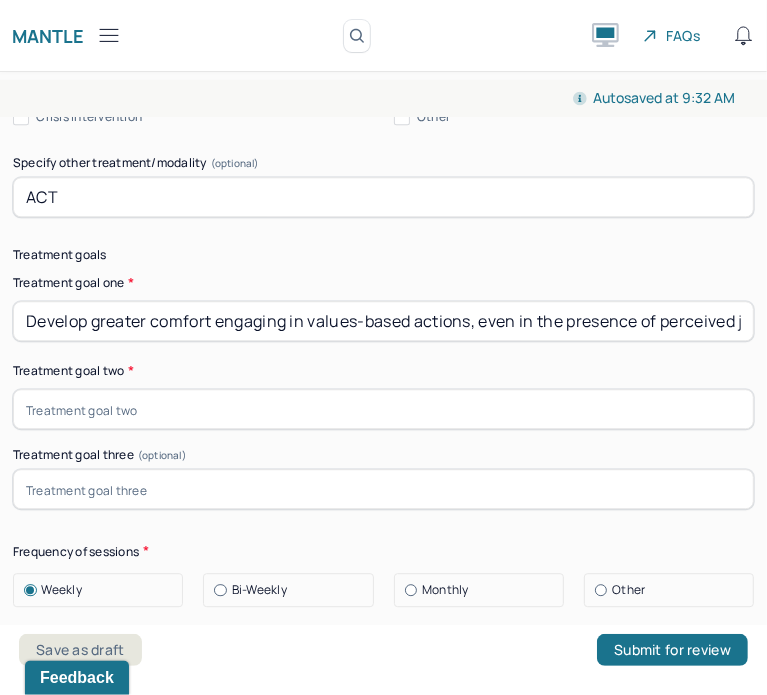 click at bounding box center (383, 489) 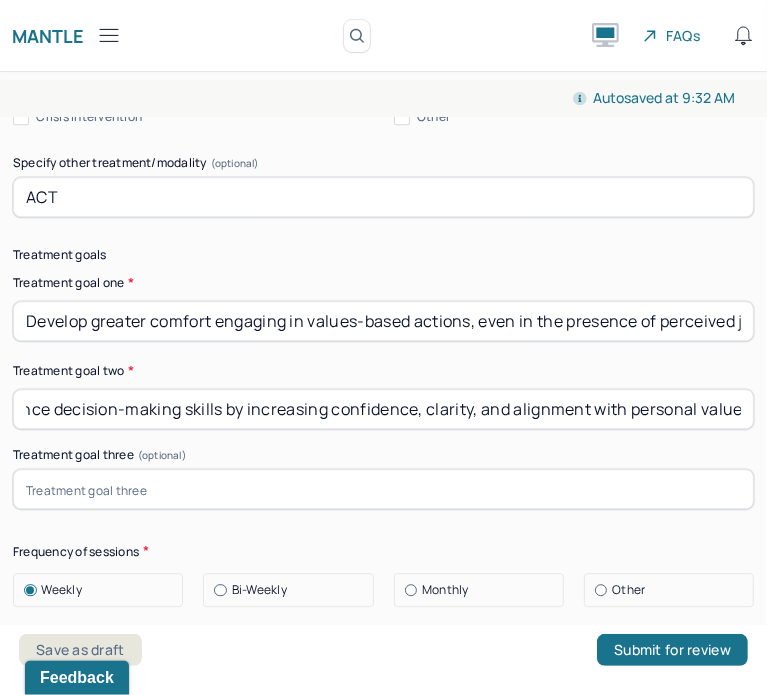 scroll, scrollTop: 0, scrollLeft: 0, axis: both 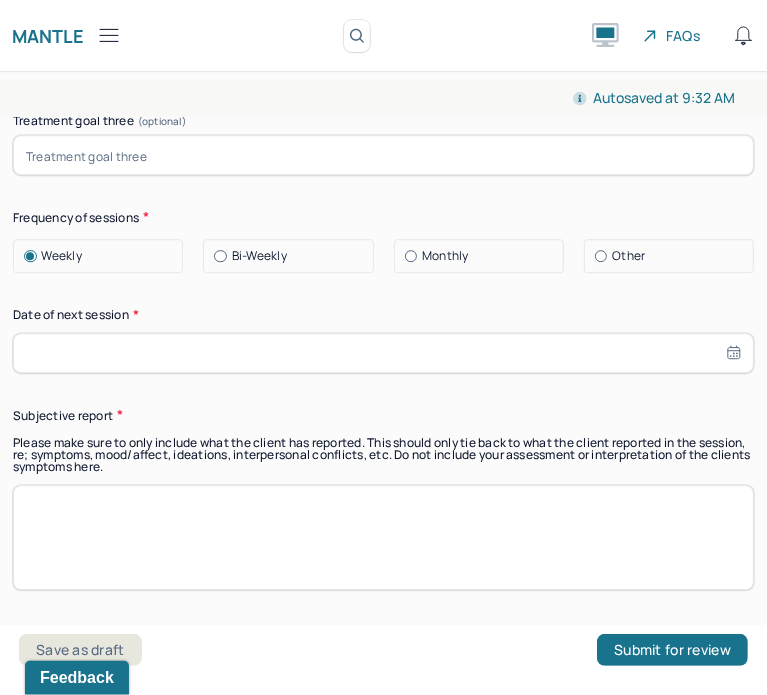 type on "Enhance decision-making skills by increasing confidence, clarity, and alignment with personal values." 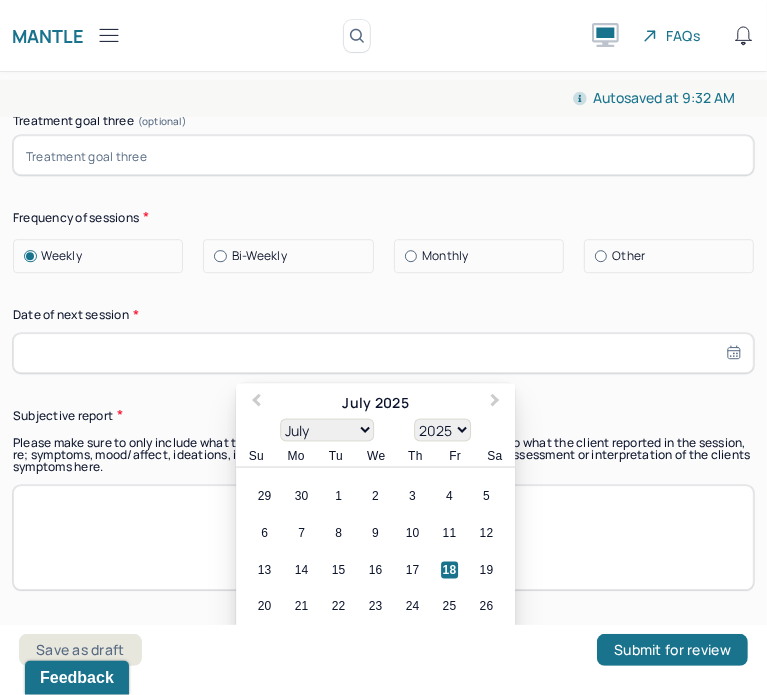 click at bounding box center [383, 353] 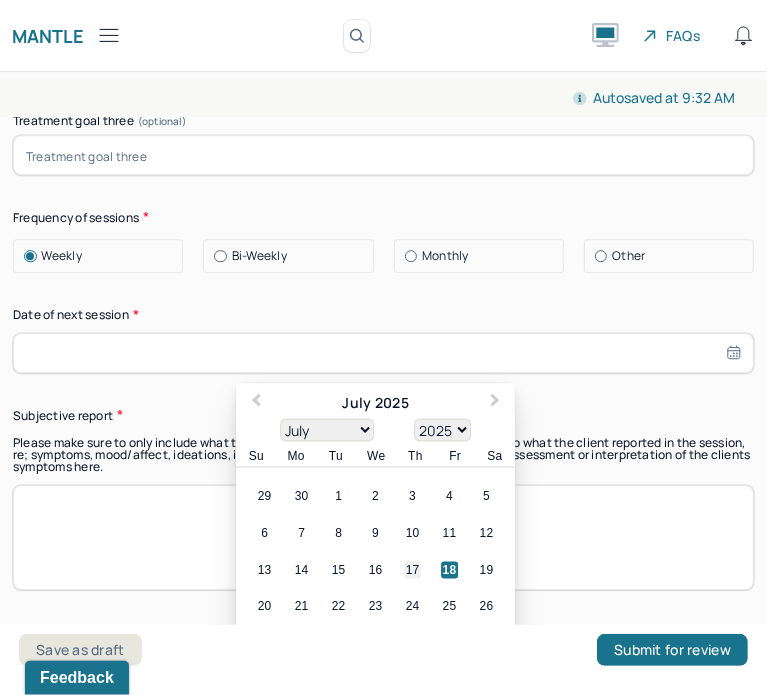 click on "17" at bounding box center (412, 569) 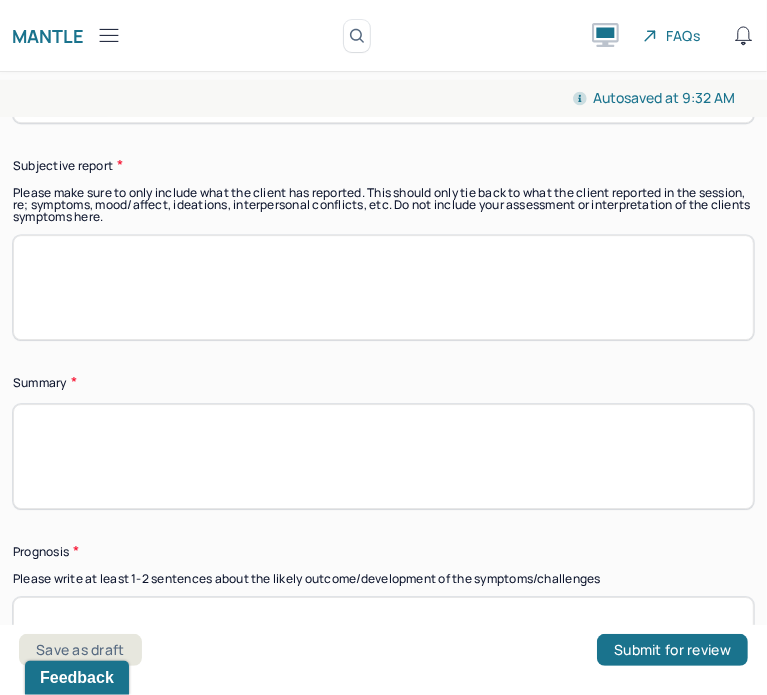 scroll, scrollTop: 10863, scrollLeft: 0, axis: vertical 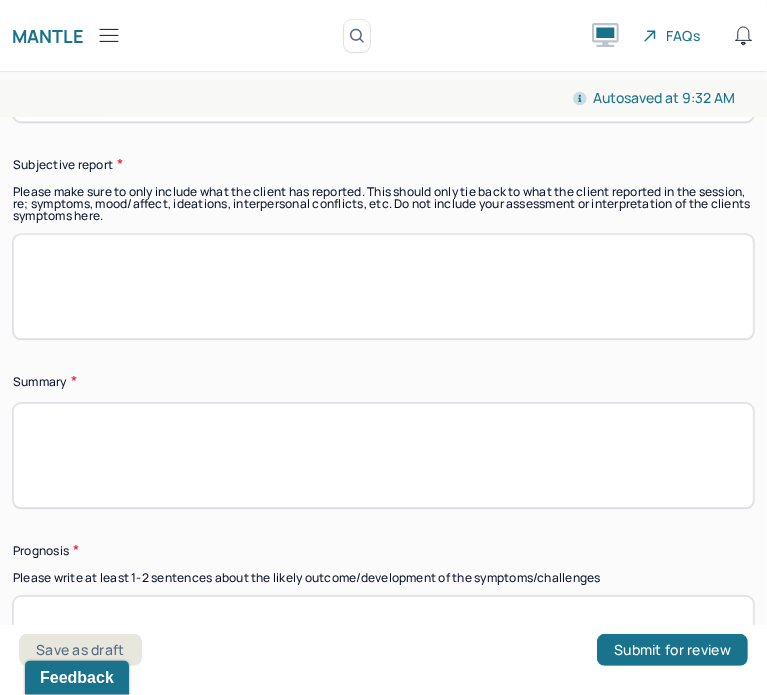 select on "6" 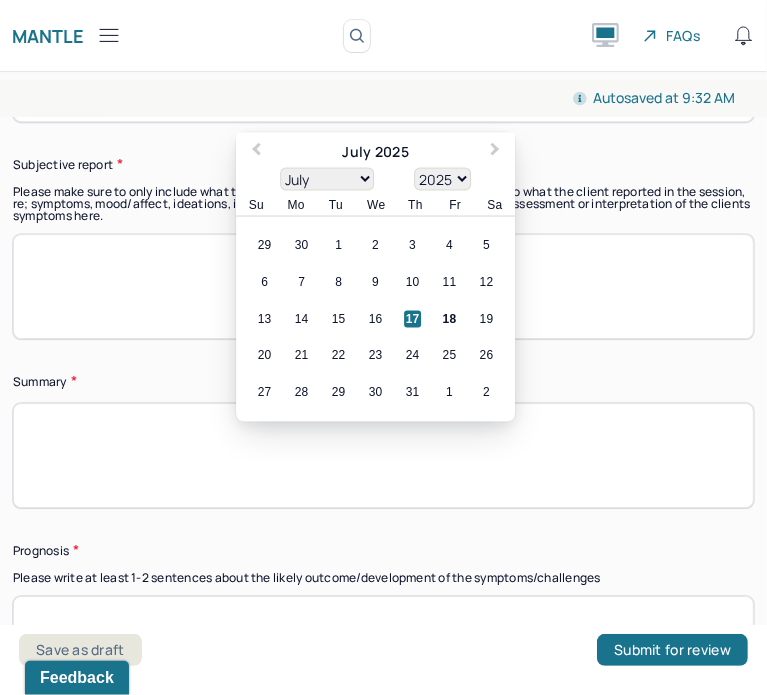 click on "29 30 1 2 3 4 5" at bounding box center [375, 244] 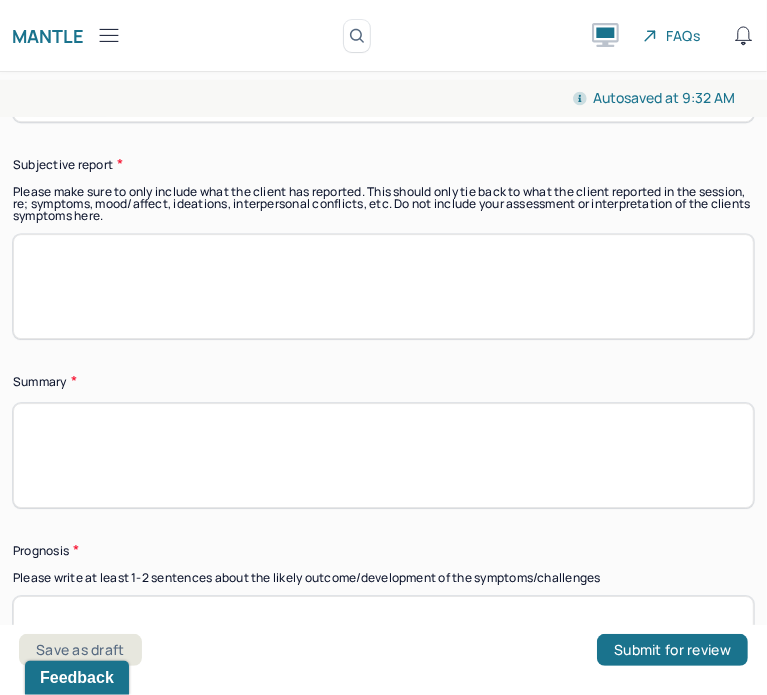 paste on "The client reported experiencing persistent anxiety over the past two years, with symptoms worsening more recently. He identified that much of his anxiety has revolved around certain friend groups, noting that some individuals in his social circle contributed significantly to his distress. After distancing himself from specific peers, the client observed a decrease in anxiety, suggesting a strong link between his symptoms and interpersonal dynamics. He also endorsed difficulty sleeping, including trouble falling asleep and waking up multiple times throughout the night." 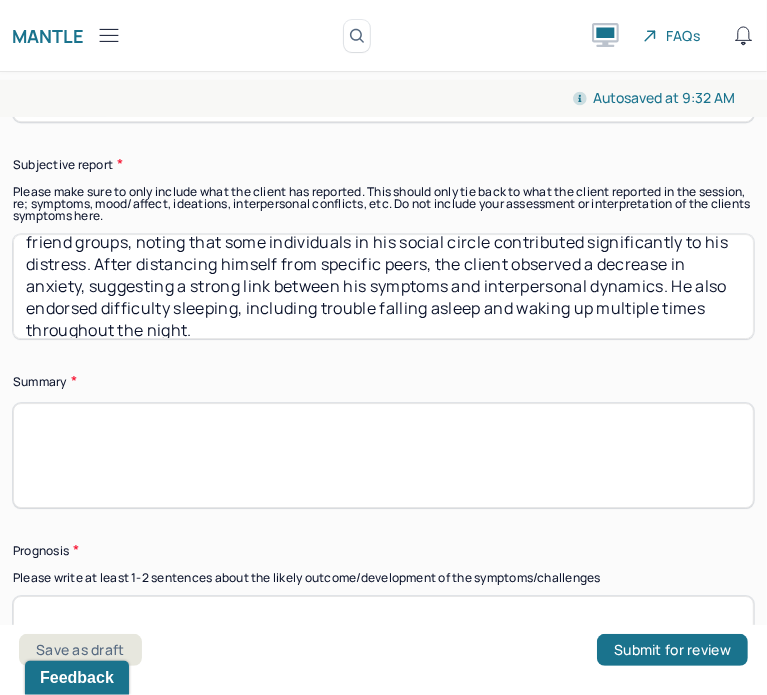 scroll, scrollTop: 71, scrollLeft: 0, axis: vertical 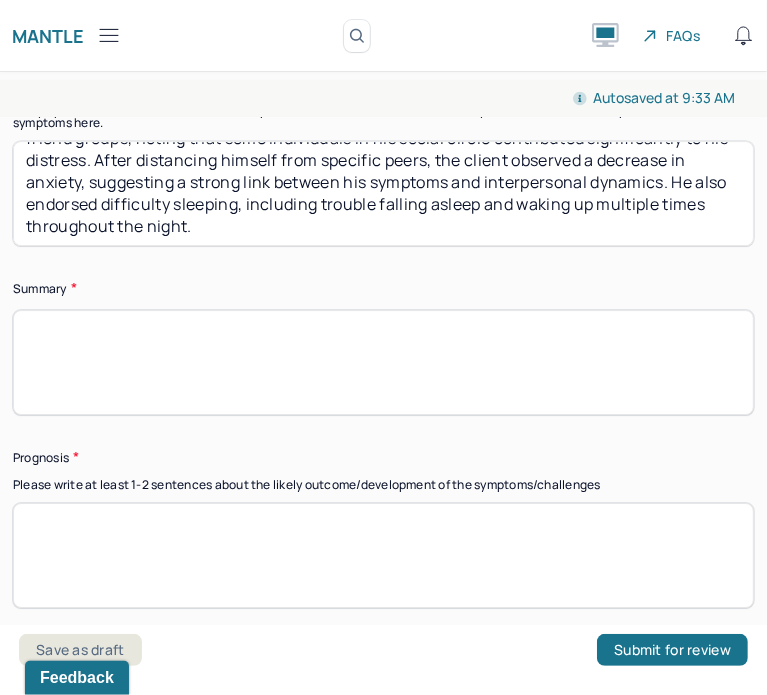 type on "The client reported experiencing persistent anxiety over the past two years, with symptoms worsening more recently. He identified that much of his anxiety has revolved around certain friend groups, noting that some individuals in his social circle contributed significantly to his distress. After distancing himself from specific peers, the client observed a decrease in anxiety, suggesting a strong link between his symptoms and interpersonal dynamics. He also endorsed difficulty sleeping, including trouble falling asleep and waking up multiple times throughout the night." 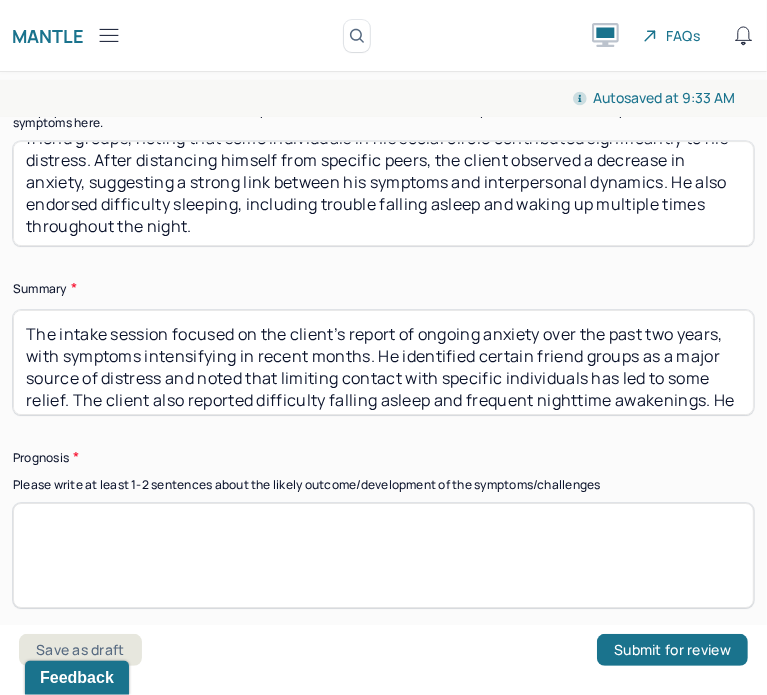 scroll, scrollTop: 81, scrollLeft: 0, axis: vertical 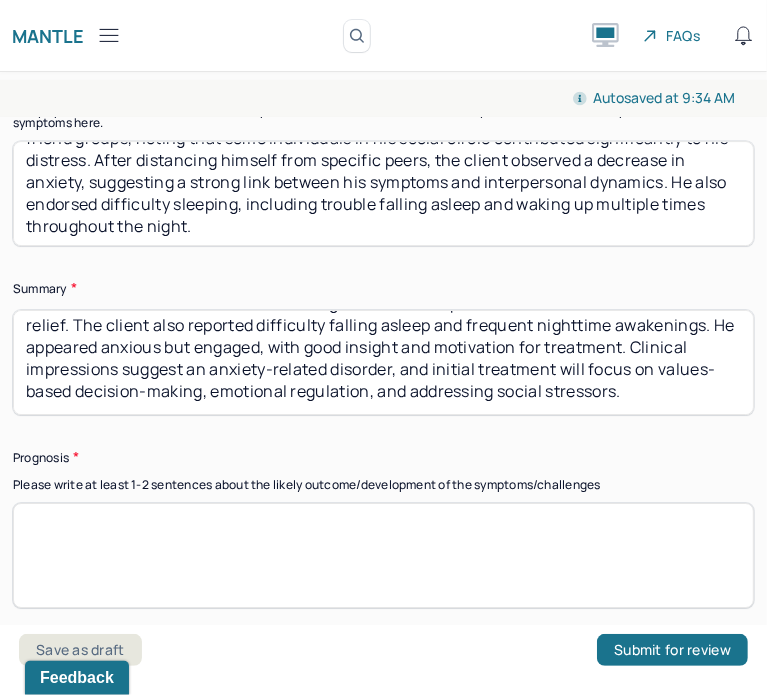 type on "The intake session focused on the client’s report of ongoing anxiety over the past two years, with symptoms intensifying in recent months. He identified certain friend groups as a major source of distress and noted that limiting contact with specific individuals has led to some relief. The client also reported difficulty falling asleep and frequent nighttime awakenings. He appeared anxious but engaged, with good insight and motivation for treatment. Clinical impressions suggest an anxiety-related disorder, and initial treatment will focus on values-based decision-making, emotional regulation, and addressing social stressors." 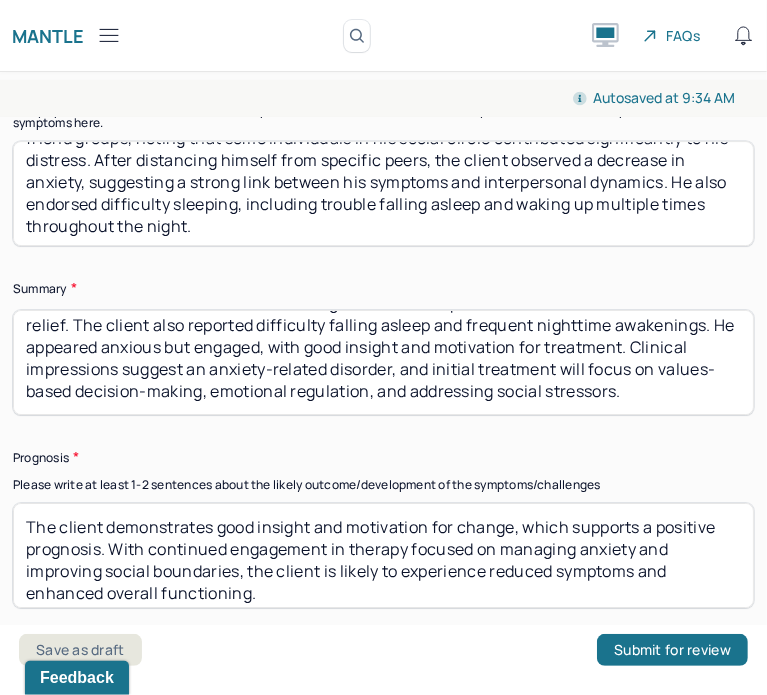 scroll, scrollTop: 7, scrollLeft: 0, axis: vertical 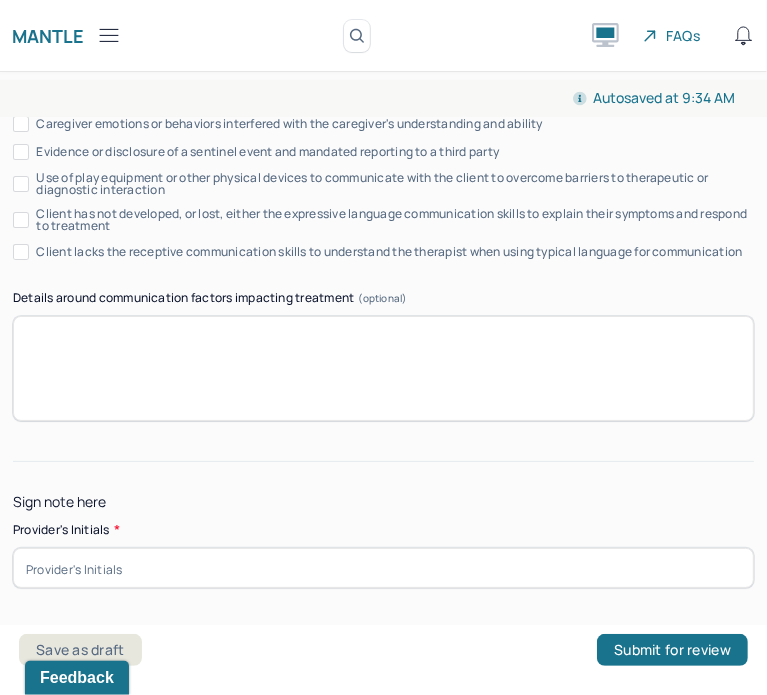 type on "The client demonstrates good insight and motivation for change, which supports a positive prognosis. With continued engagement in therapy focused on managing anxiety and improving social boundaries, the client is likely to experience reduced symptoms and enhanced overall functioning." 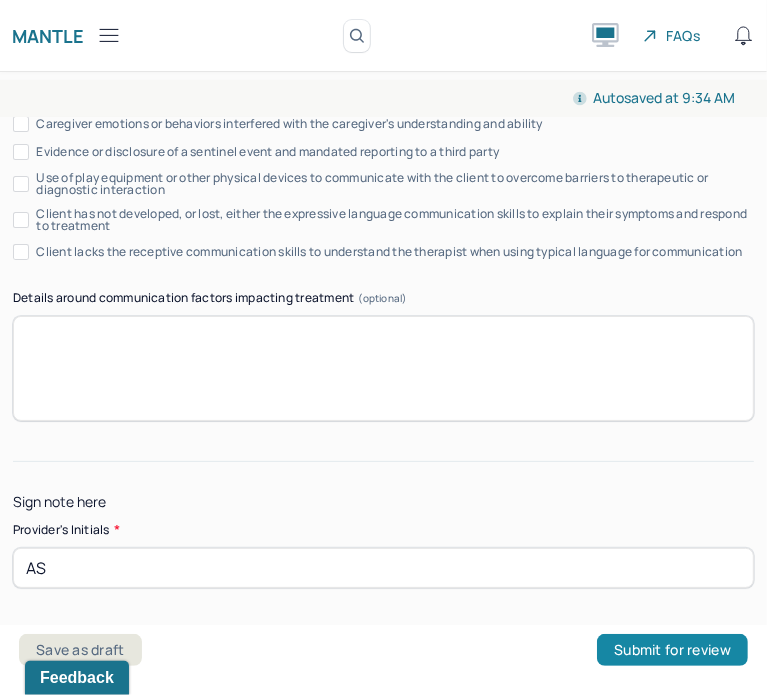 type on "AS" 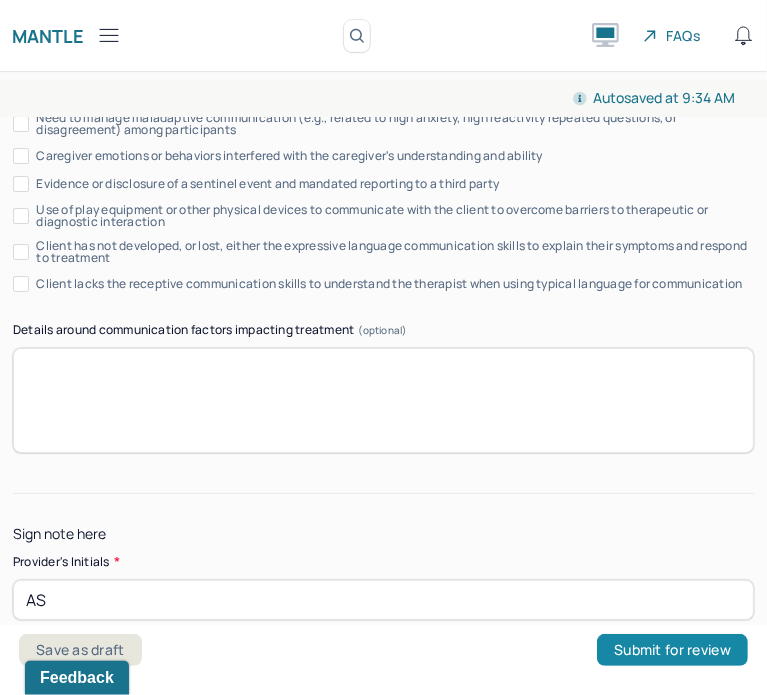 scroll, scrollTop: 11572, scrollLeft: 0, axis: vertical 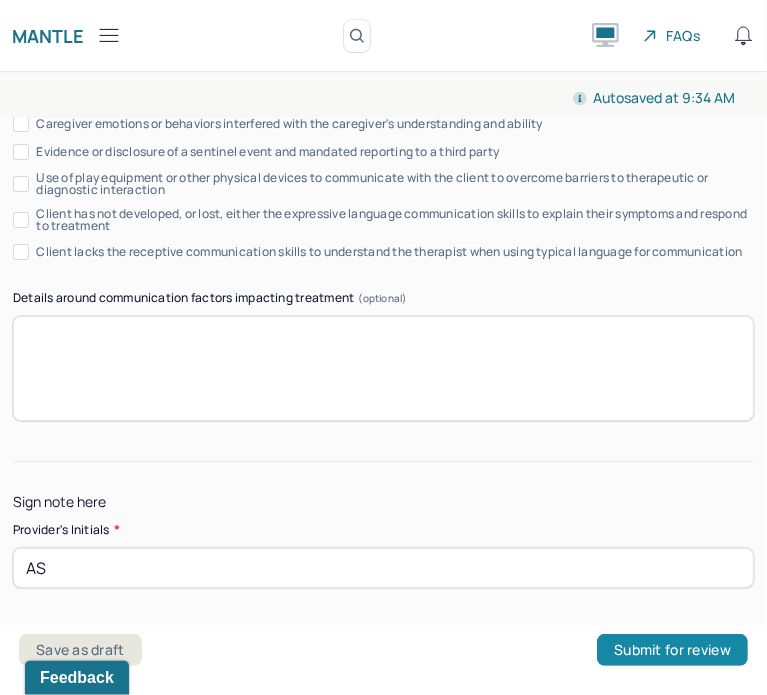 click on "Submit for review" at bounding box center [672, 650] 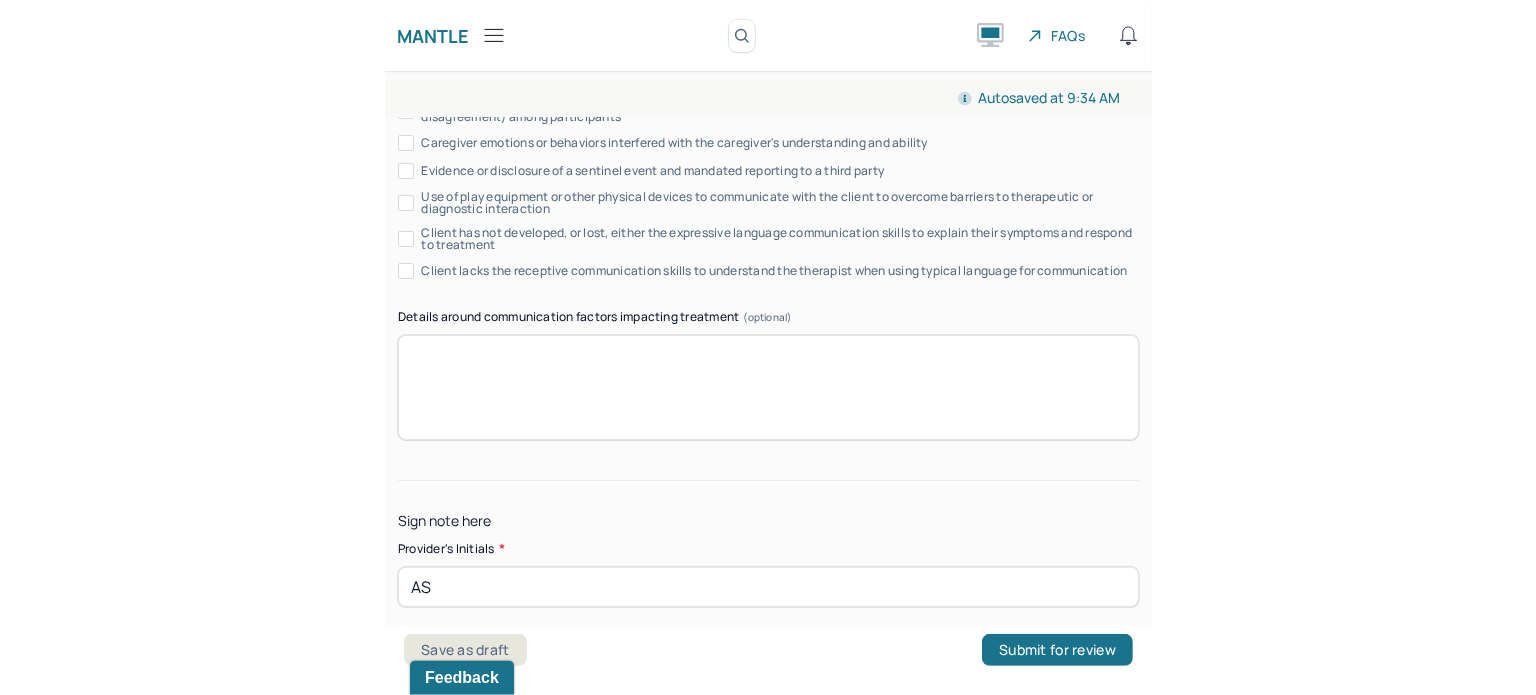 scroll, scrollTop: 11572, scrollLeft: 0, axis: vertical 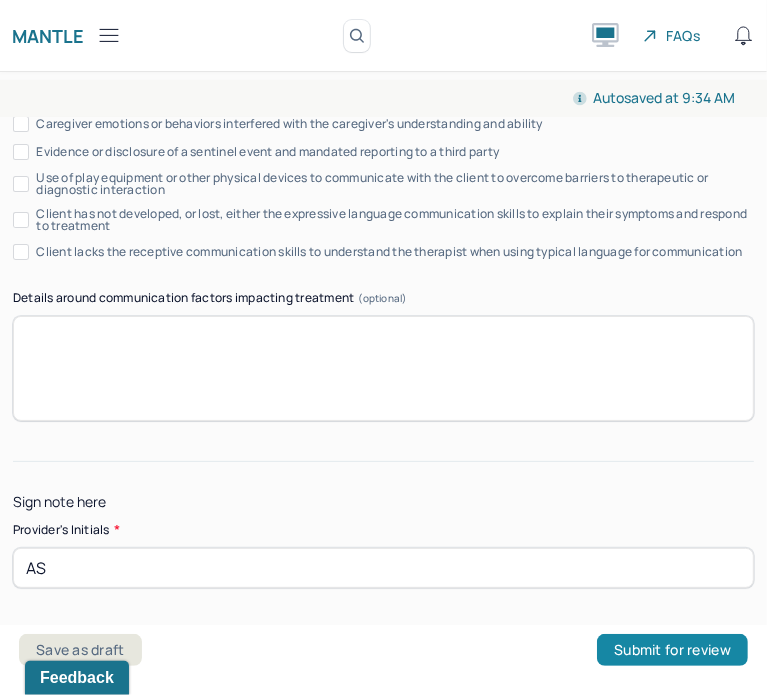 click on "Submit for review" at bounding box center [672, 650] 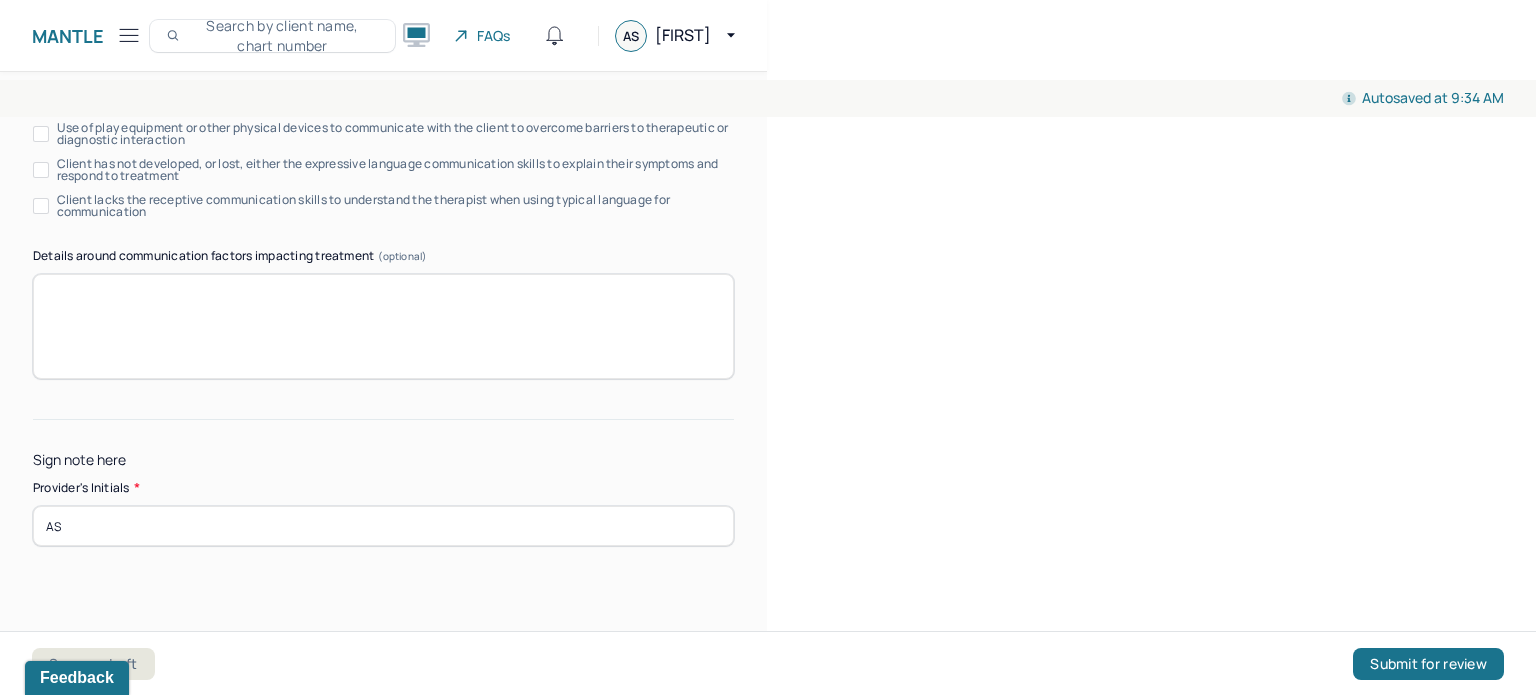 scroll, scrollTop: 0, scrollLeft: 0, axis: both 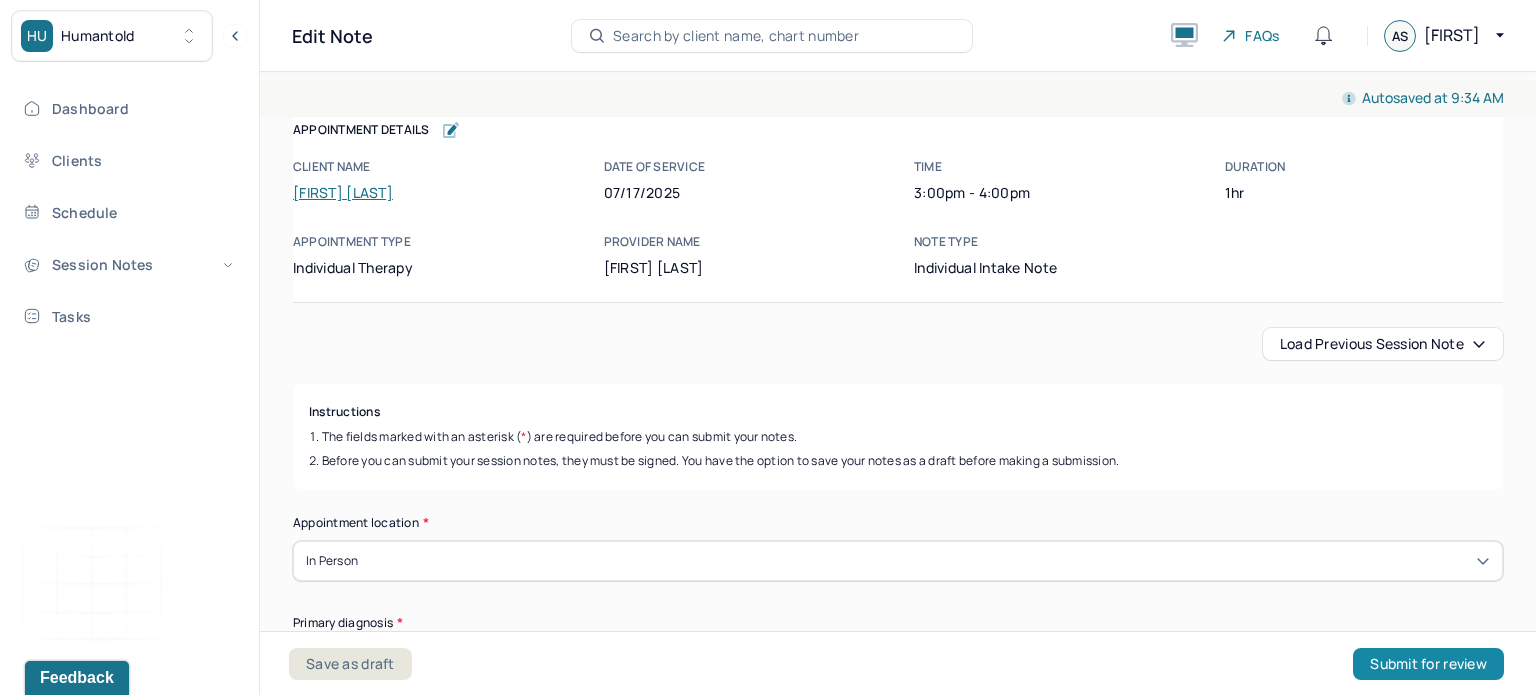 click on "Submit for review" at bounding box center [1428, 664] 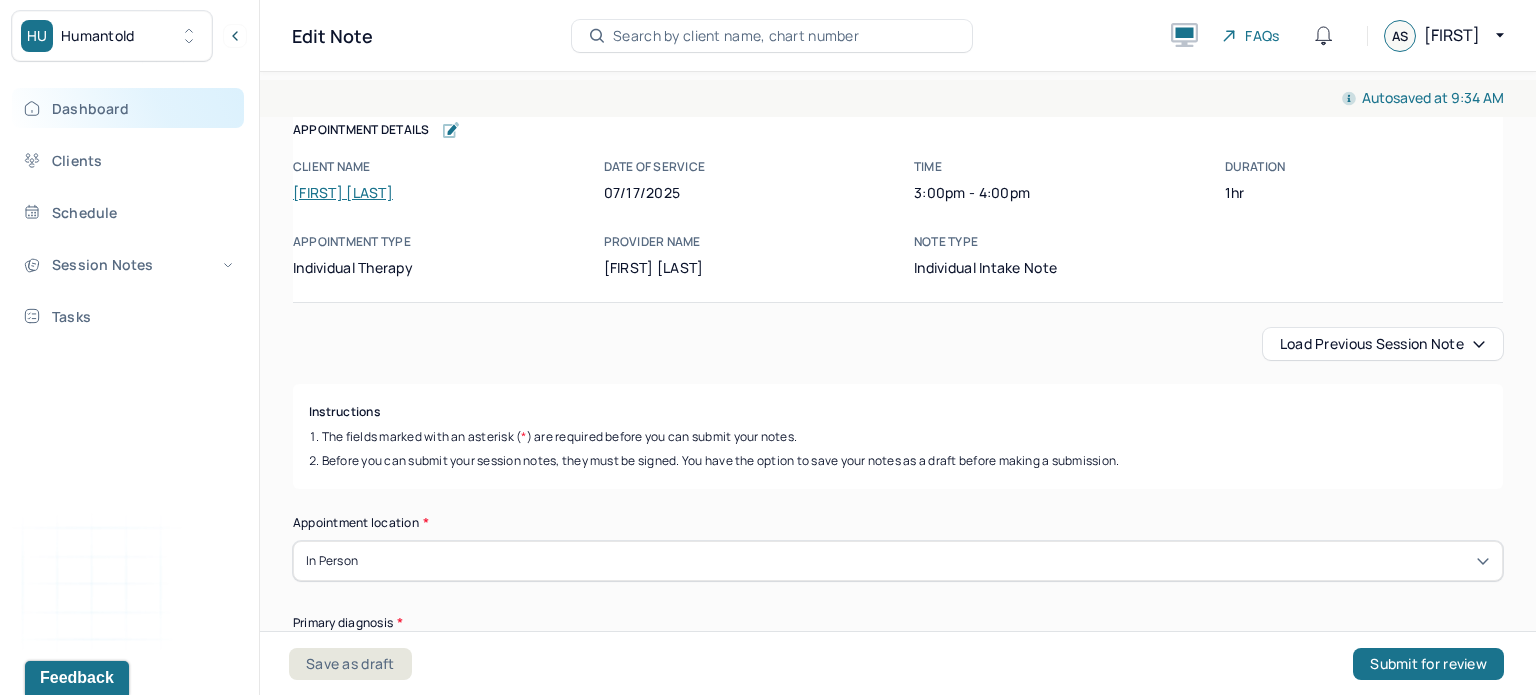 click on "Dashboard" at bounding box center [128, 108] 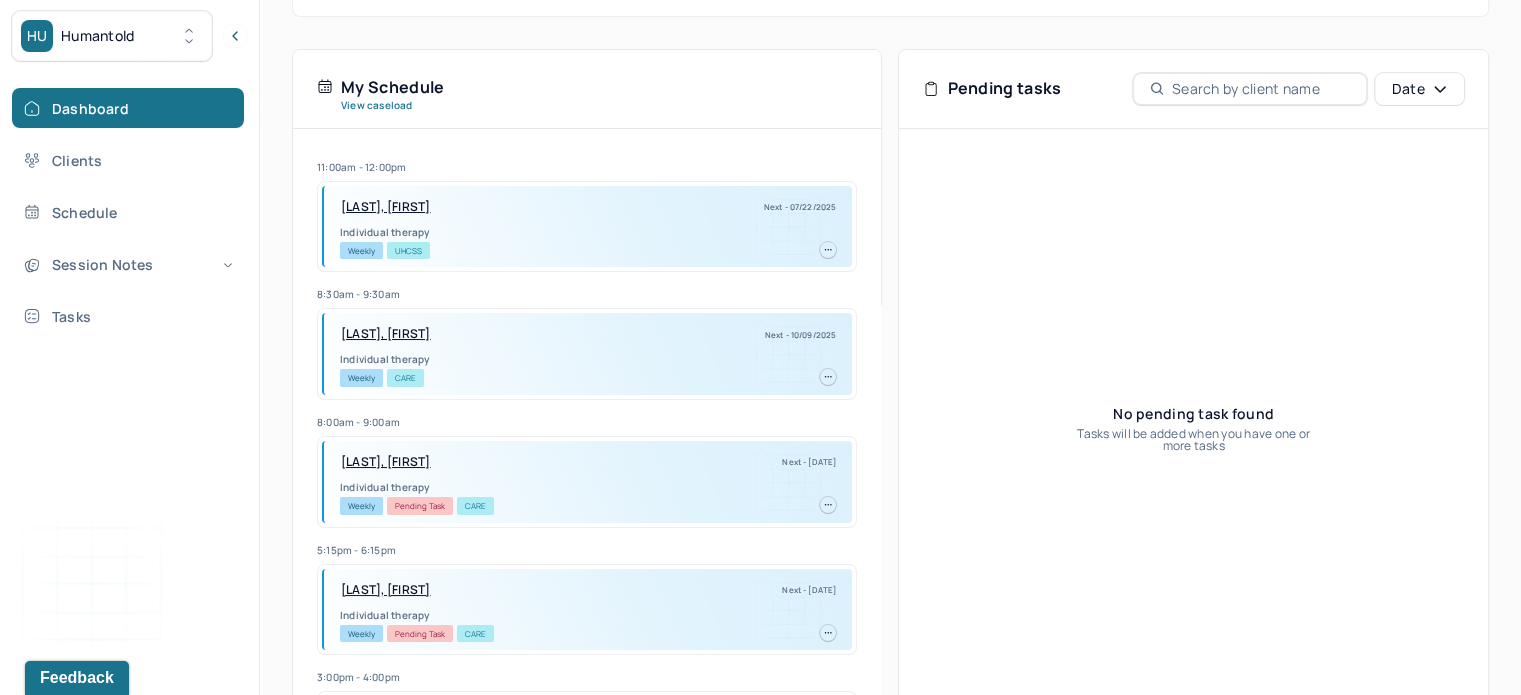 scroll, scrollTop: 384, scrollLeft: 0, axis: vertical 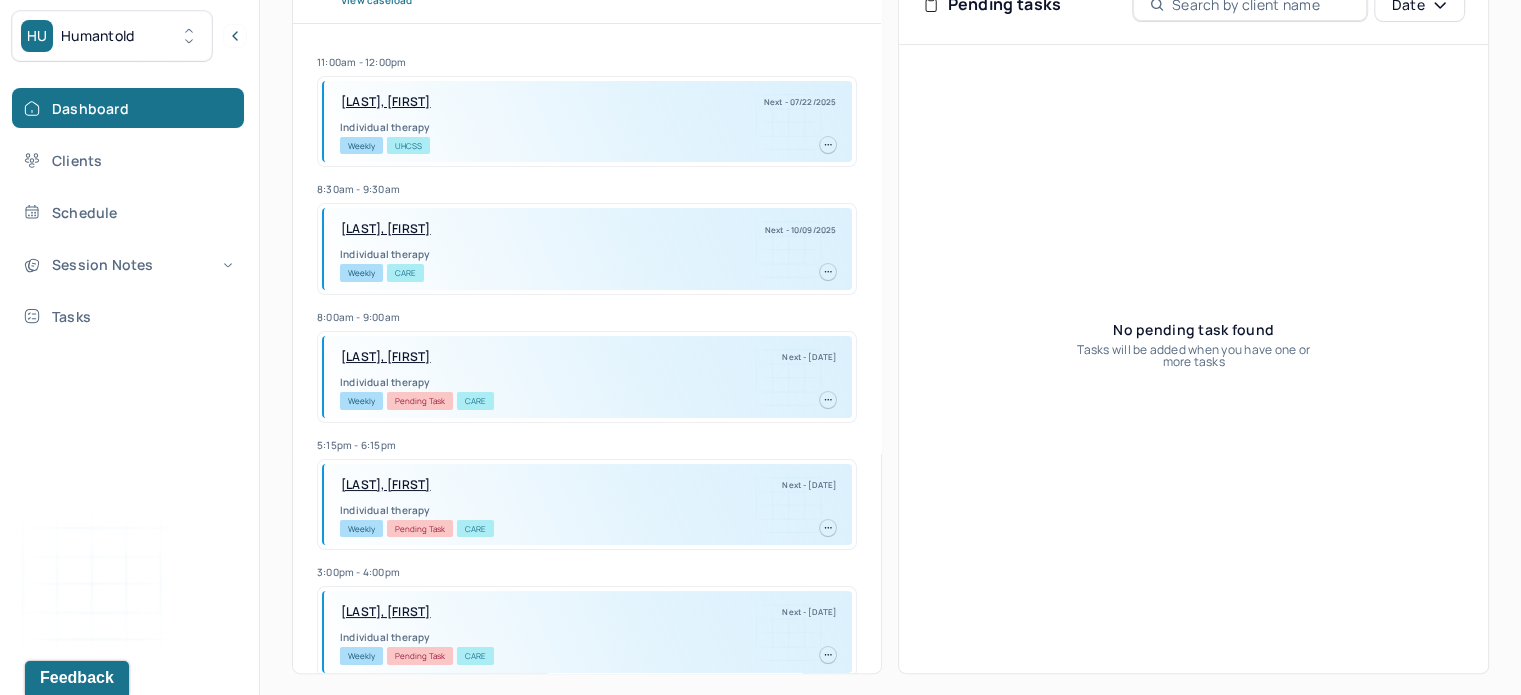 click on "[LAST], [FIRST] [SUFFIX]" at bounding box center [386, 612] 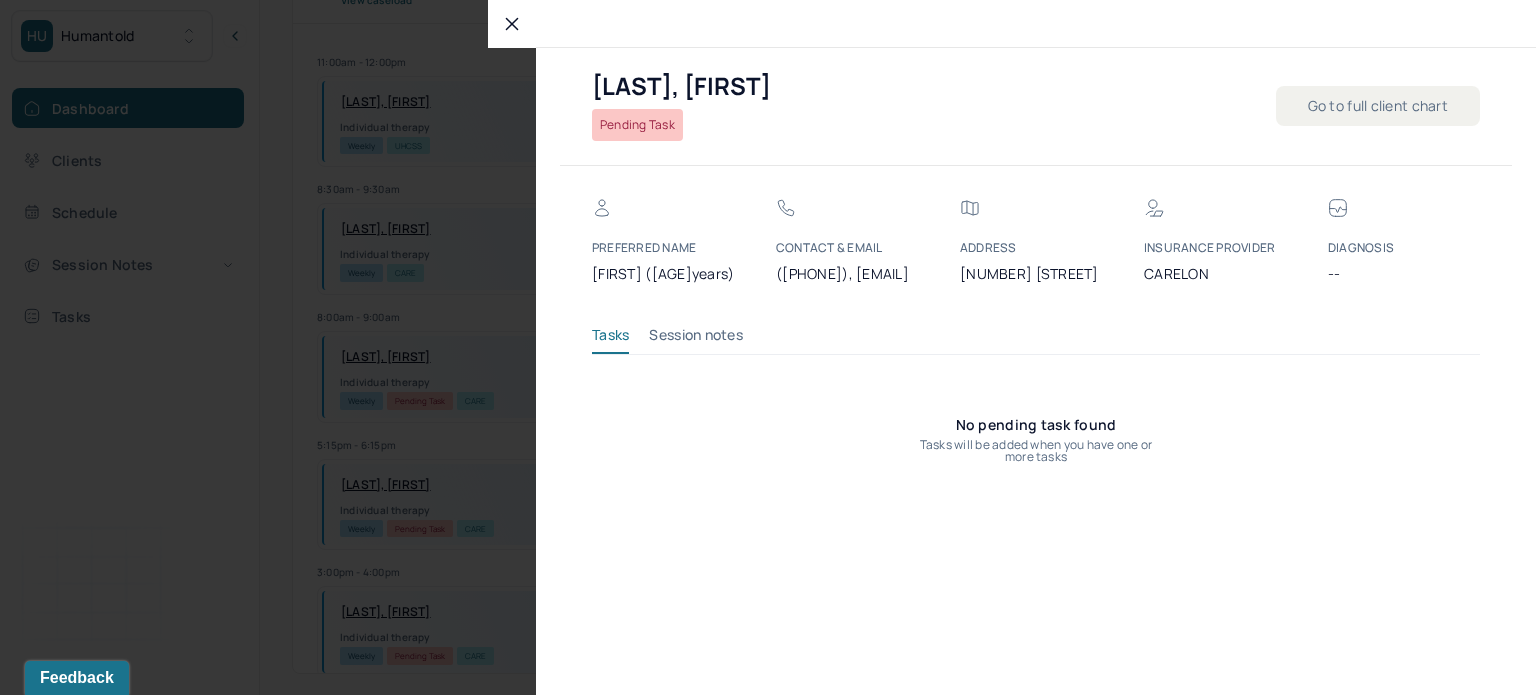 click on "Session notes" at bounding box center [696, 339] 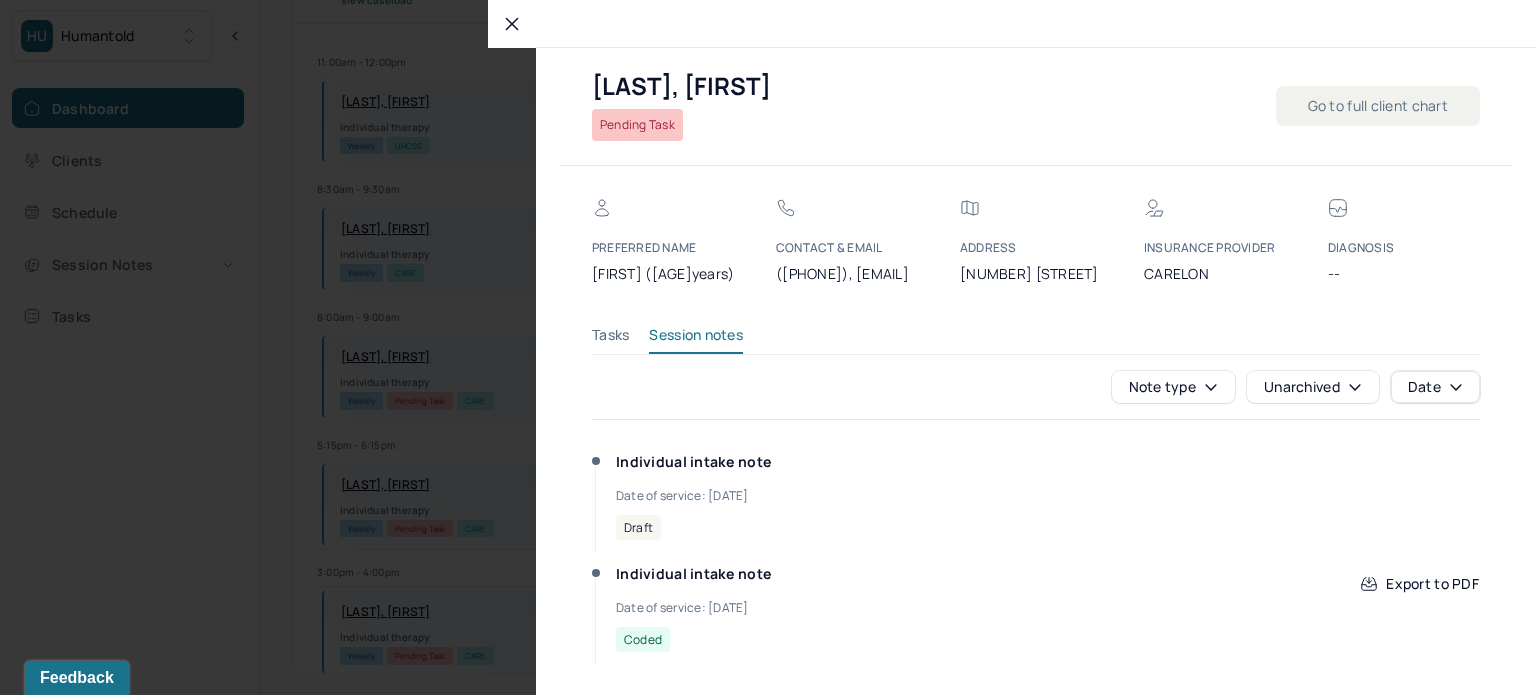 click on "Individual intake note Date of service: [DATE] Draft" at bounding box center (814, 496) 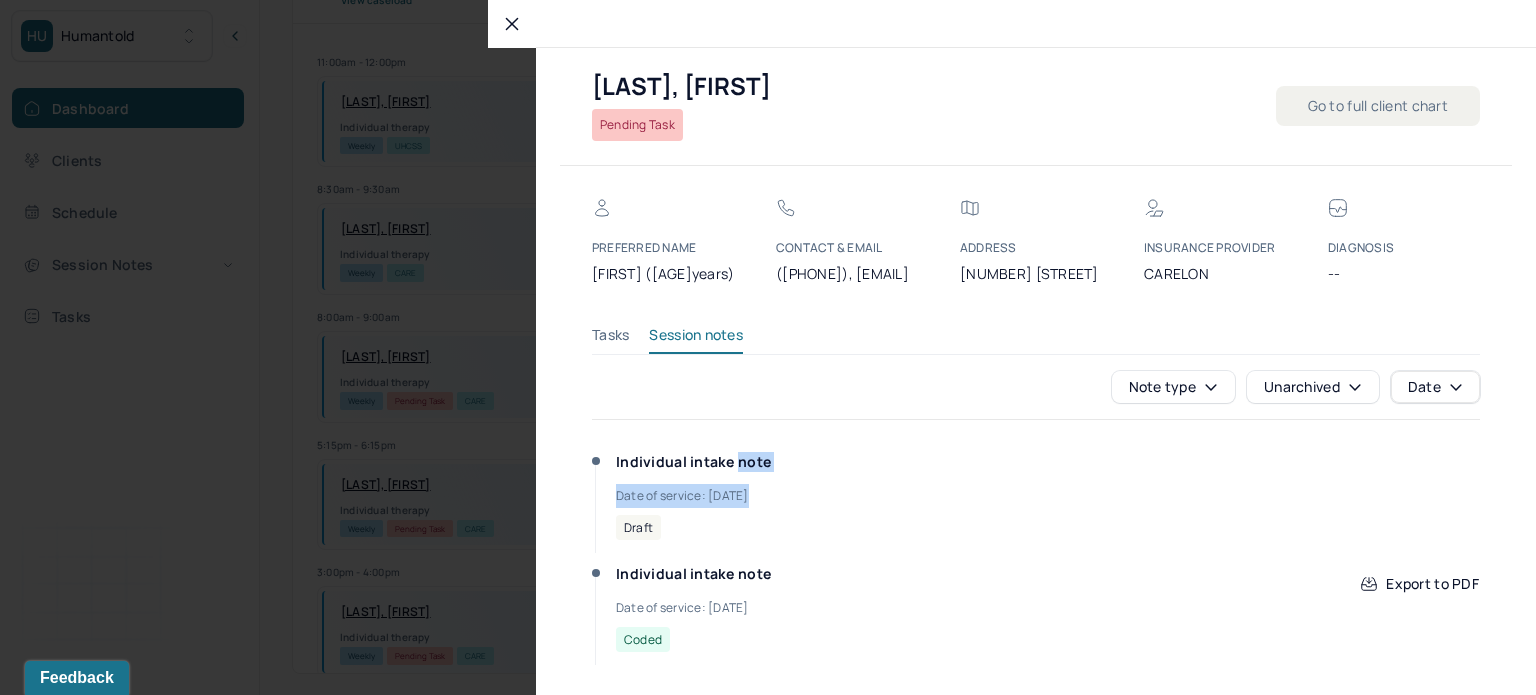 drag, startPoint x: 760, startPoint y: 483, endPoint x: 877, endPoint y: 492, distance: 117.34564 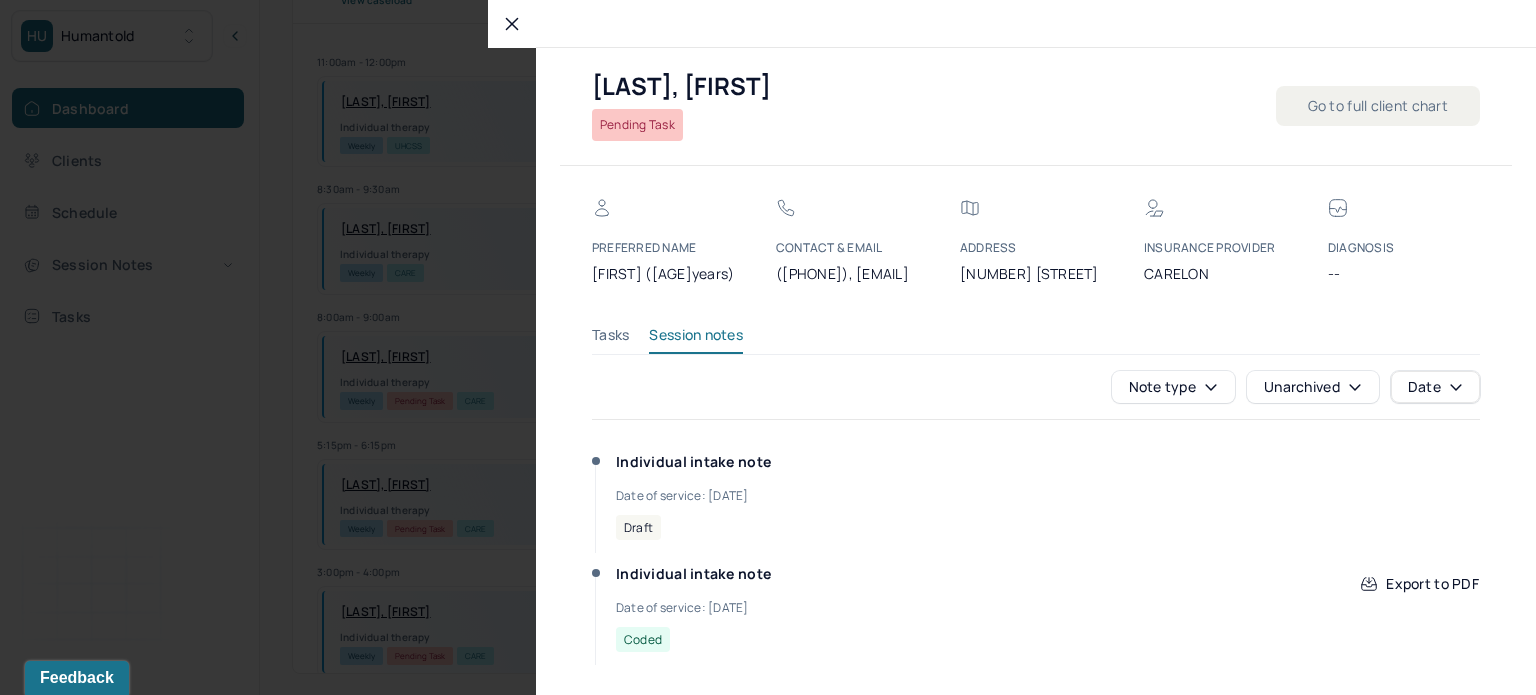 click at bounding box center [768, 347] 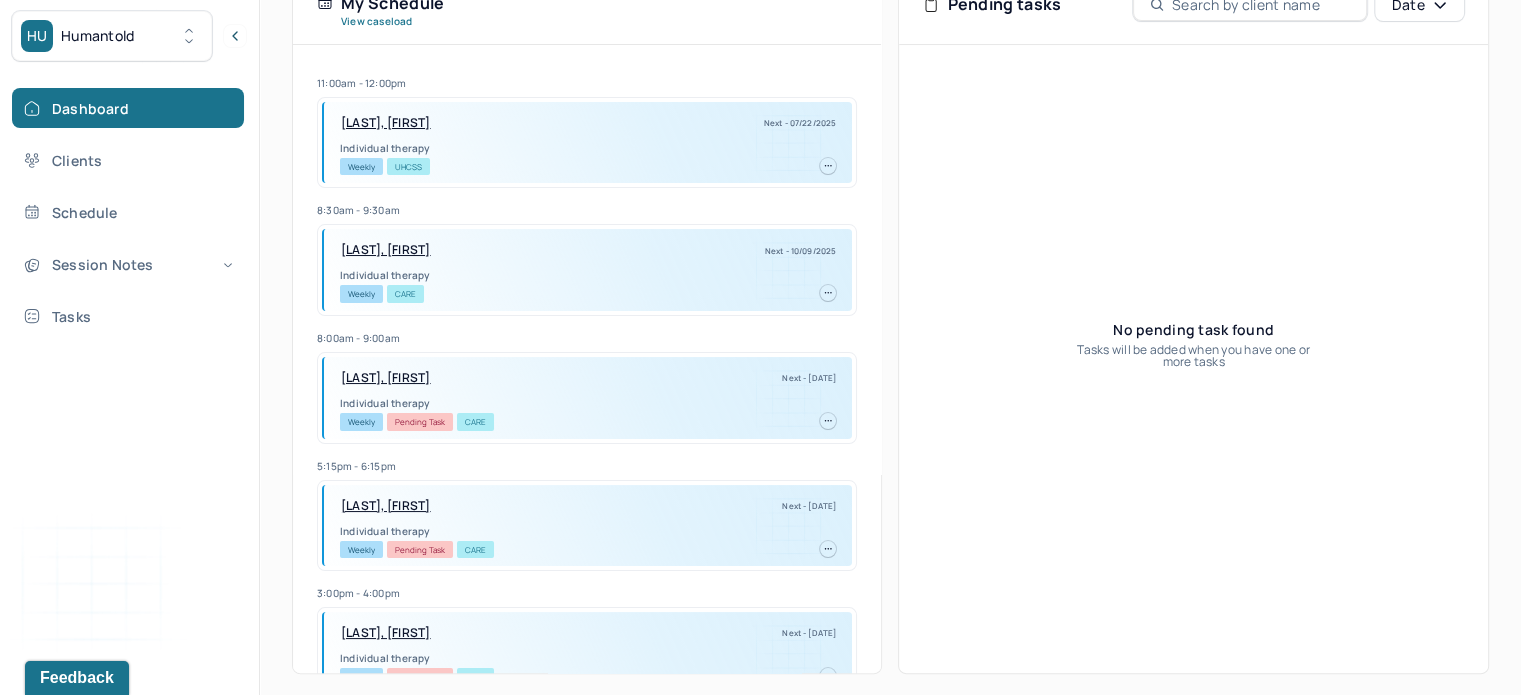 scroll, scrollTop: 21, scrollLeft: 0, axis: vertical 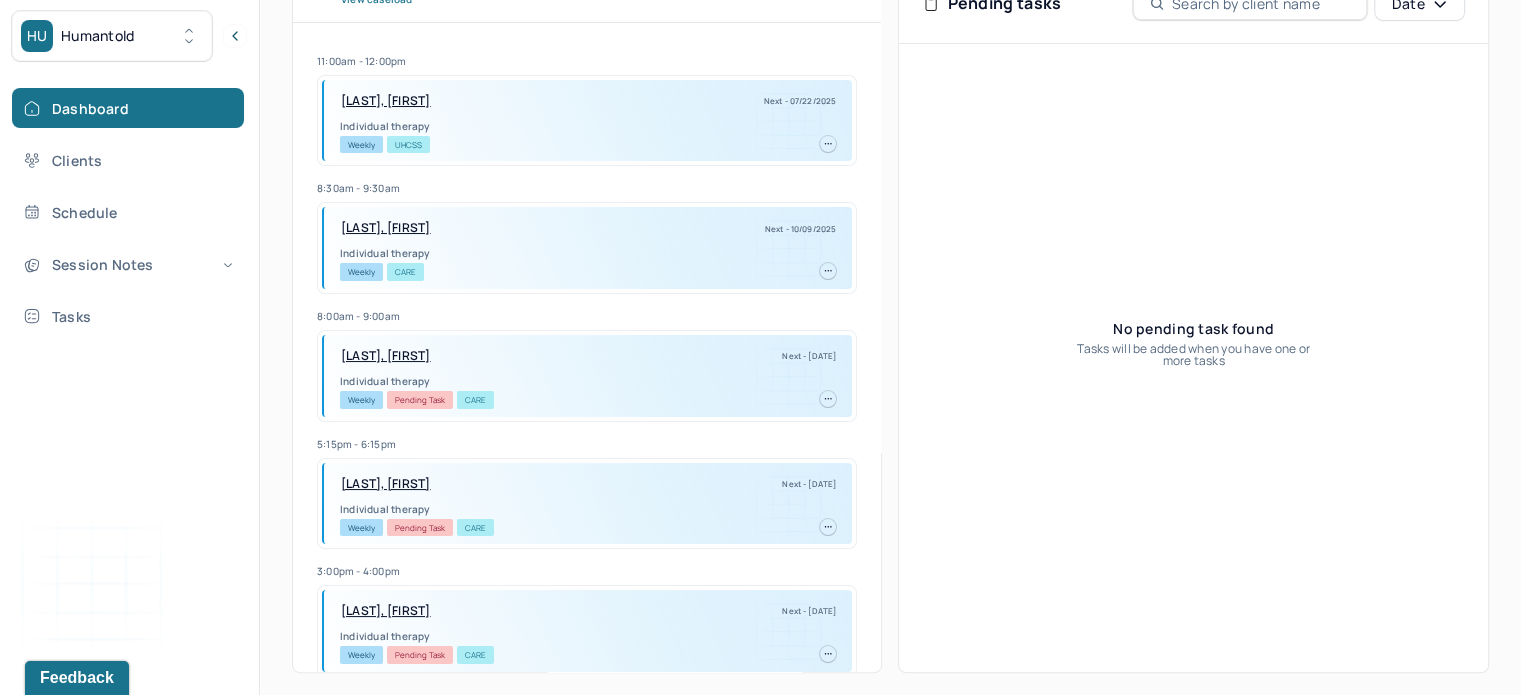 click on "[LAST], [FIRST] [SUFFIX]" at bounding box center (386, 611) 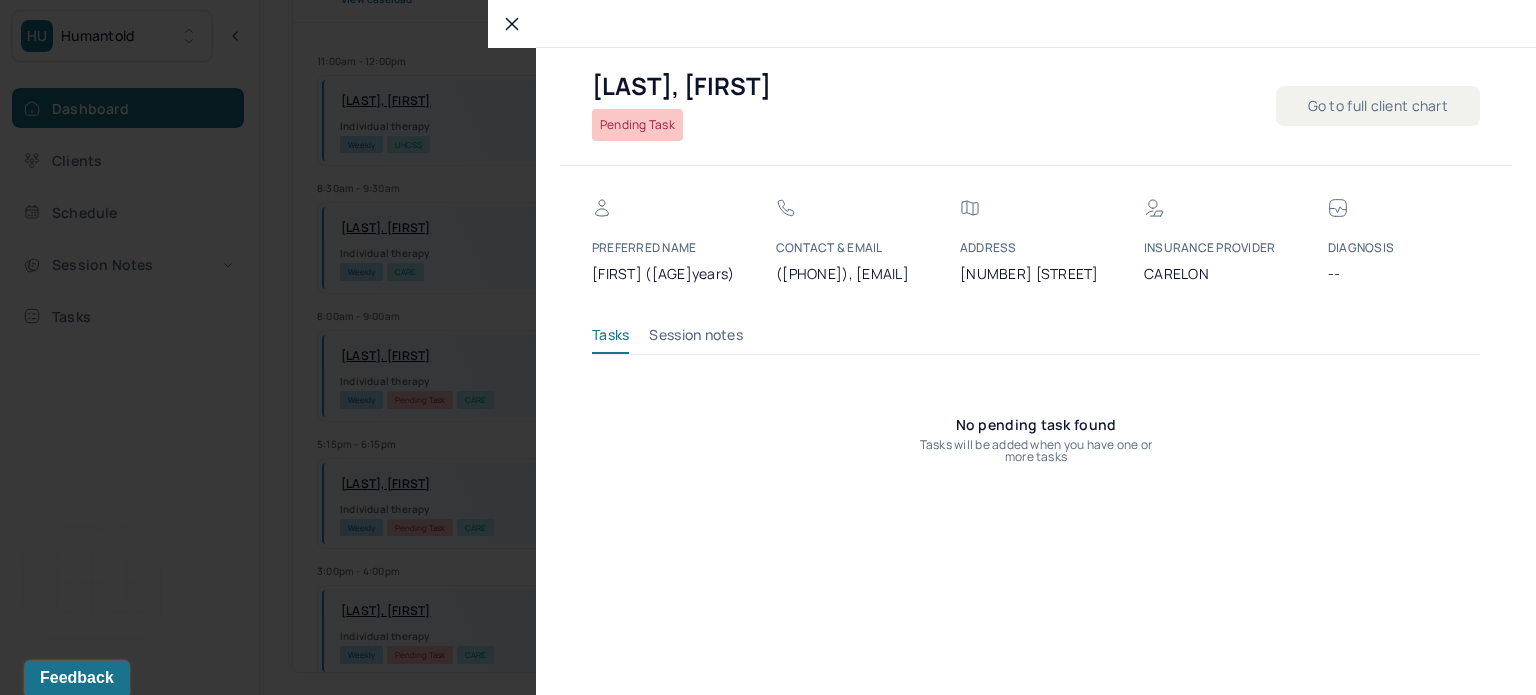 click on "CUSCUNA III, ROCCO Pending Task Go to full client chart PREFERRED NAME Rocky (22years) CONTACT & EMAIL (203) 585-7243, rcuscuna3@airsolutions.tv Address 826 Newfield Avenue INSURANCE PROVIDER CARELON DIAGNOSIS --   Tasks     Session notes   No pending task found Tasks will be added when you have one or more tasks" at bounding box center [1012, 347] 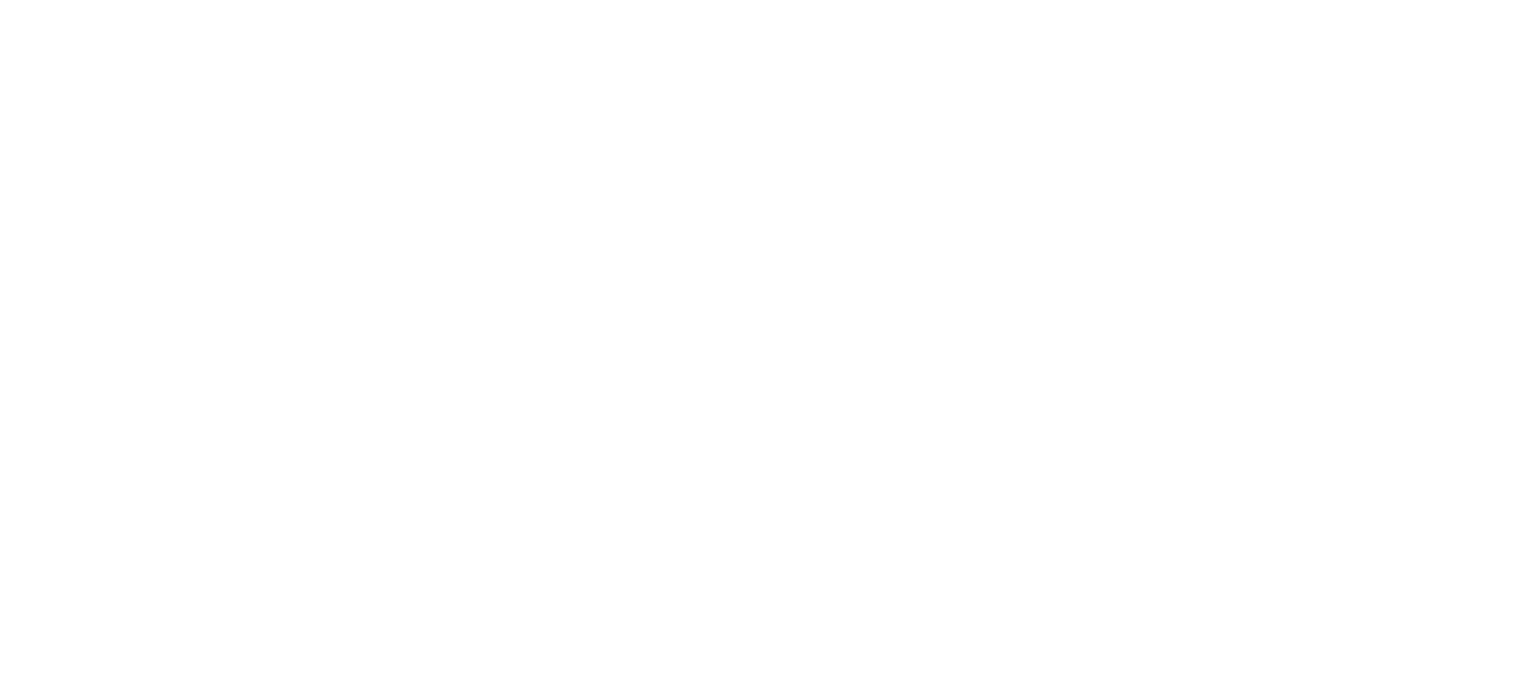 scroll, scrollTop: 0, scrollLeft: 0, axis: both 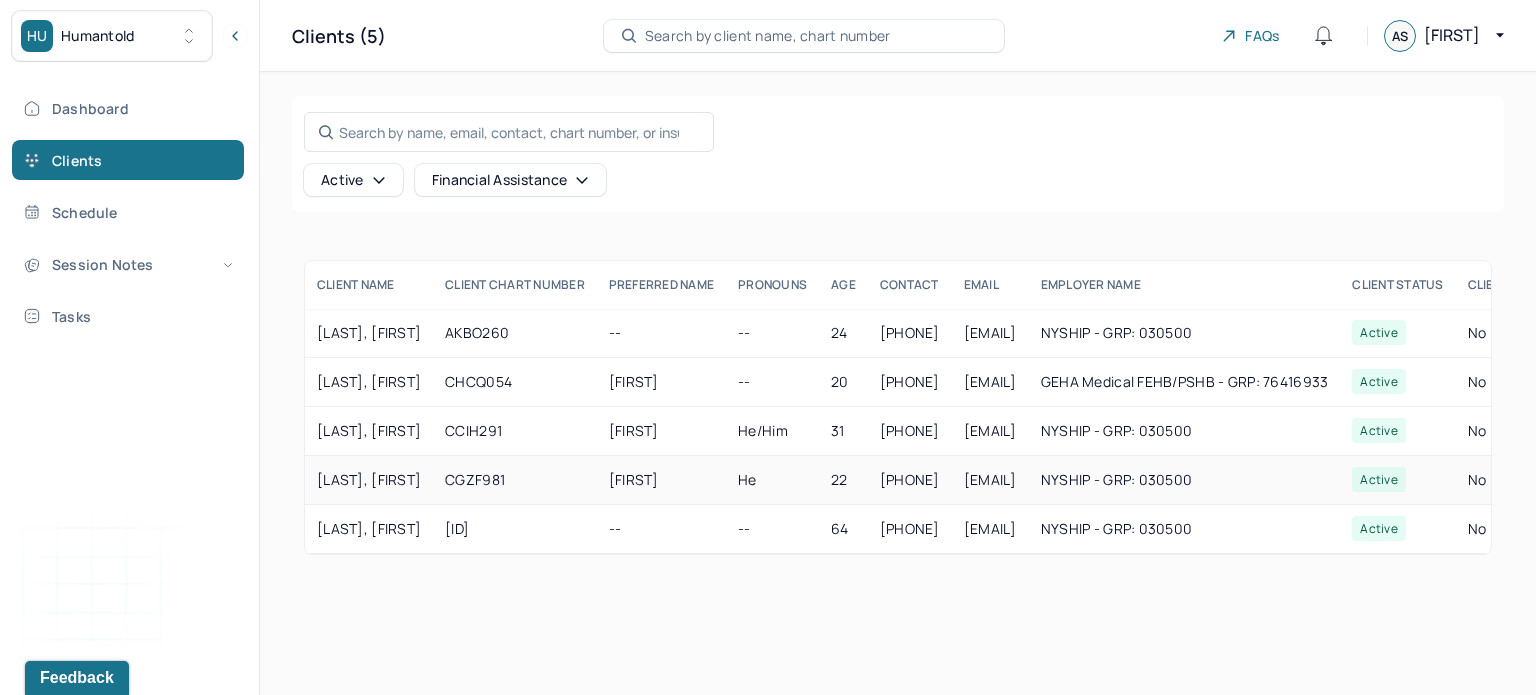 click on "[LAST], [FIRST] [SUFFIX]" at bounding box center (369, 480) 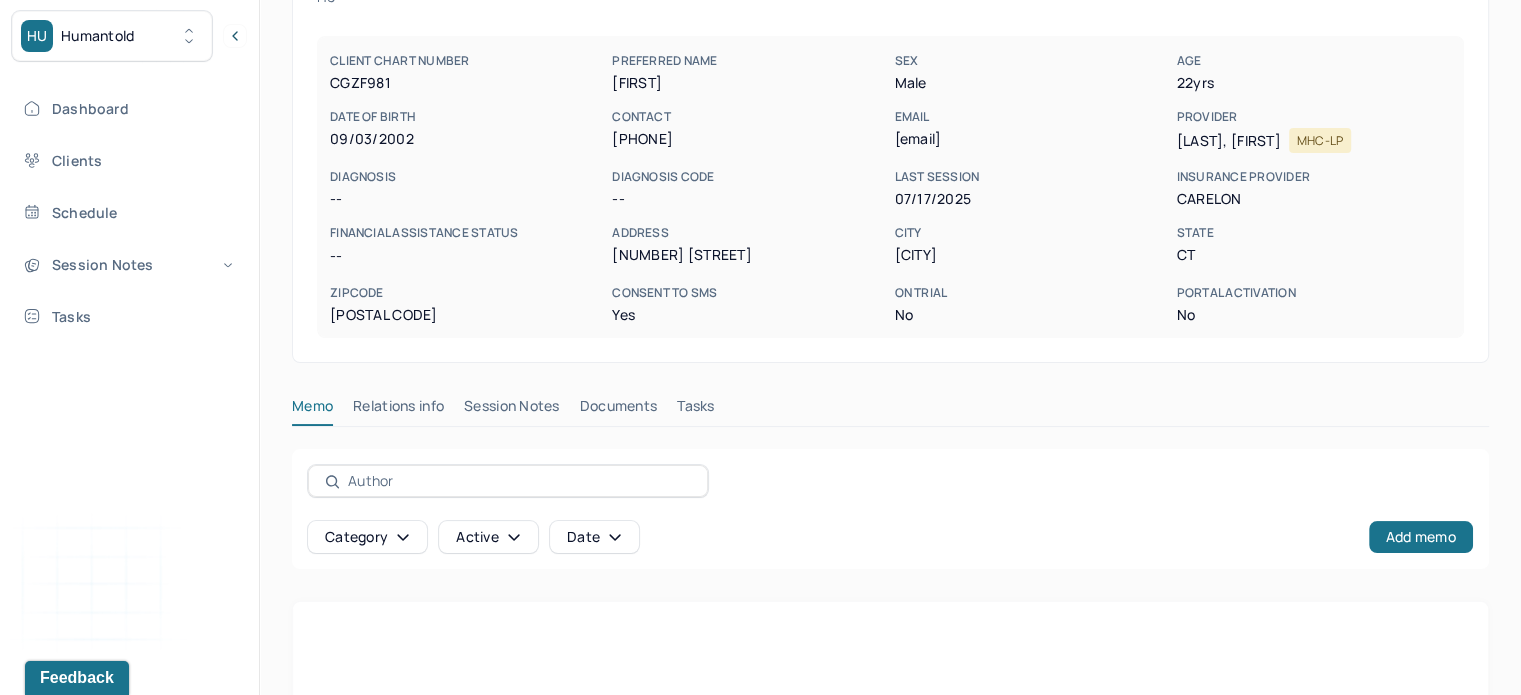 scroll, scrollTop: 167, scrollLeft: 0, axis: vertical 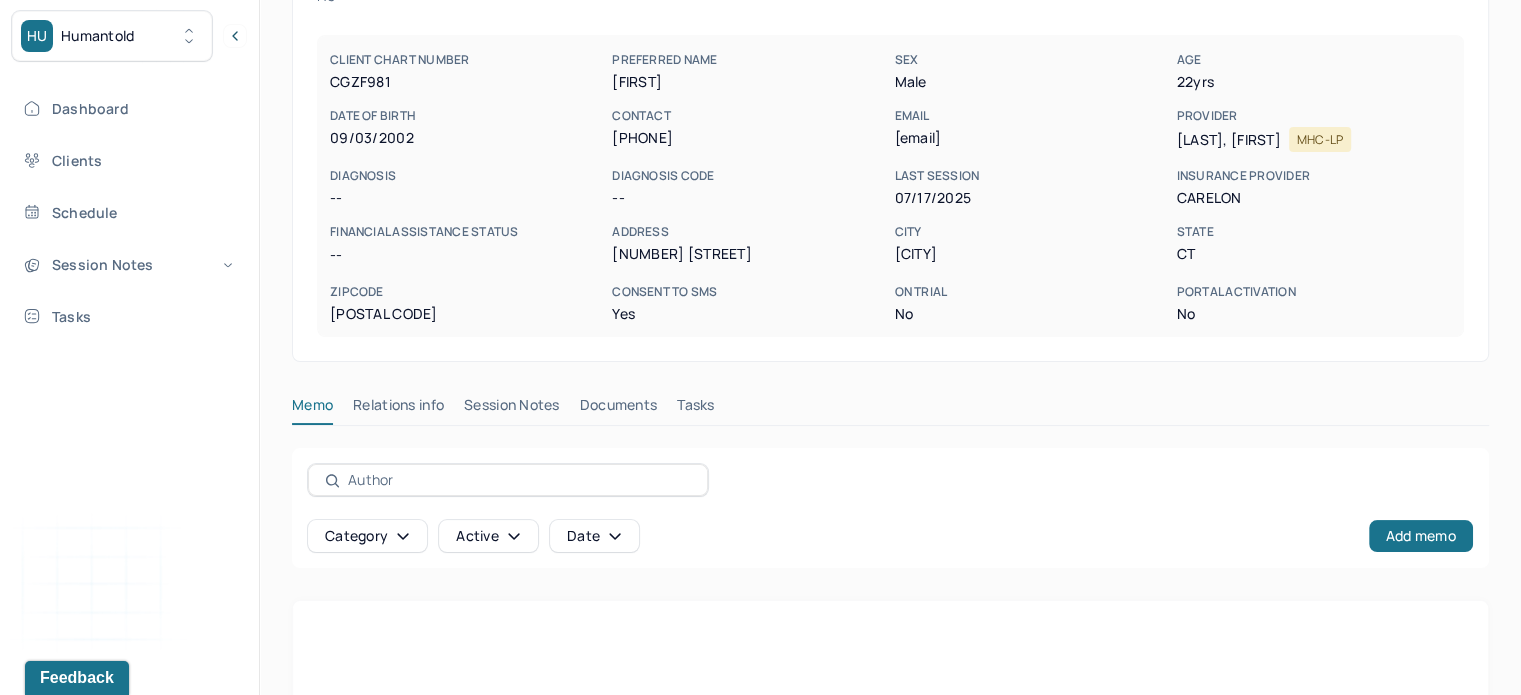 click on "Session Notes" at bounding box center [512, 409] 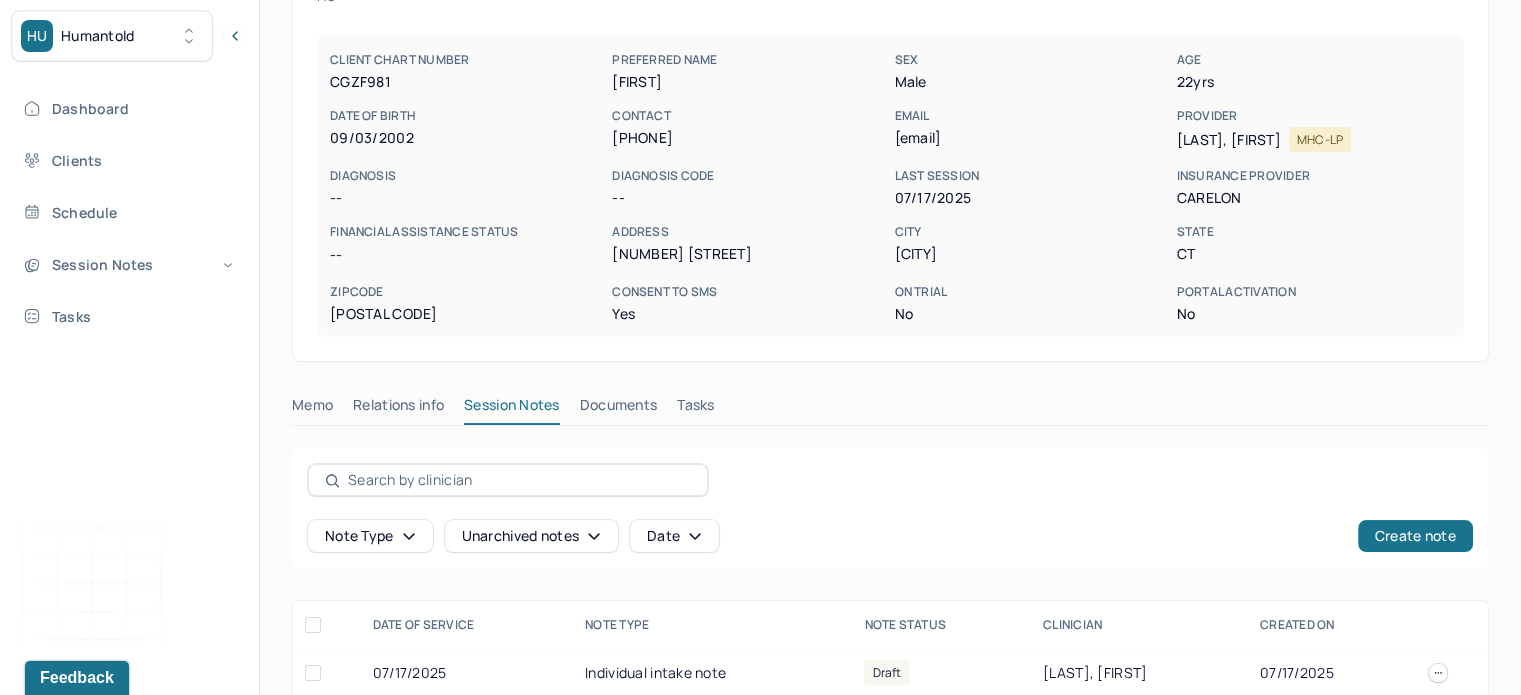 scroll, scrollTop: 241, scrollLeft: 0, axis: vertical 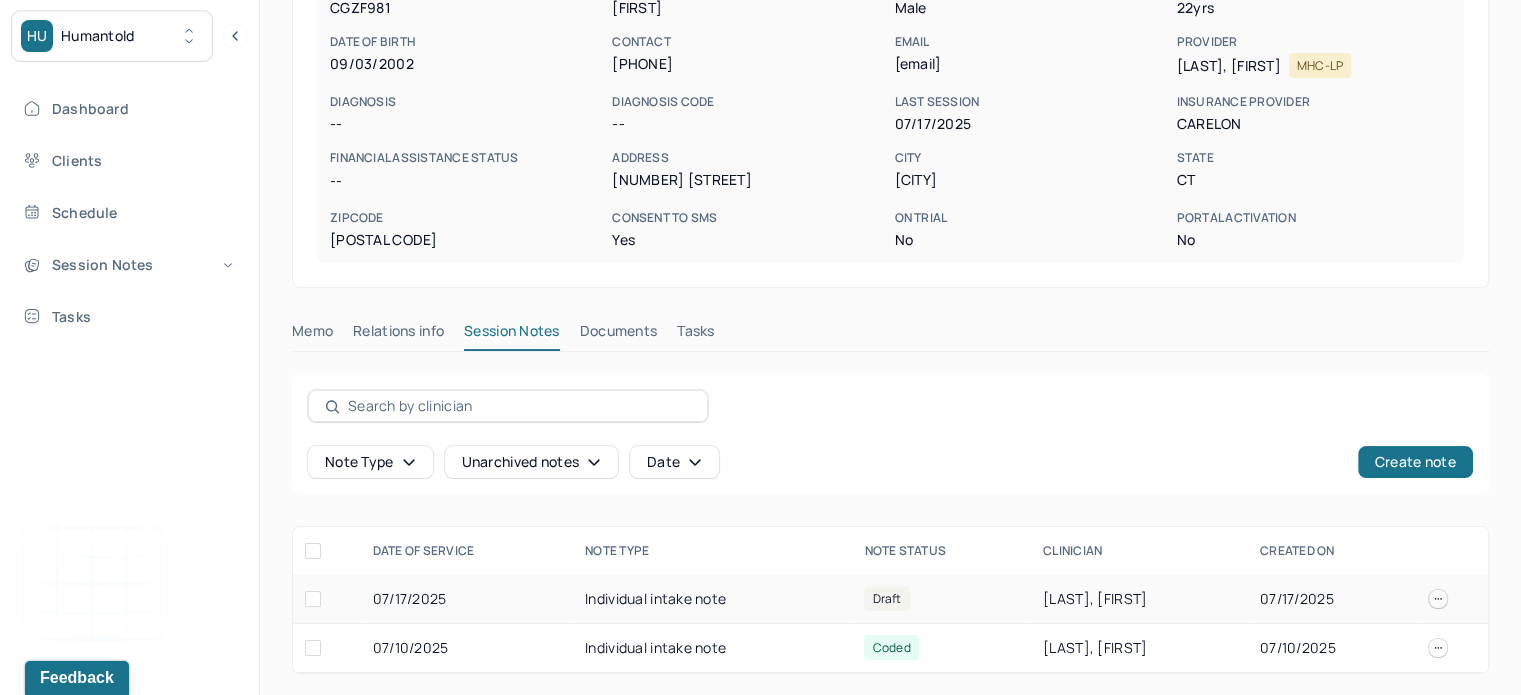 click on "Individual intake note" at bounding box center [712, 599] 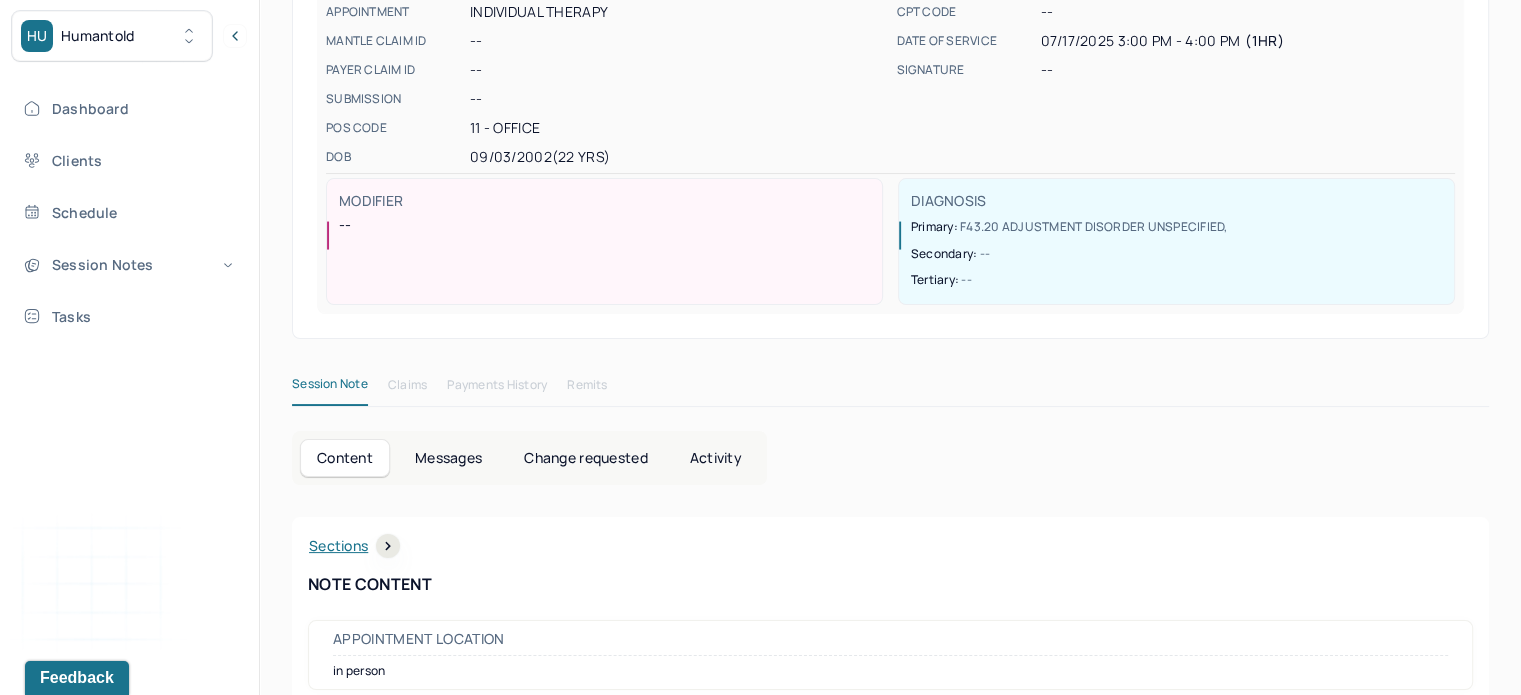 drag, startPoint x: 614, startPoint y: 600, endPoint x: 515, endPoint y: 508, distance: 135.14807 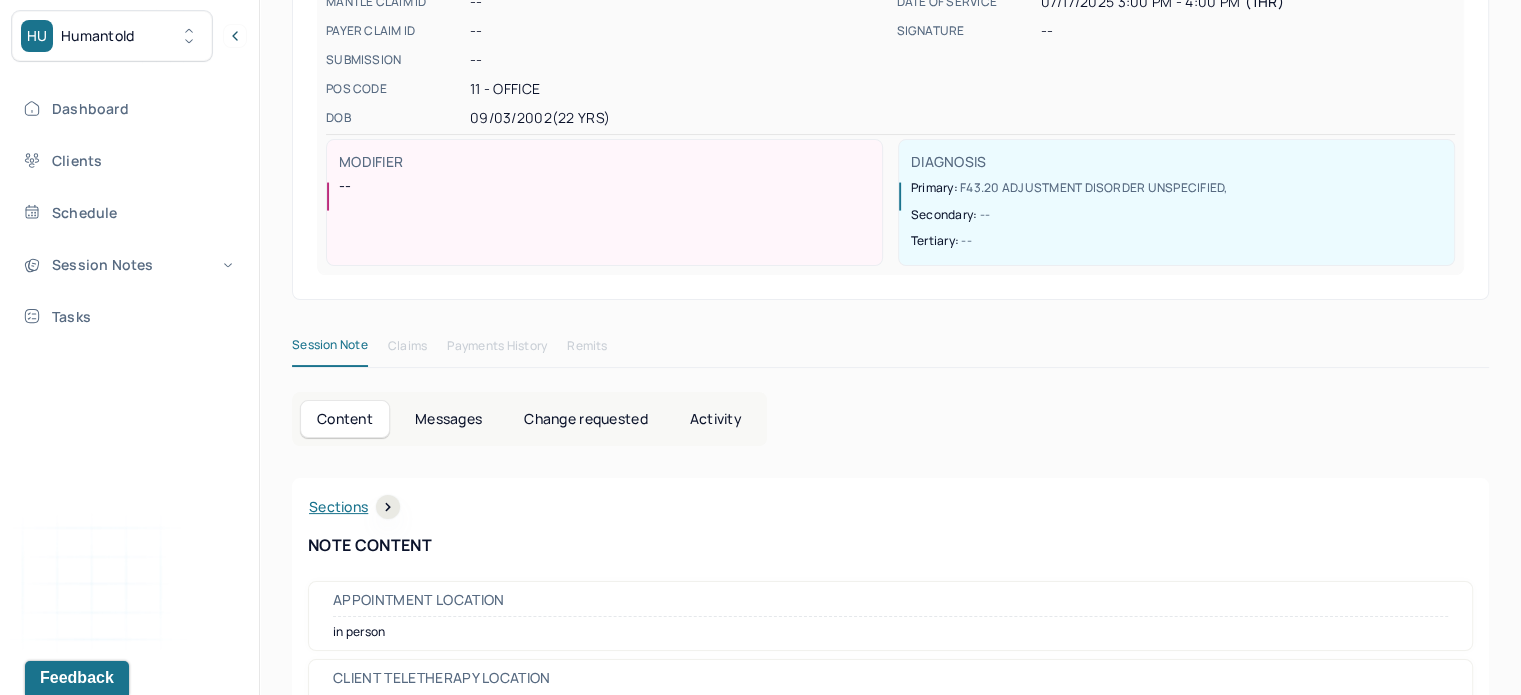 scroll, scrollTop: 0, scrollLeft: 0, axis: both 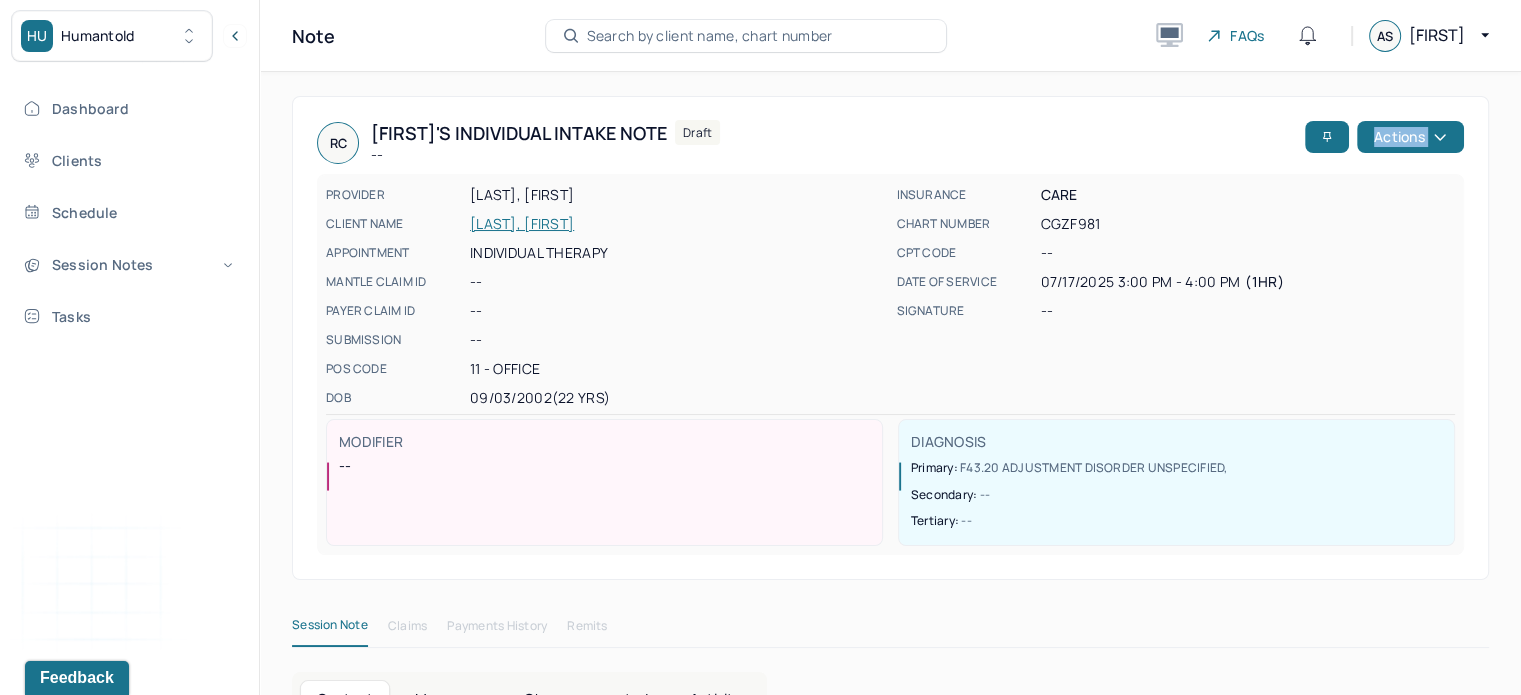 drag, startPoint x: 1300, startPoint y: 165, endPoint x: 1318, endPoint y: 153, distance: 21.633308 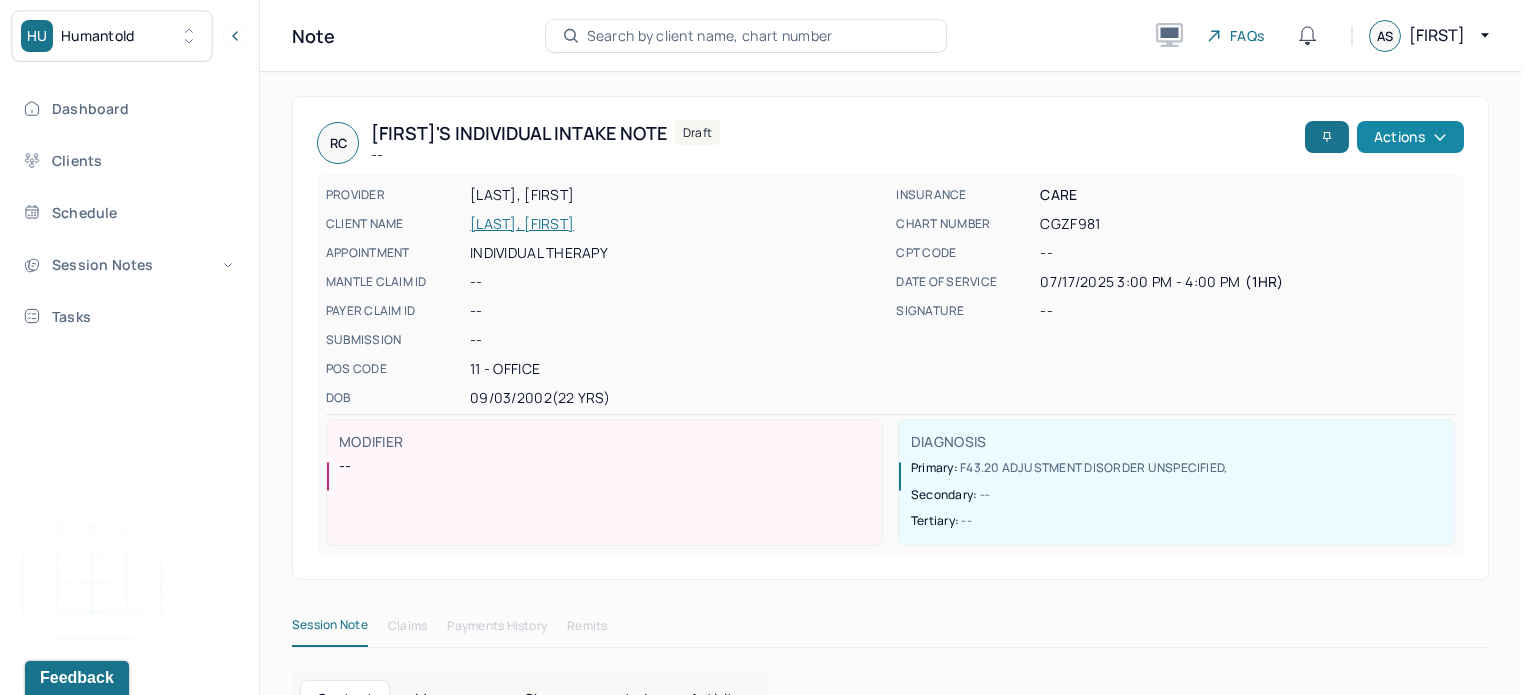 click on "Actions" at bounding box center (1410, 137) 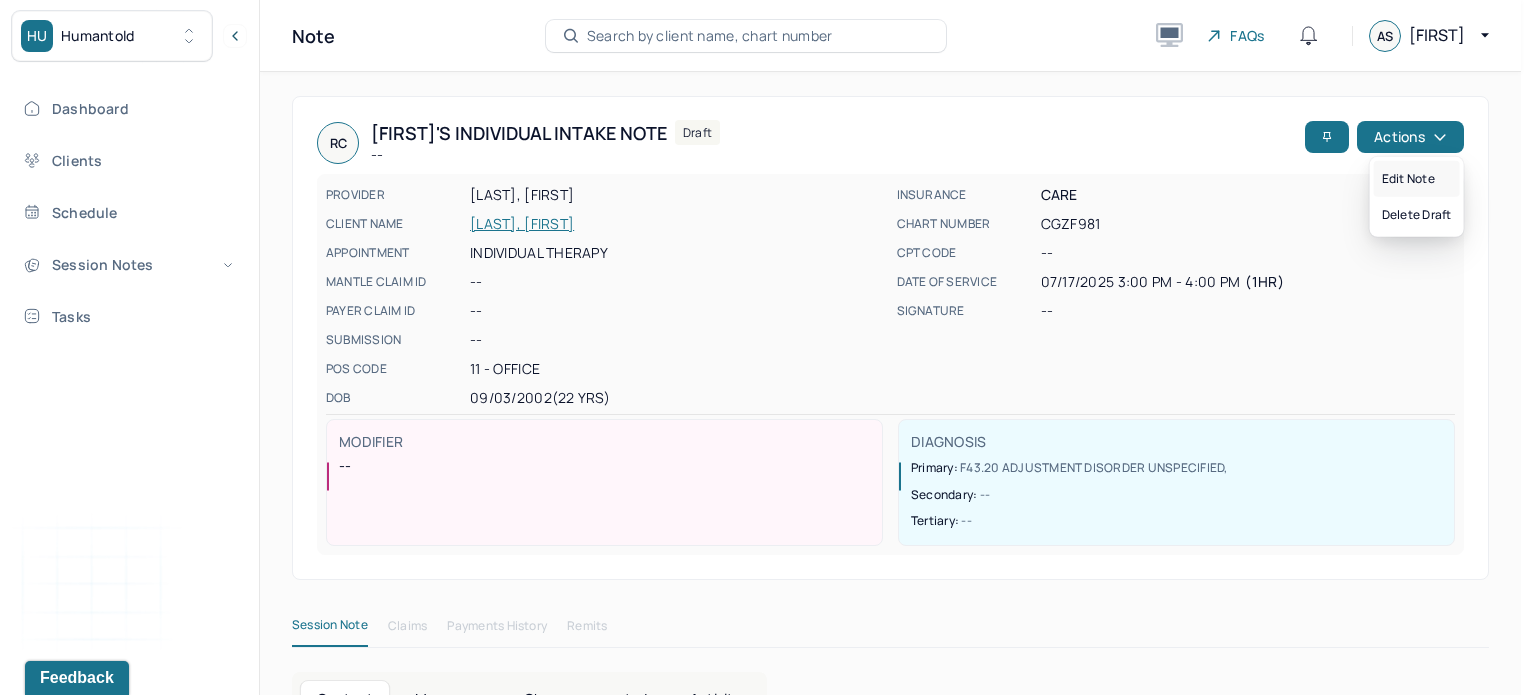 click on "Edit note" at bounding box center [1417, 179] 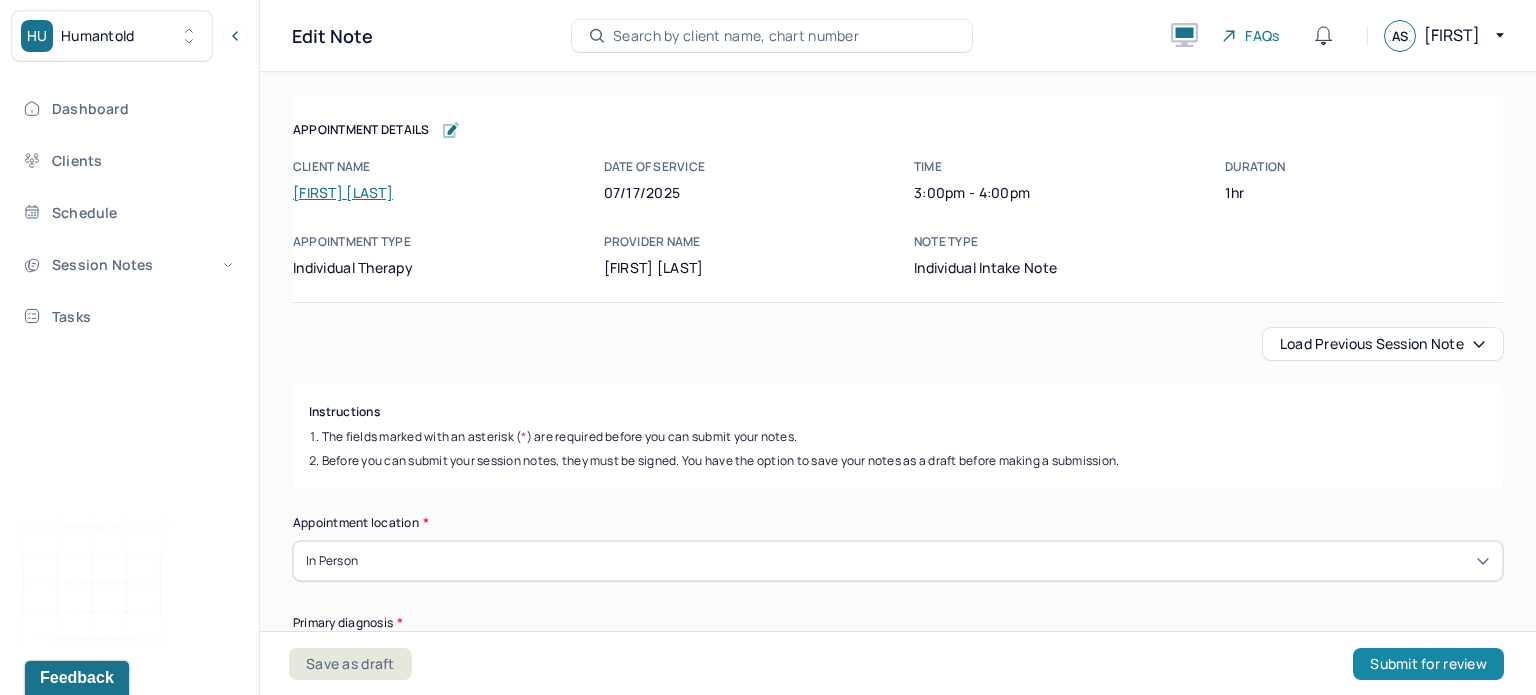 click on "Submit for review" at bounding box center (1428, 664) 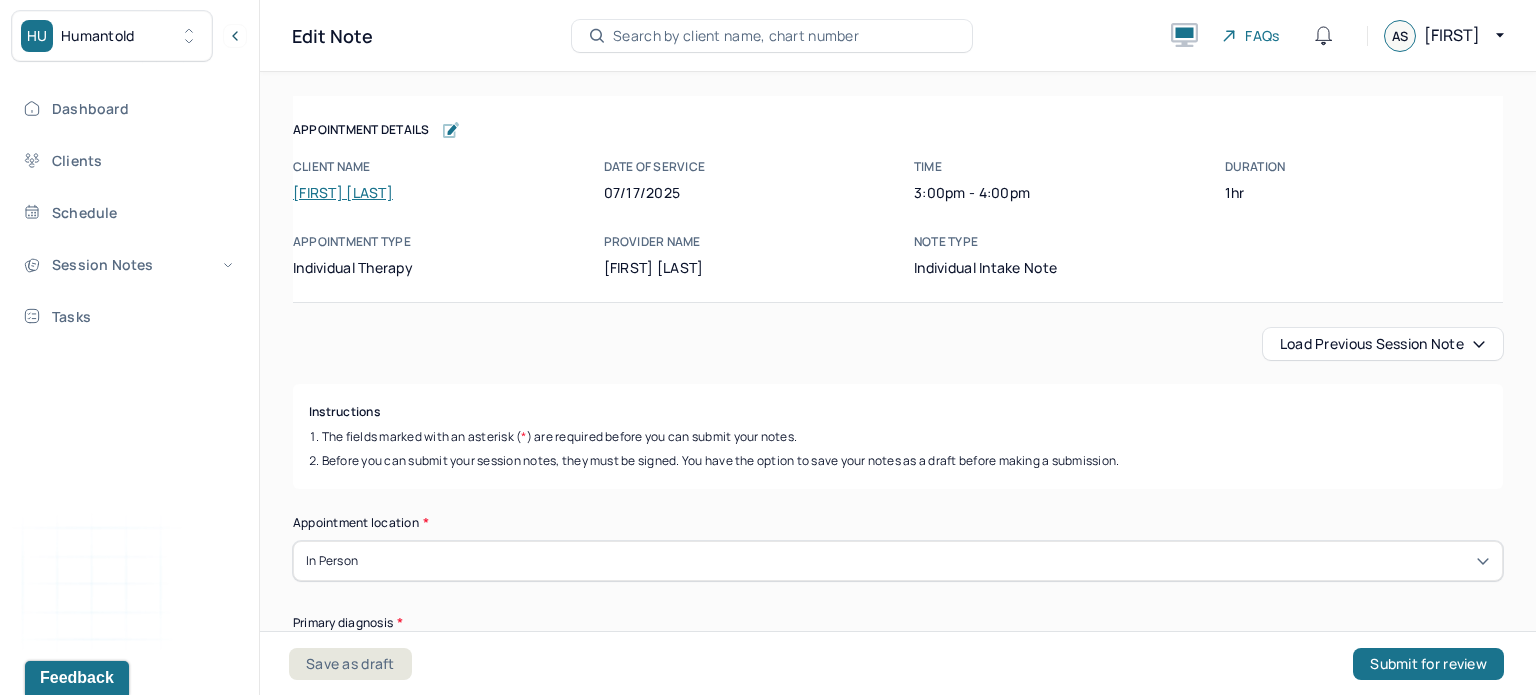 drag, startPoint x: 1374, startPoint y: 660, endPoint x: 1471, endPoint y: 624, distance: 103.46497 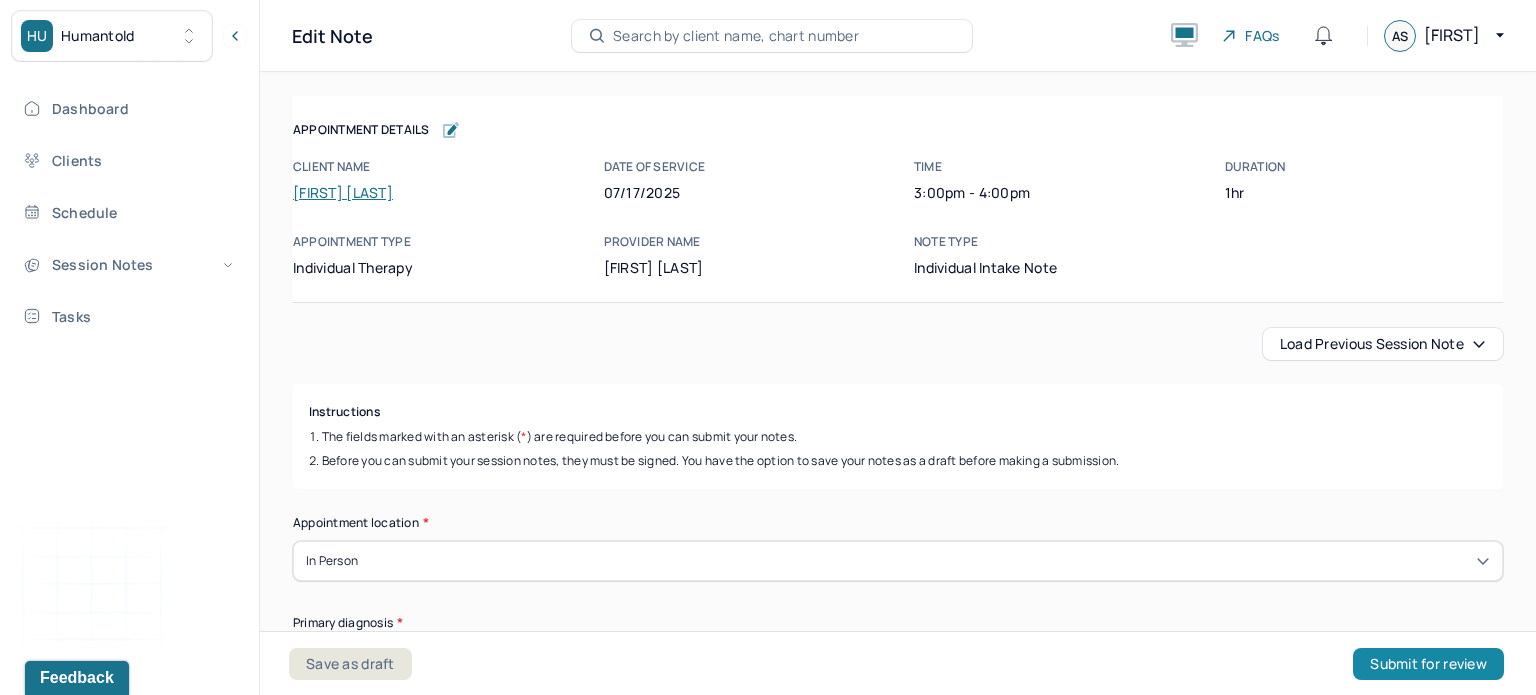 click on "Submit for review" at bounding box center (1428, 664) 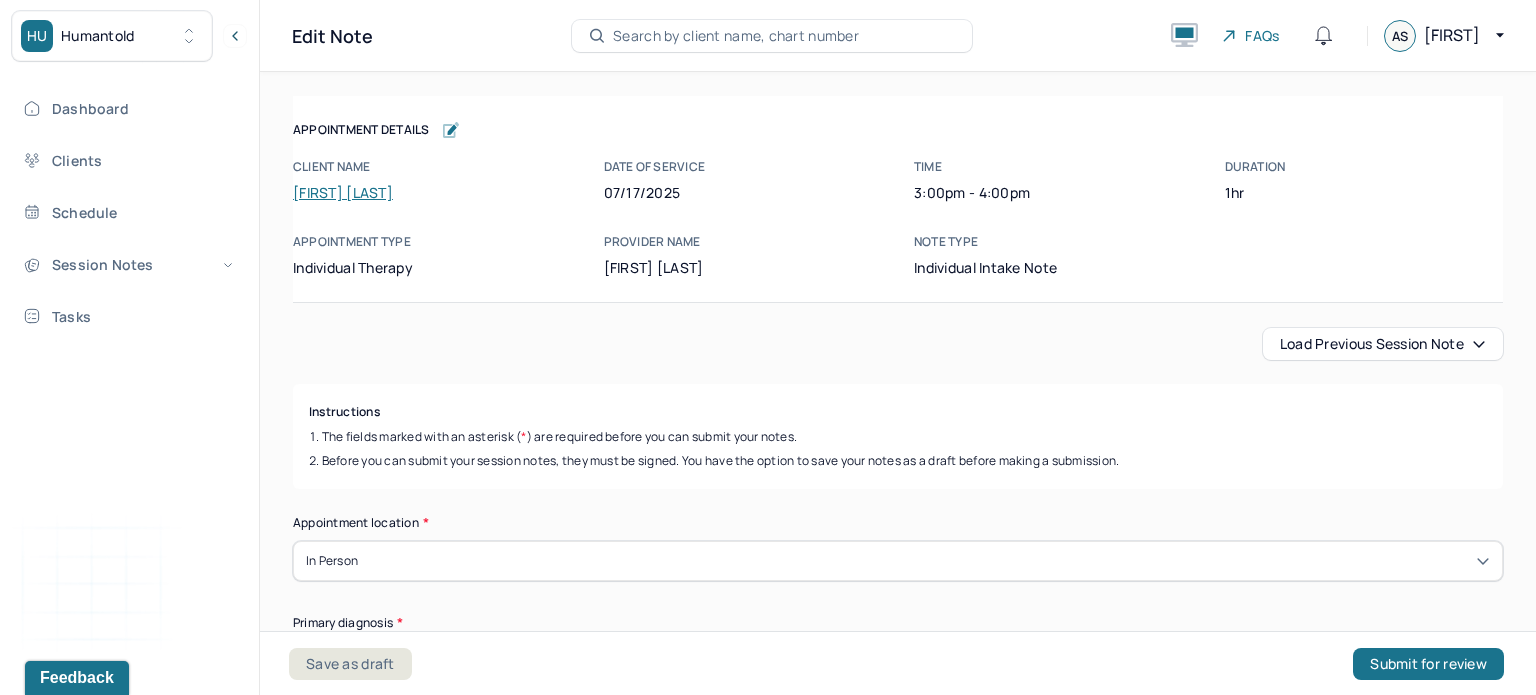 click on "Load previous session note" at bounding box center (1383, 344) 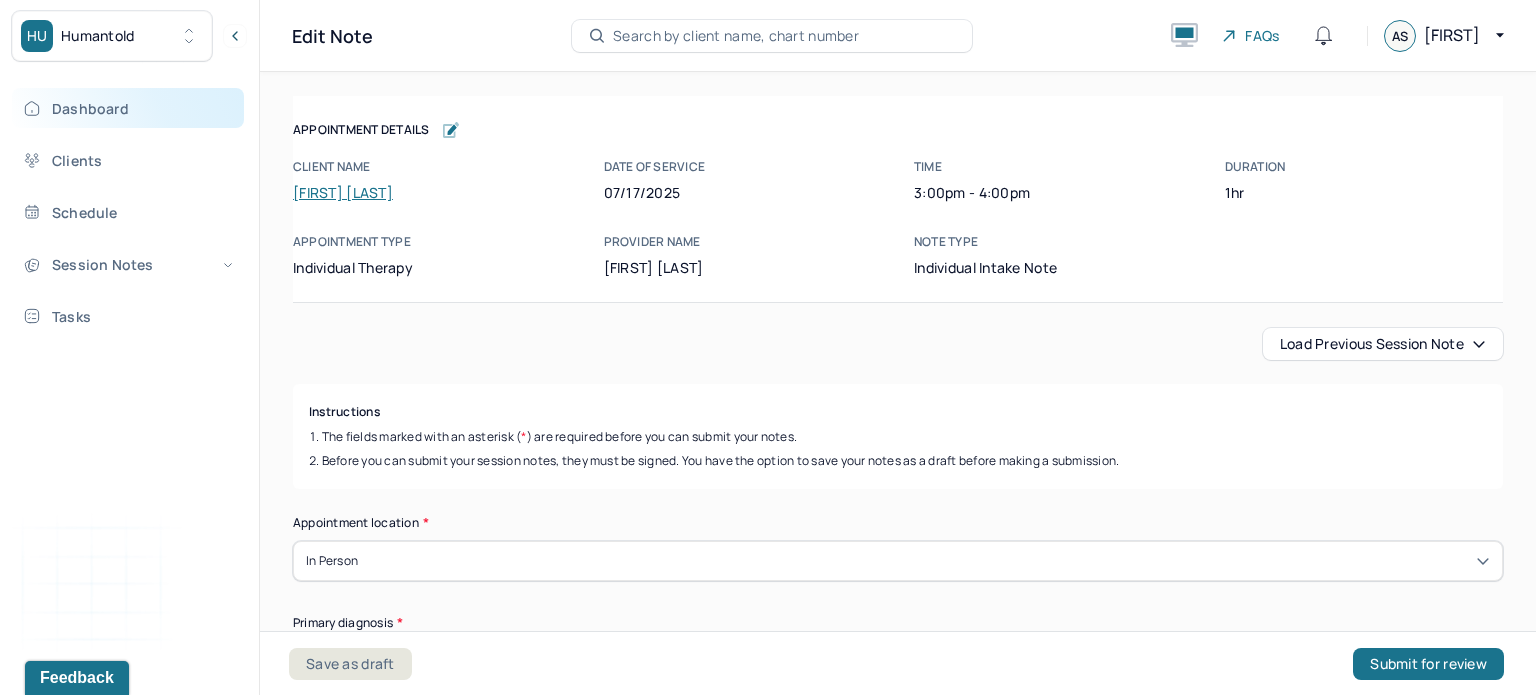 click on "Dashboard" at bounding box center [128, 108] 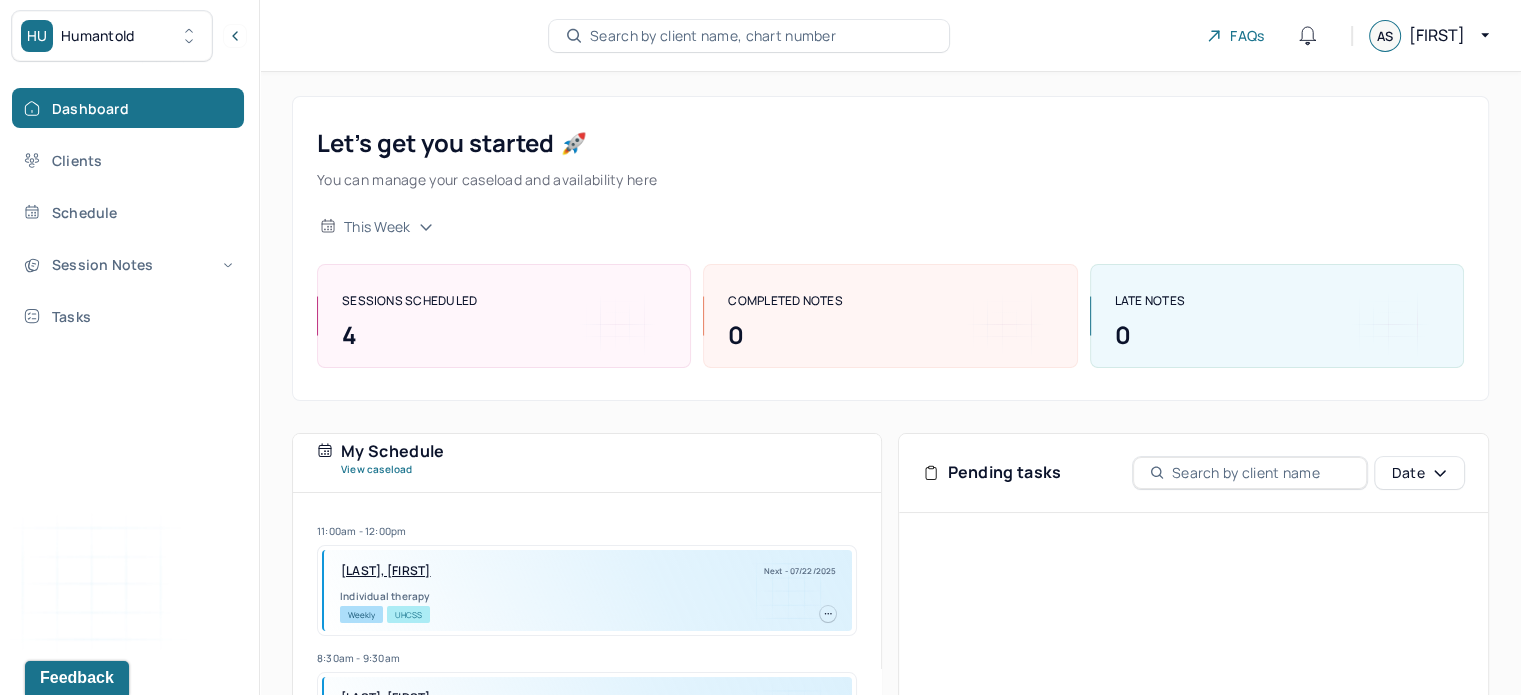 scroll, scrollTop: 21, scrollLeft: 0, axis: vertical 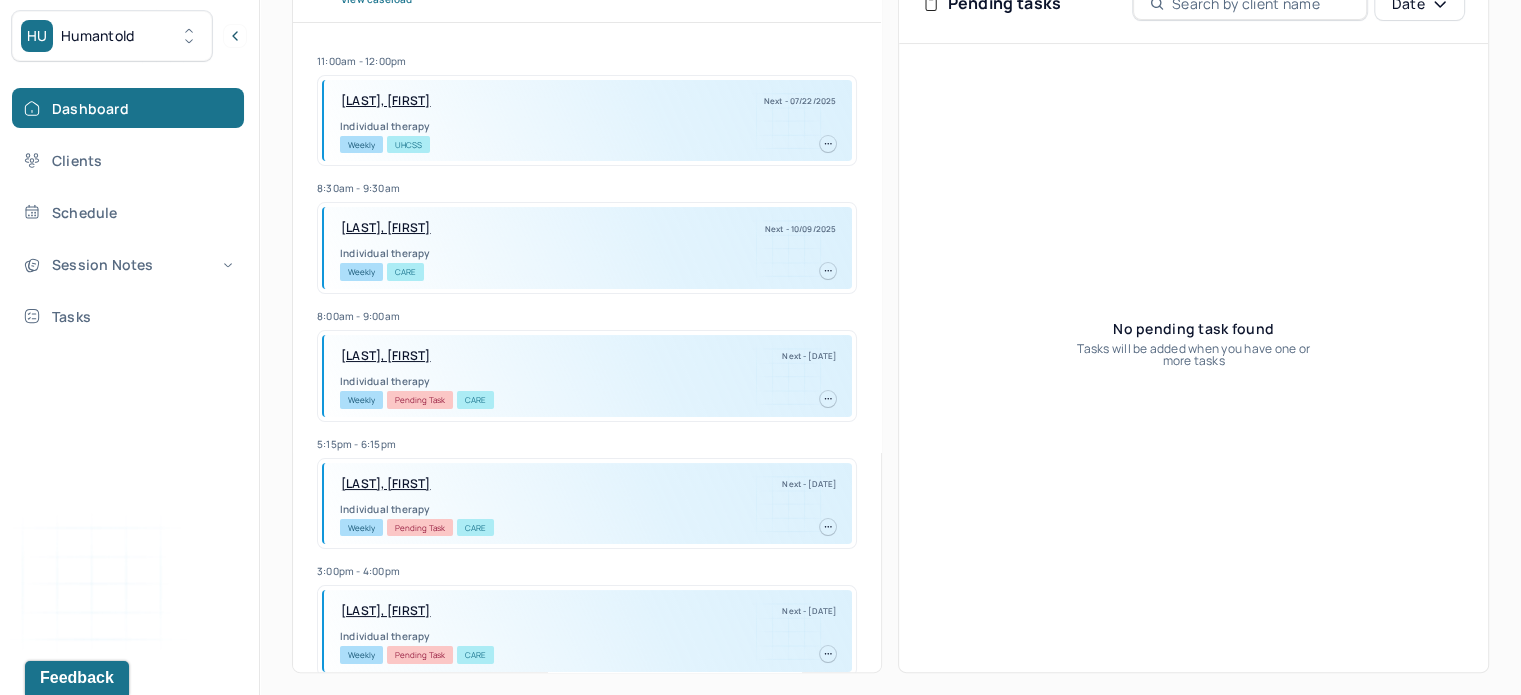 click on "[FIRST] [LAST], [LAST]" at bounding box center (386, 611) 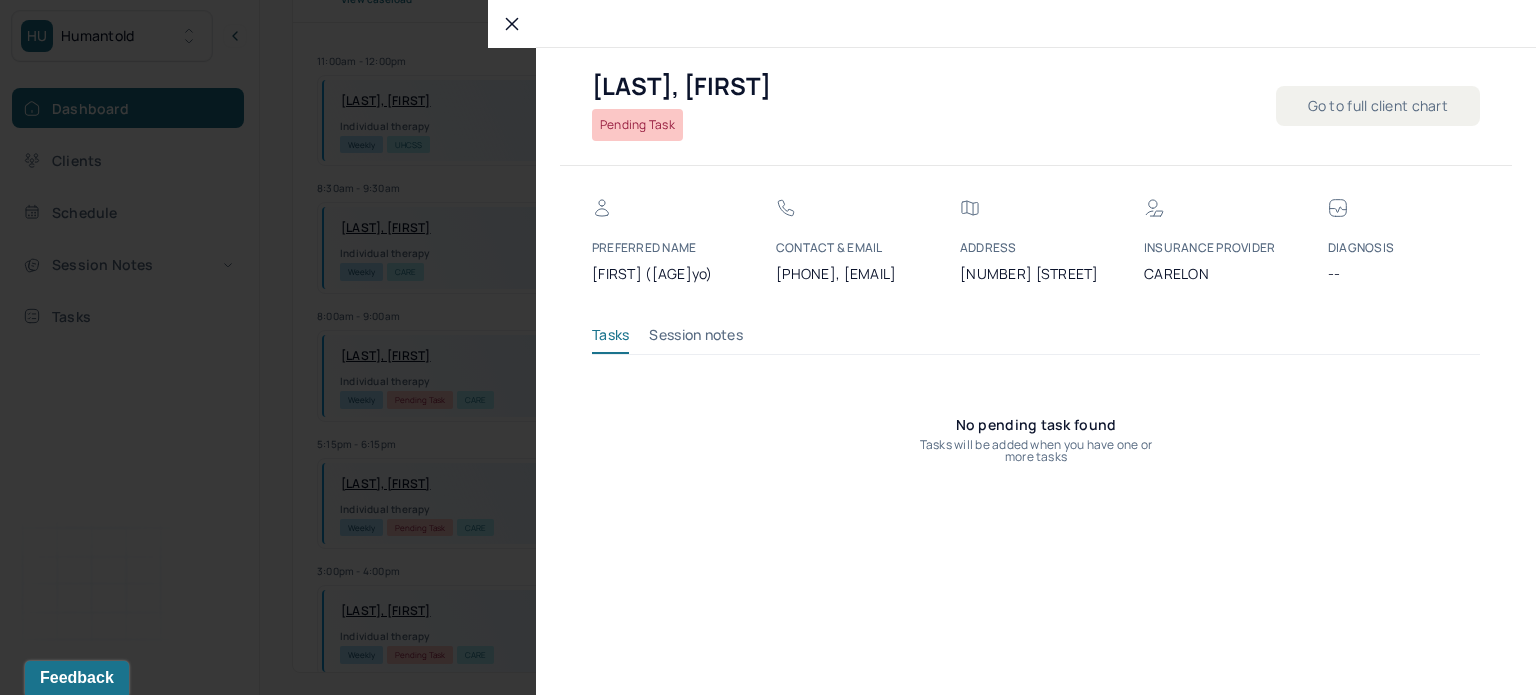 click on "Session notes" at bounding box center [696, 339] 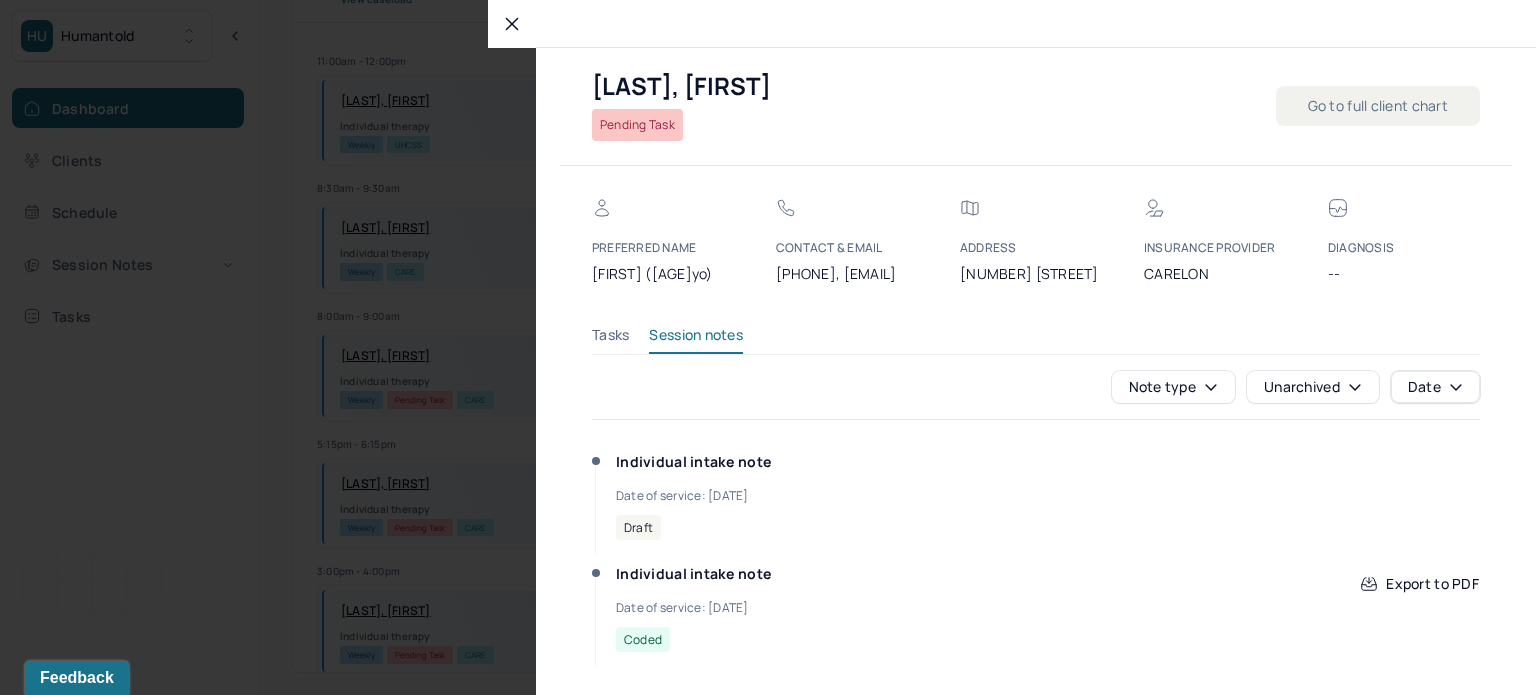 click on "Individual intake note Date of service: 07/17/2025 Draft" at bounding box center (814, 496) 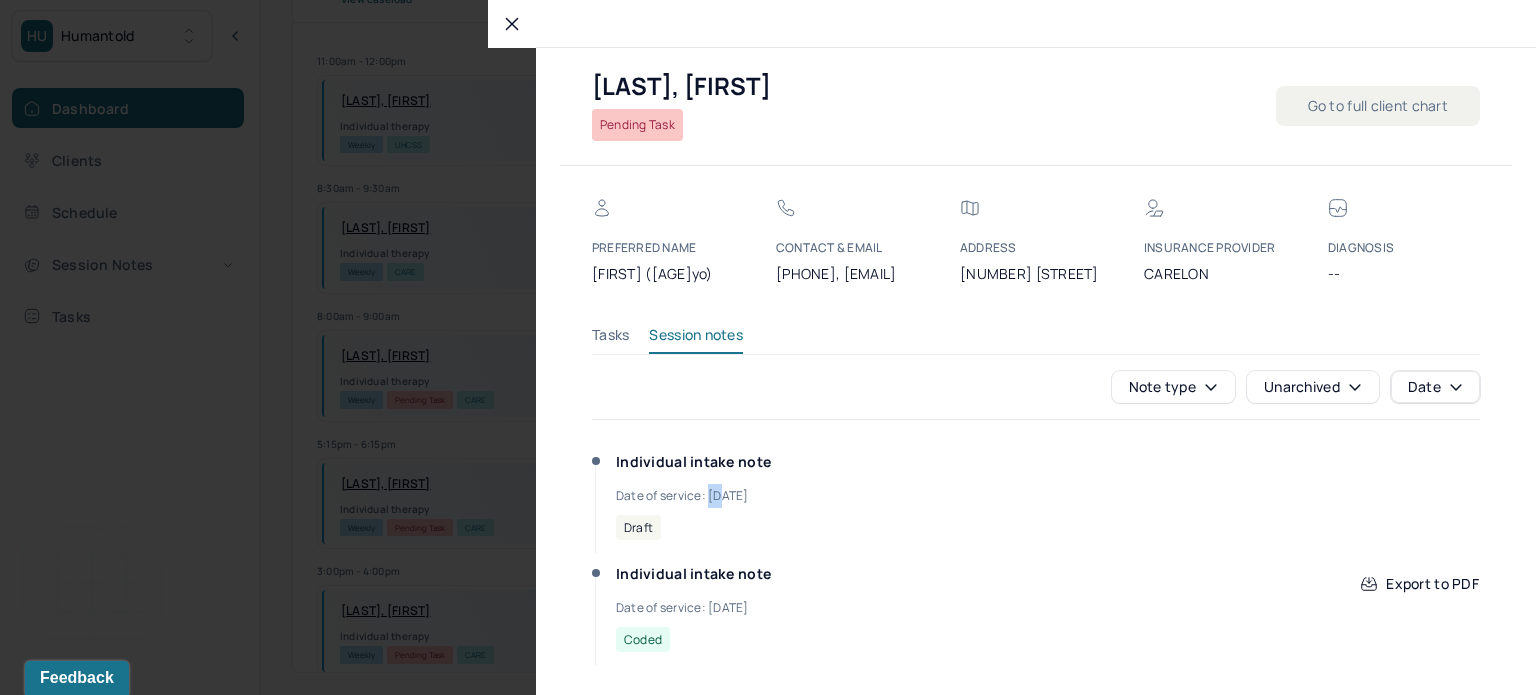 click on "Individual intake note Date of service: 07/17/2025 Draft" at bounding box center [814, 496] 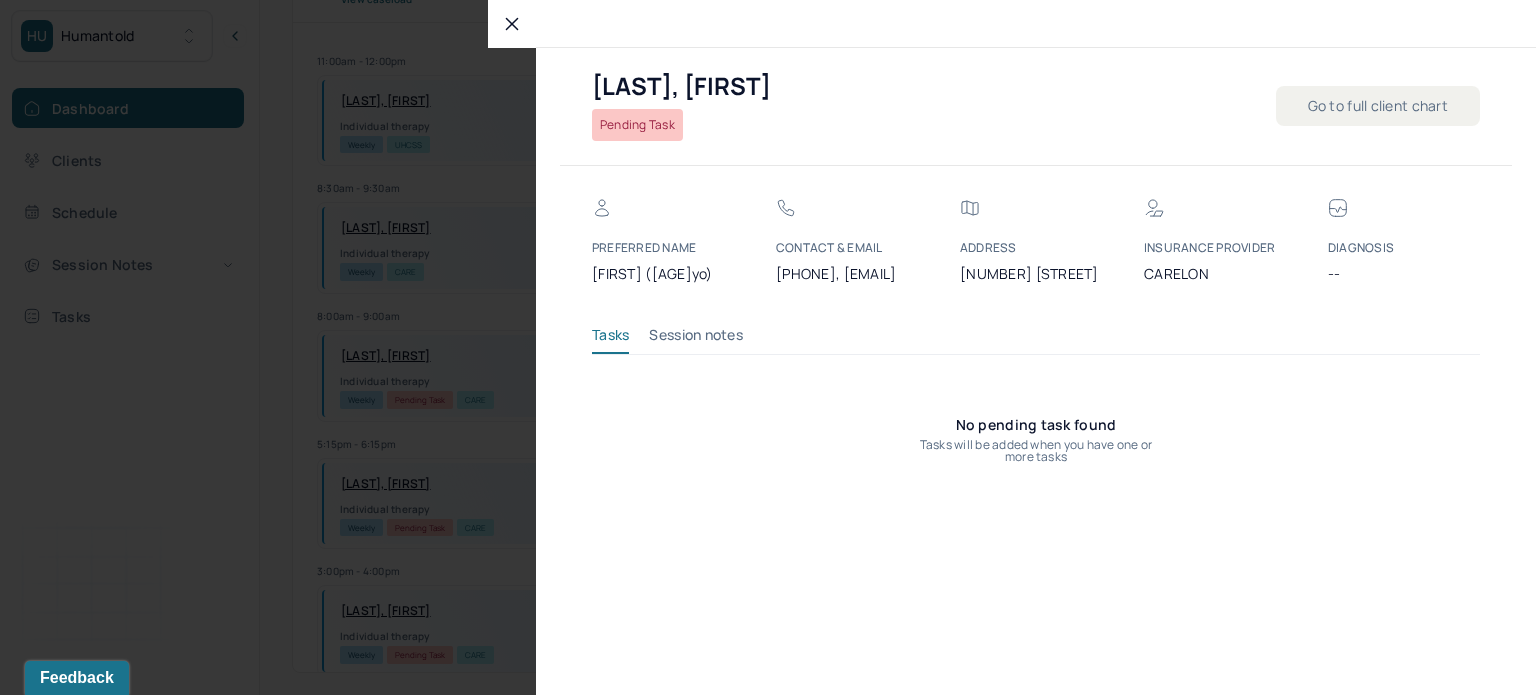 click at bounding box center (512, 24) 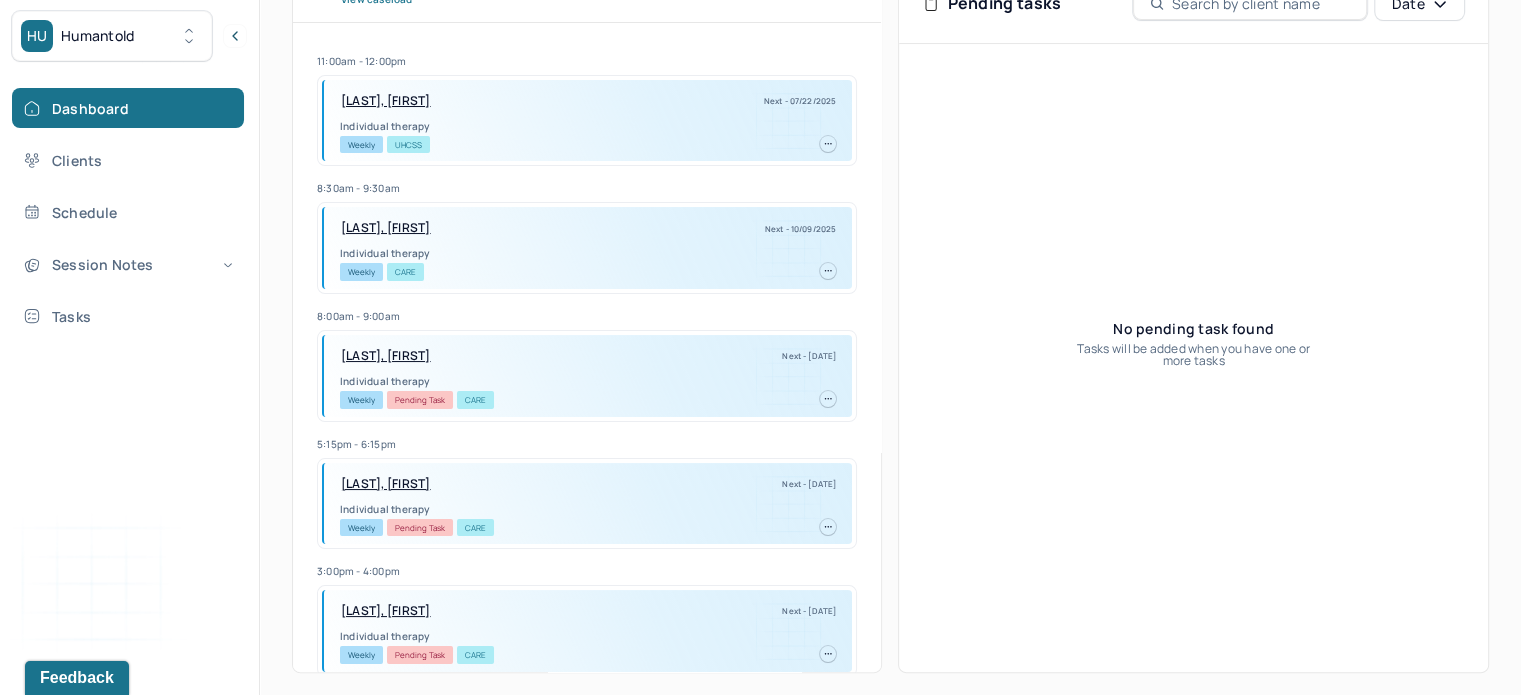 scroll, scrollTop: 0, scrollLeft: 0, axis: both 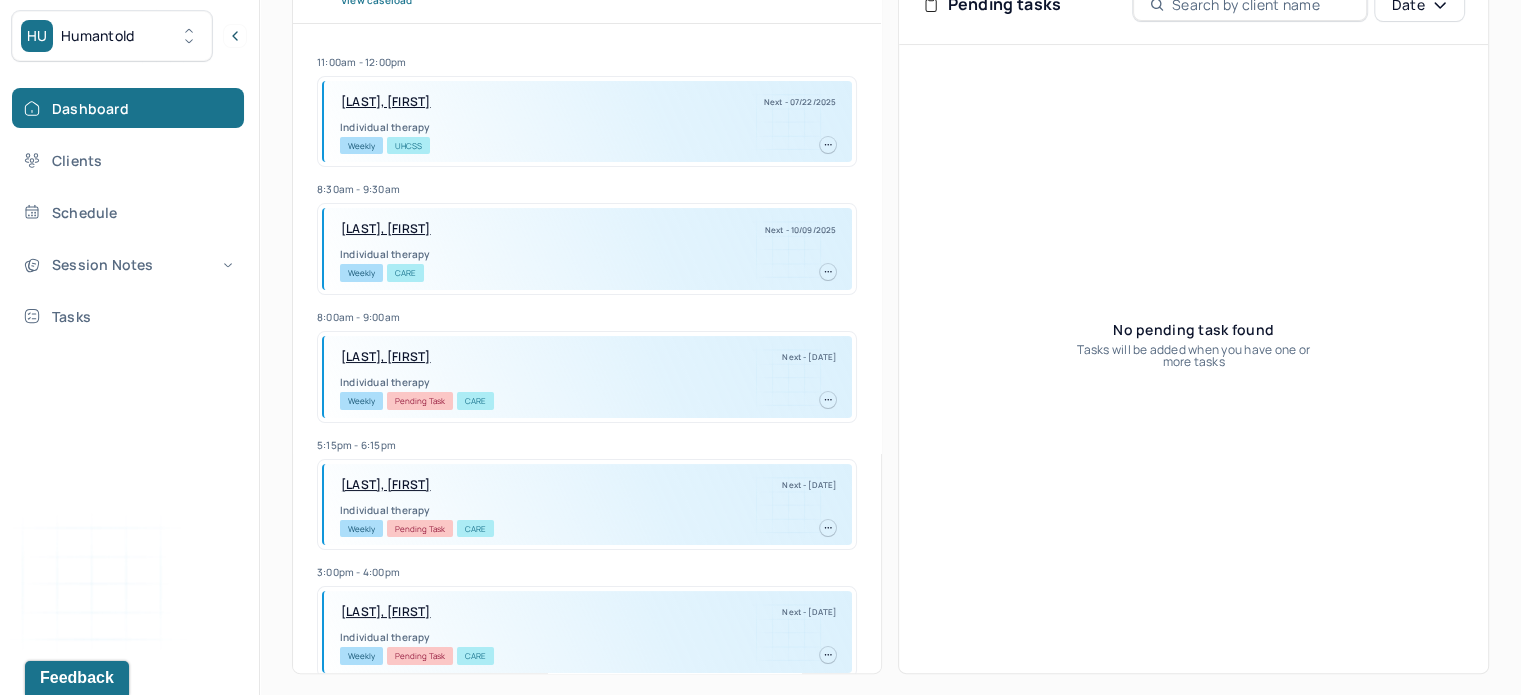 click on "[FIRST] [LAST], [LAST]" at bounding box center [386, 612] 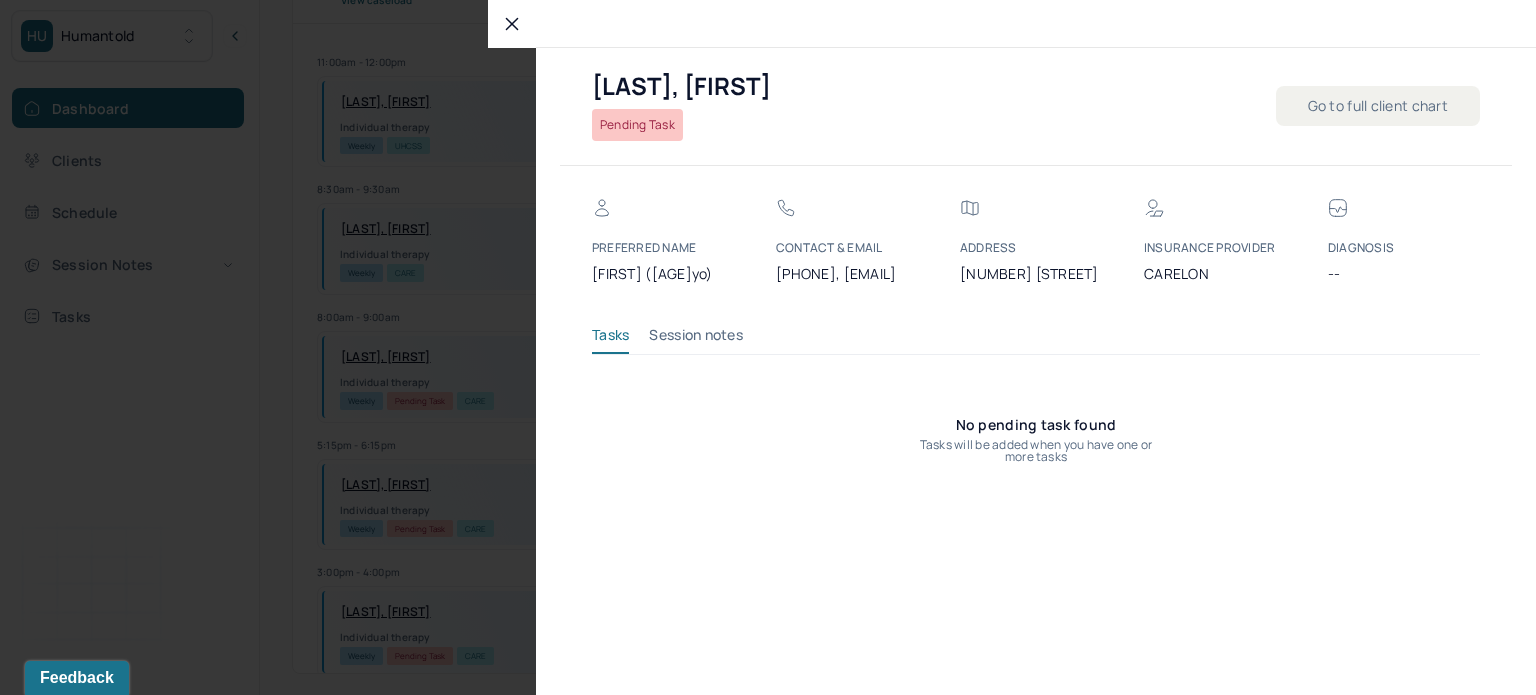 click at bounding box center (512, 24) 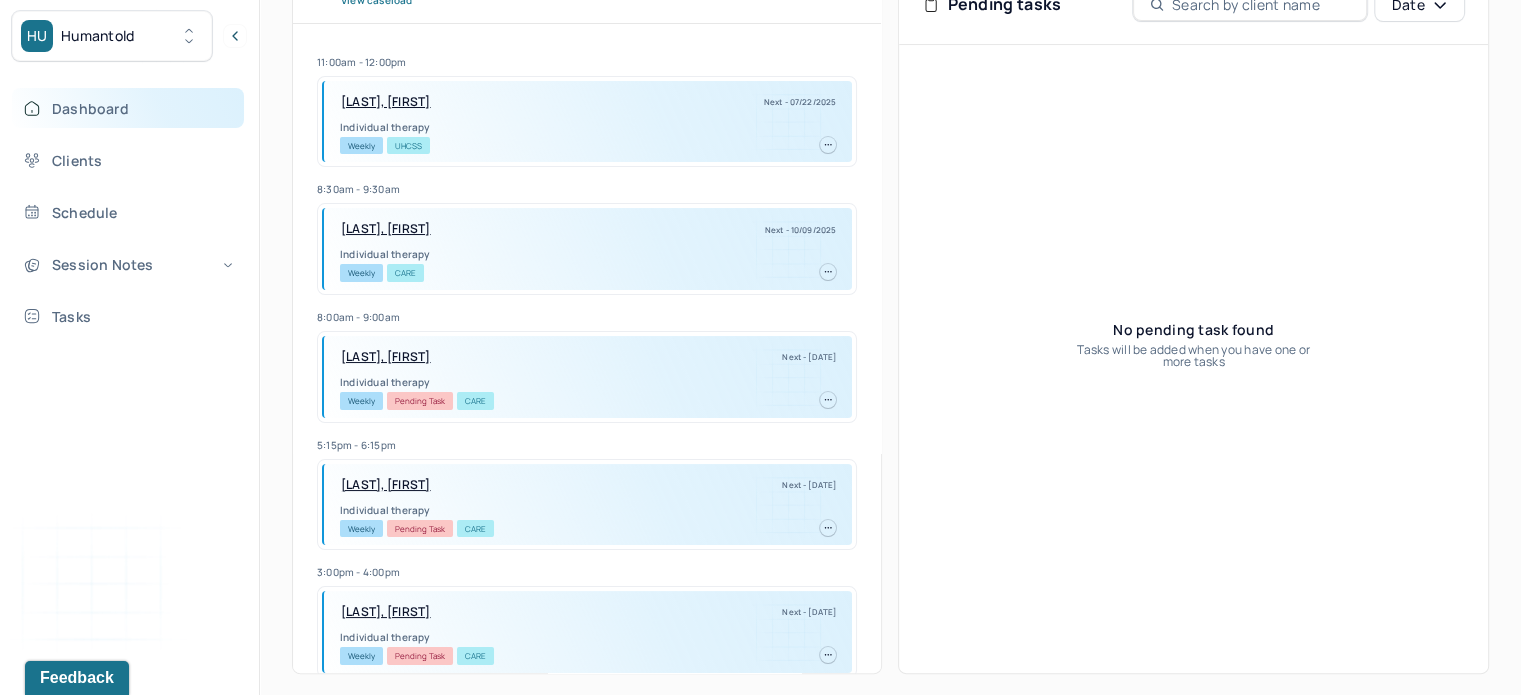 click on "Dashboard" at bounding box center [128, 108] 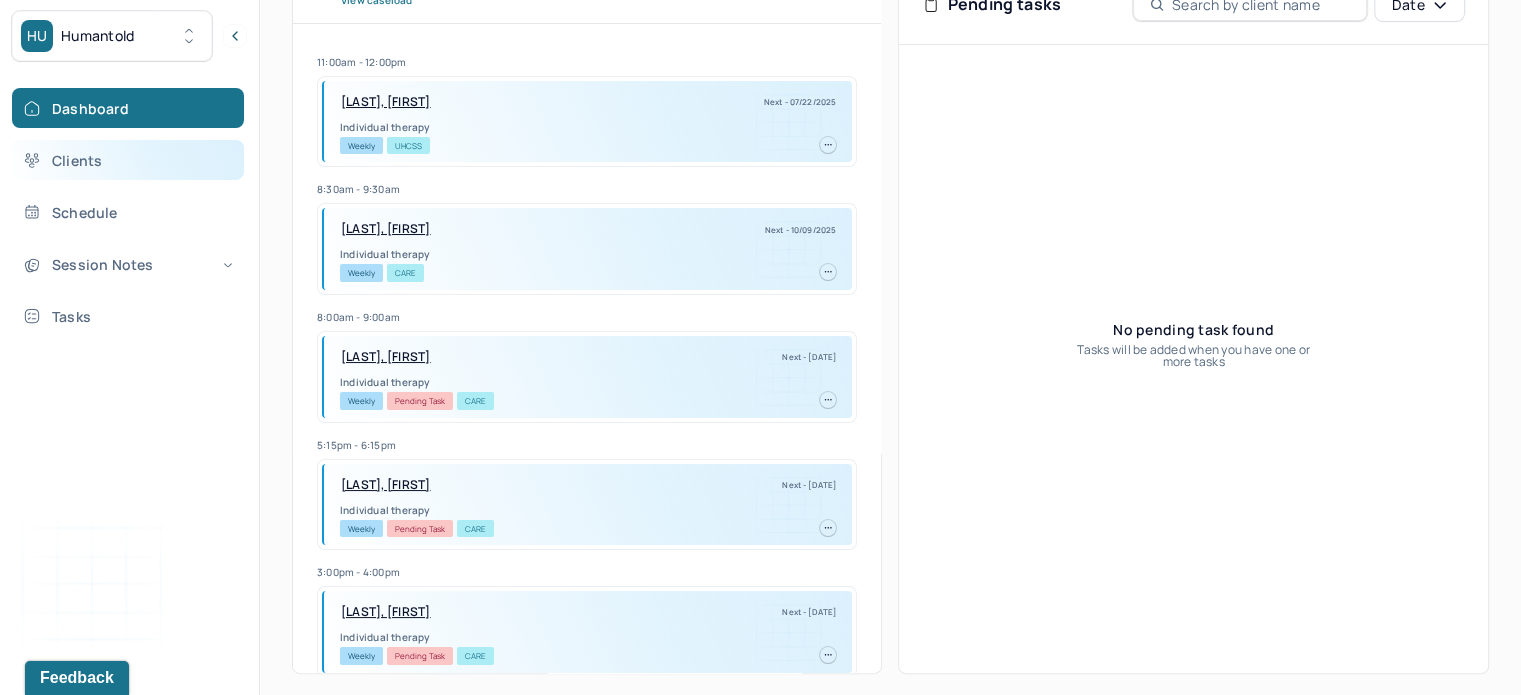 click on "Clients" at bounding box center (128, 160) 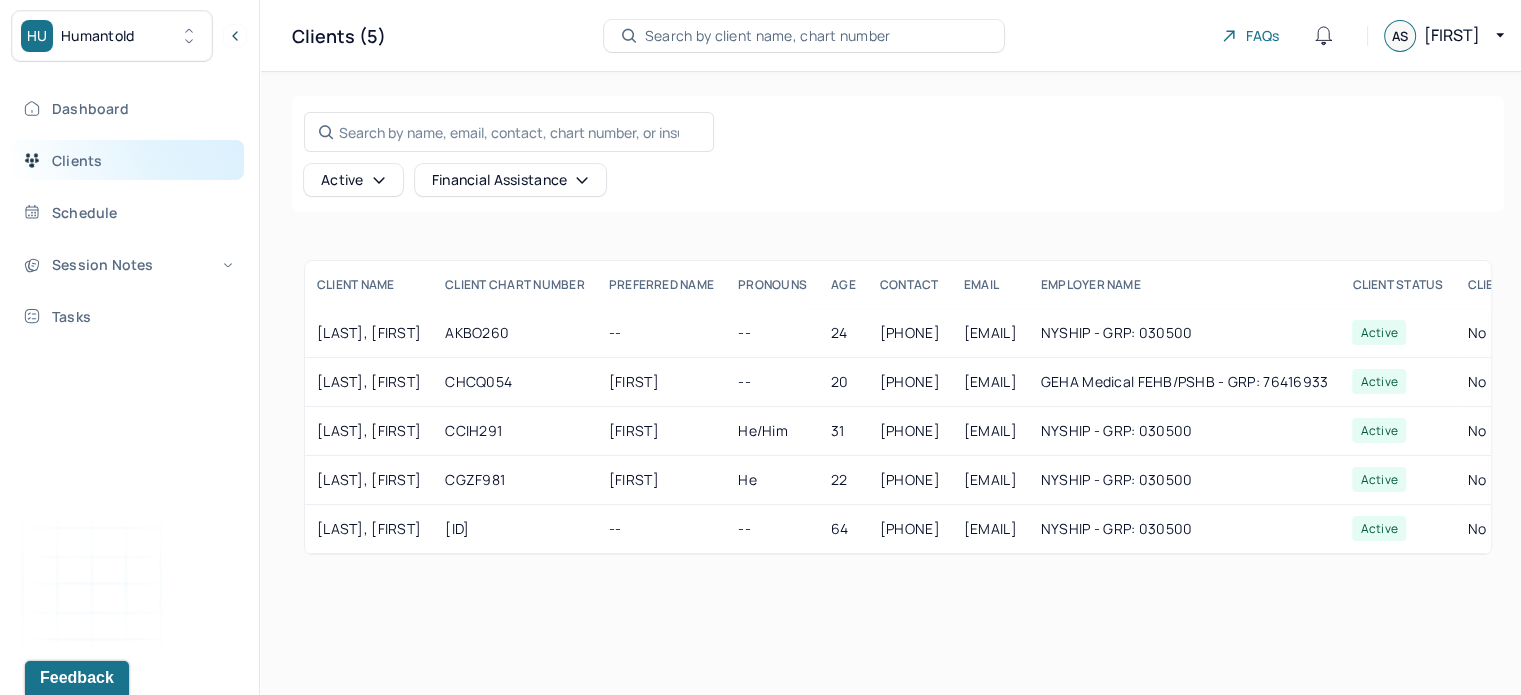 scroll, scrollTop: 0, scrollLeft: 0, axis: both 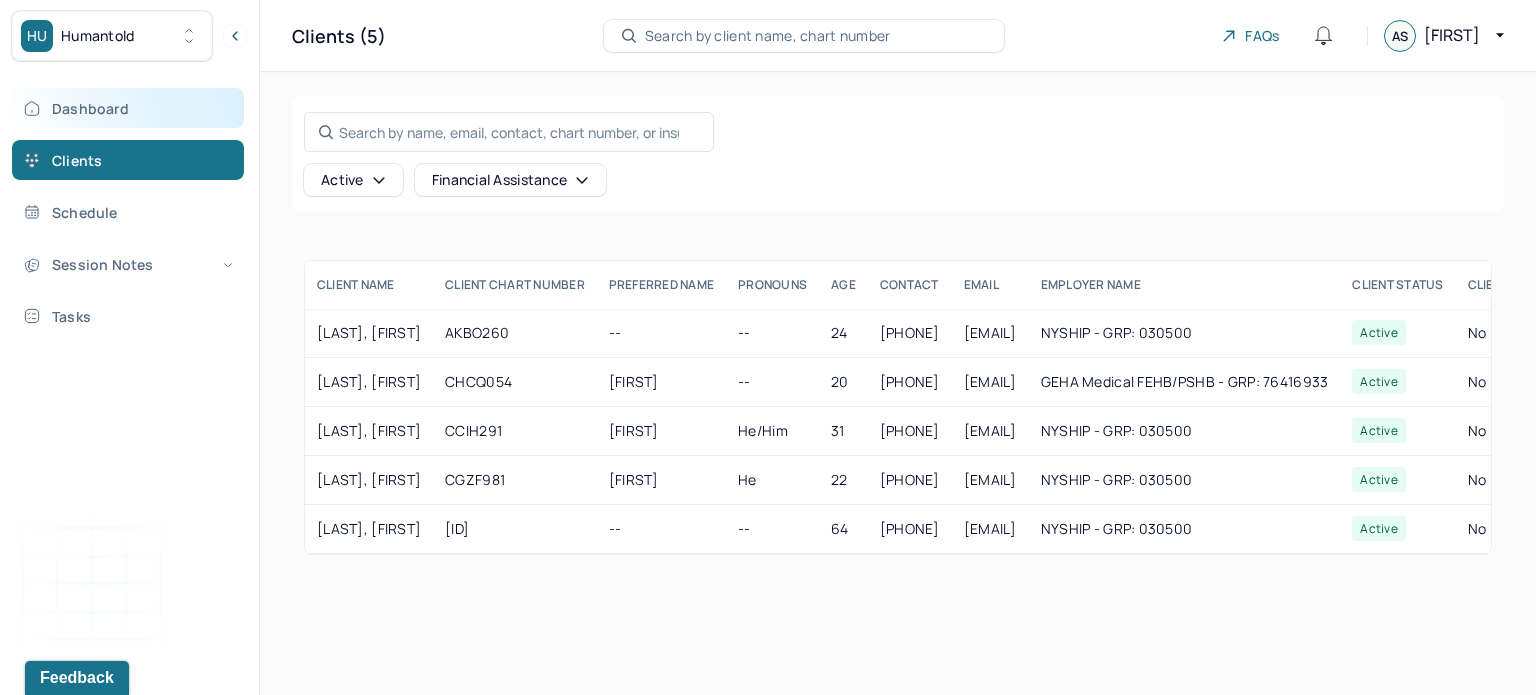 click on "Dashboard" at bounding box center [128, 108] 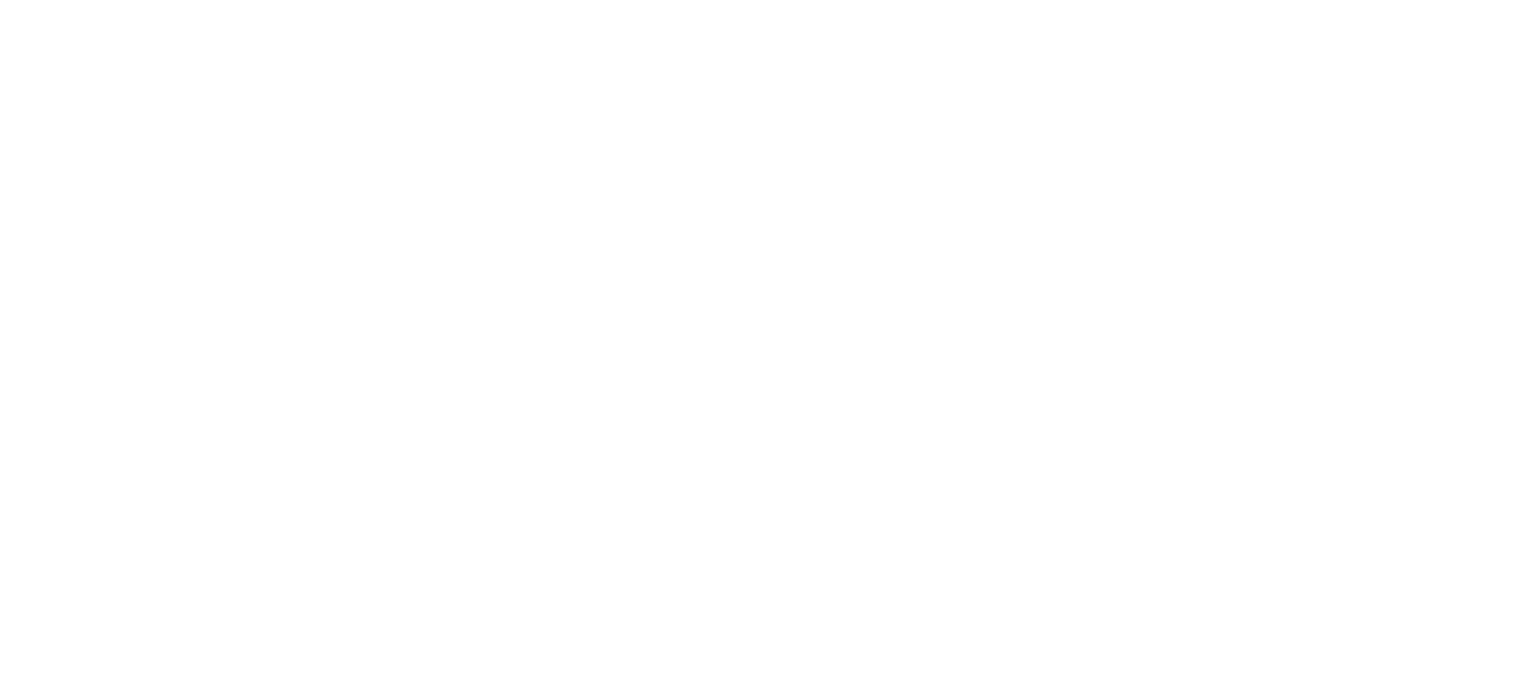 scroll, scrollTop: 0, scrollLeft: 0, axis: both 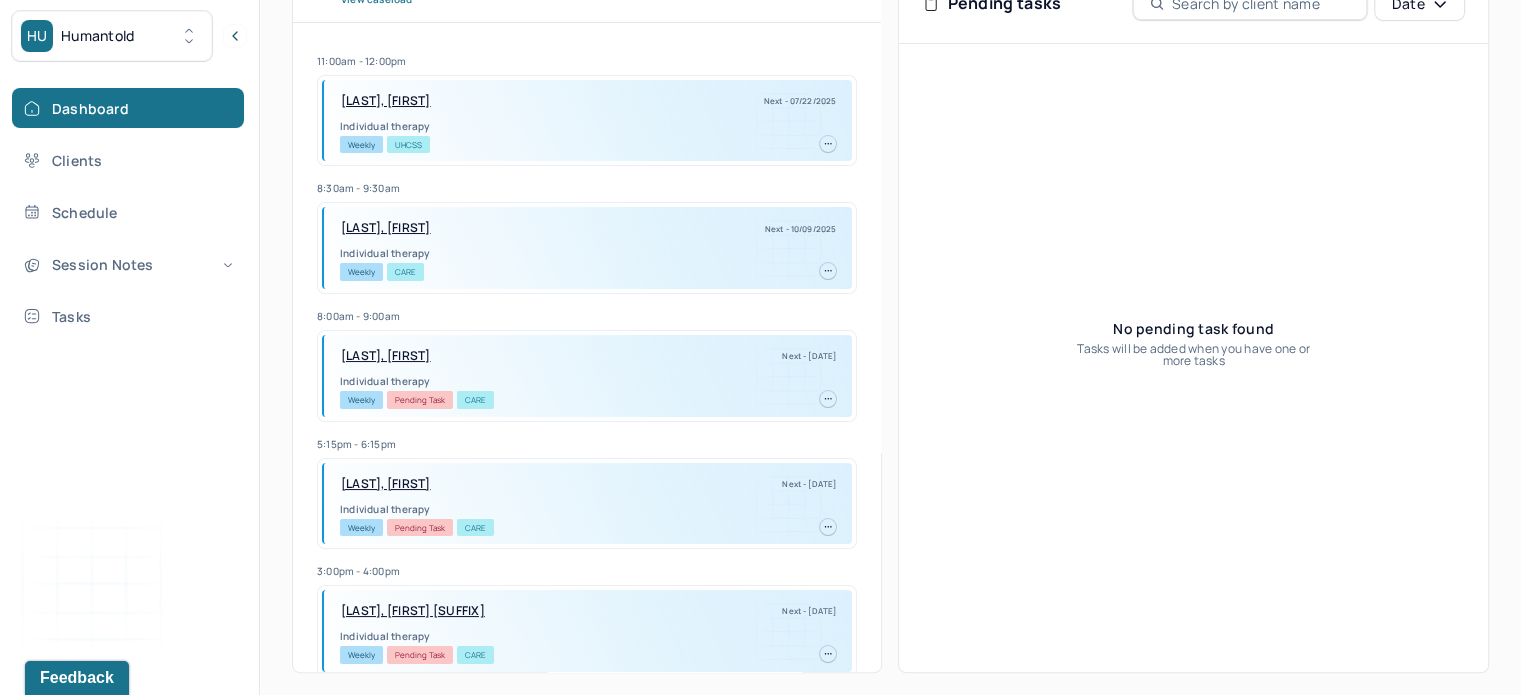click on "[FIRST] [LAST], [LAST]" at bounding box center [413, 611] 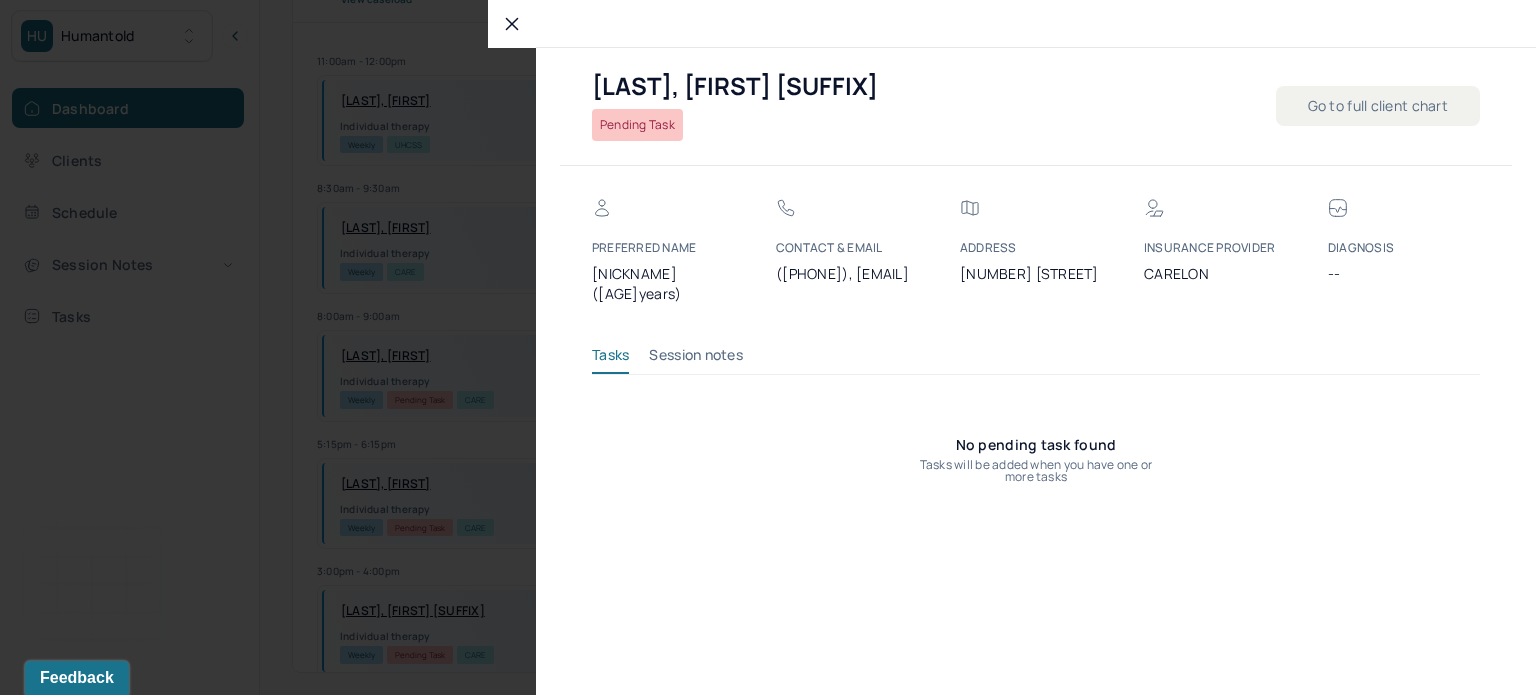 click on "Session notes" at bounding box center [696, 359] 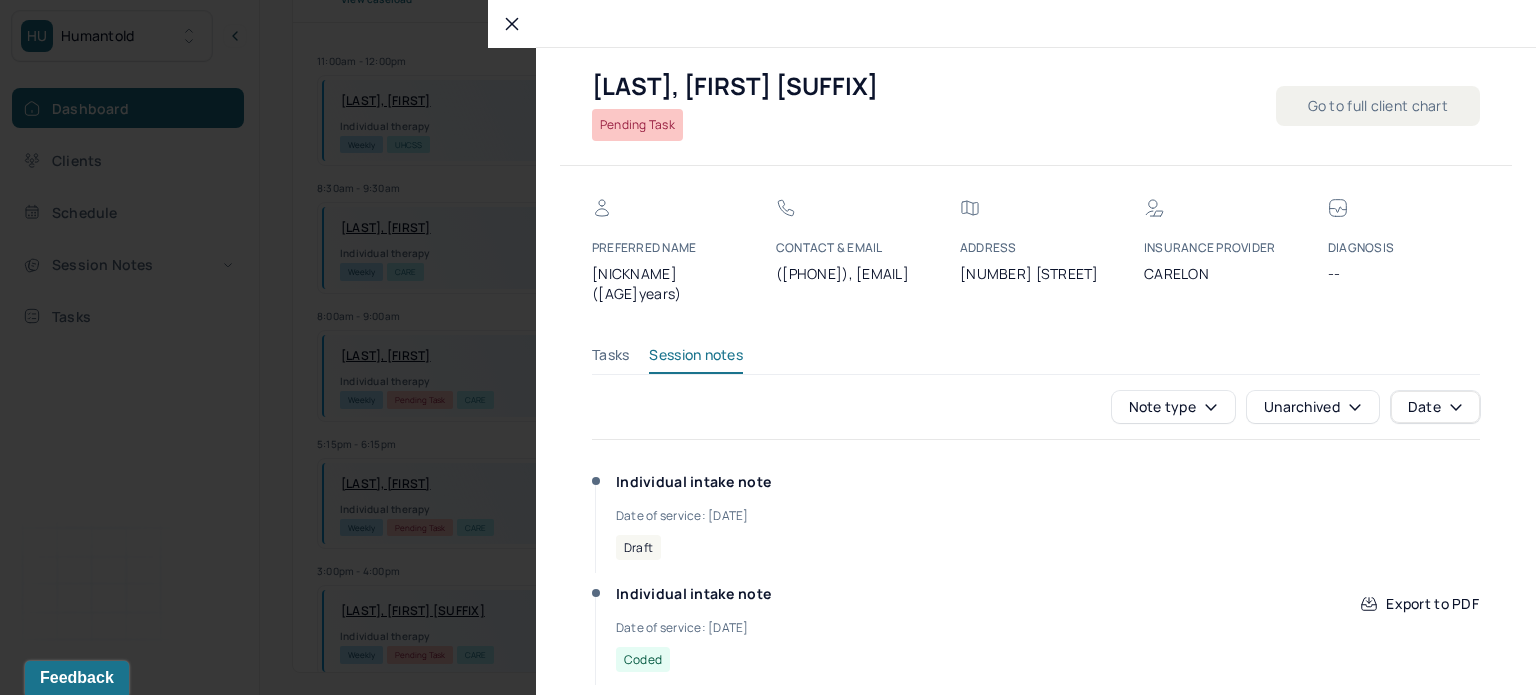 click on "Individual intake note Date of service: 07/17/2025 Draft" at bounding box center (814, 516) 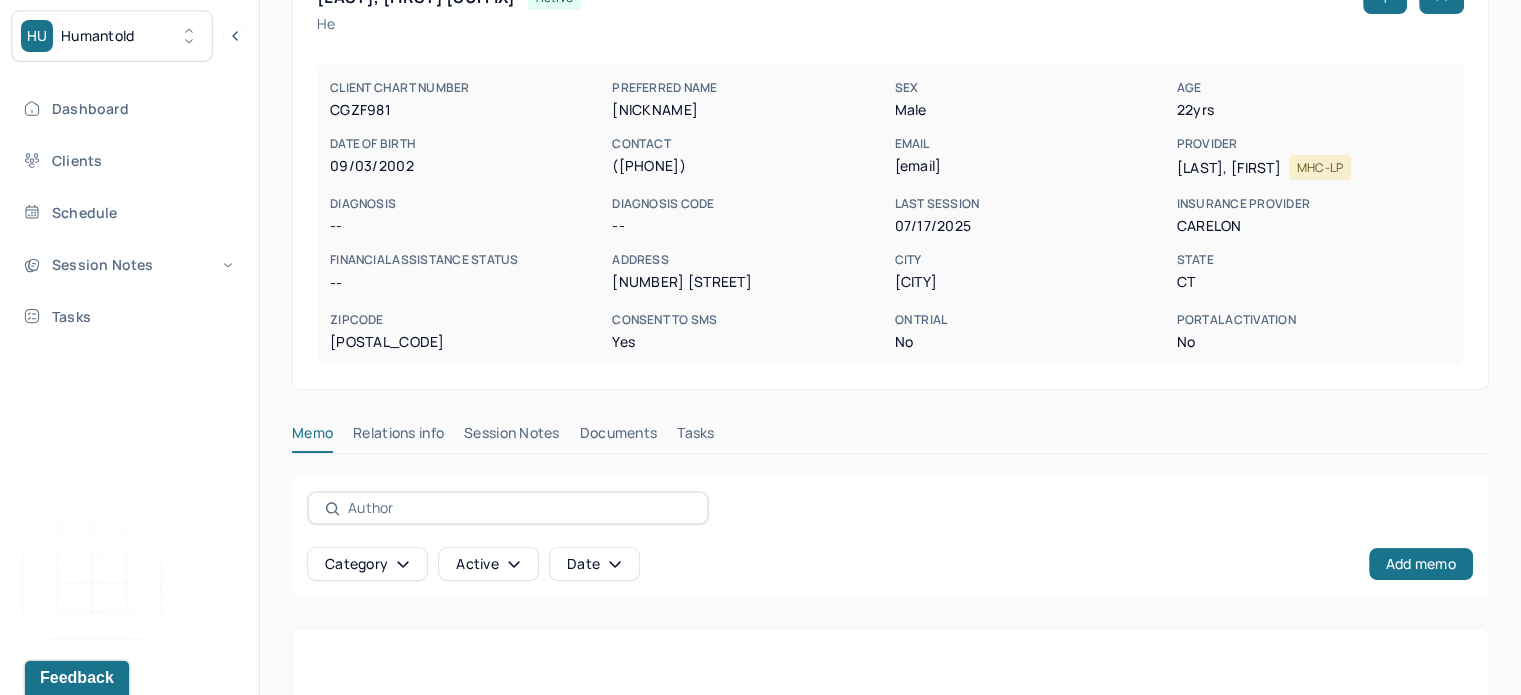scroll, scrollTop: 360, scrollLeft: 0, axis: vertical 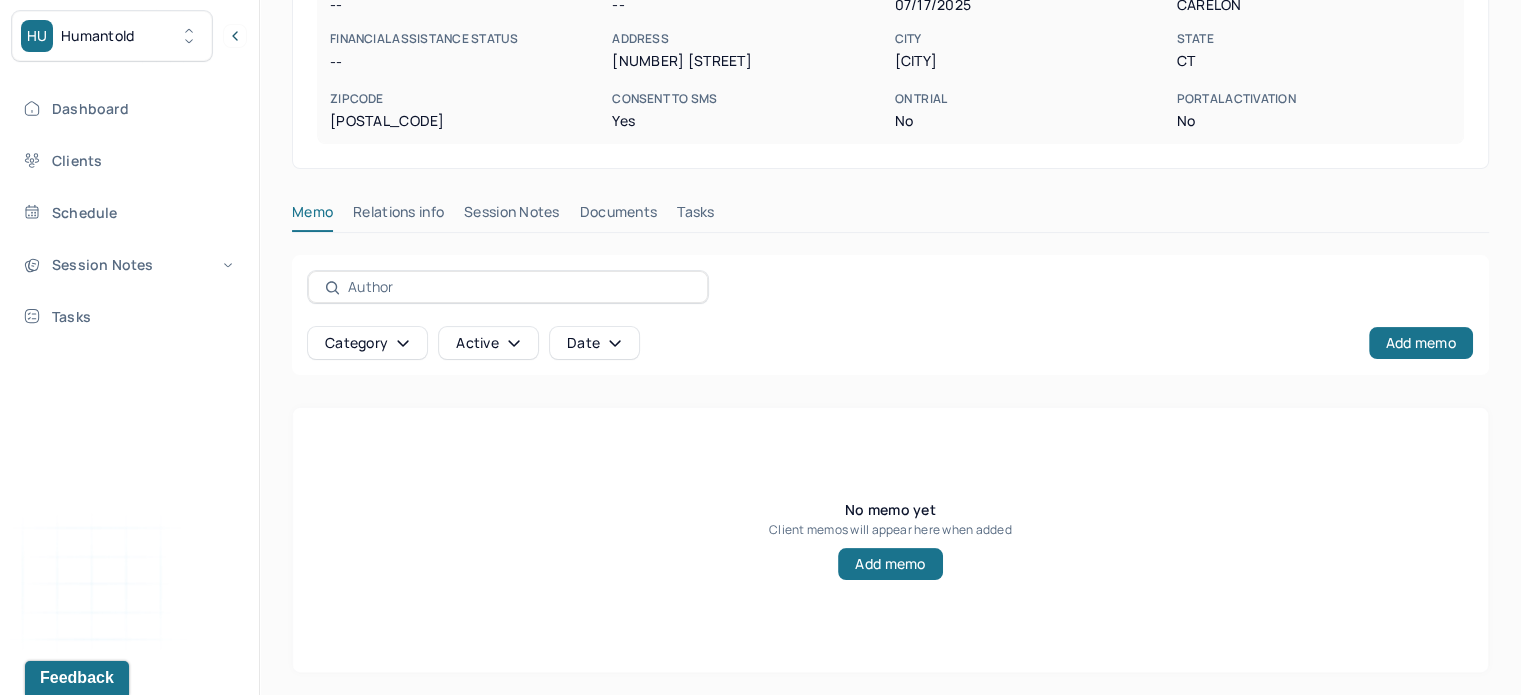 click on "Session Notes" at bounding box center [512, 216] 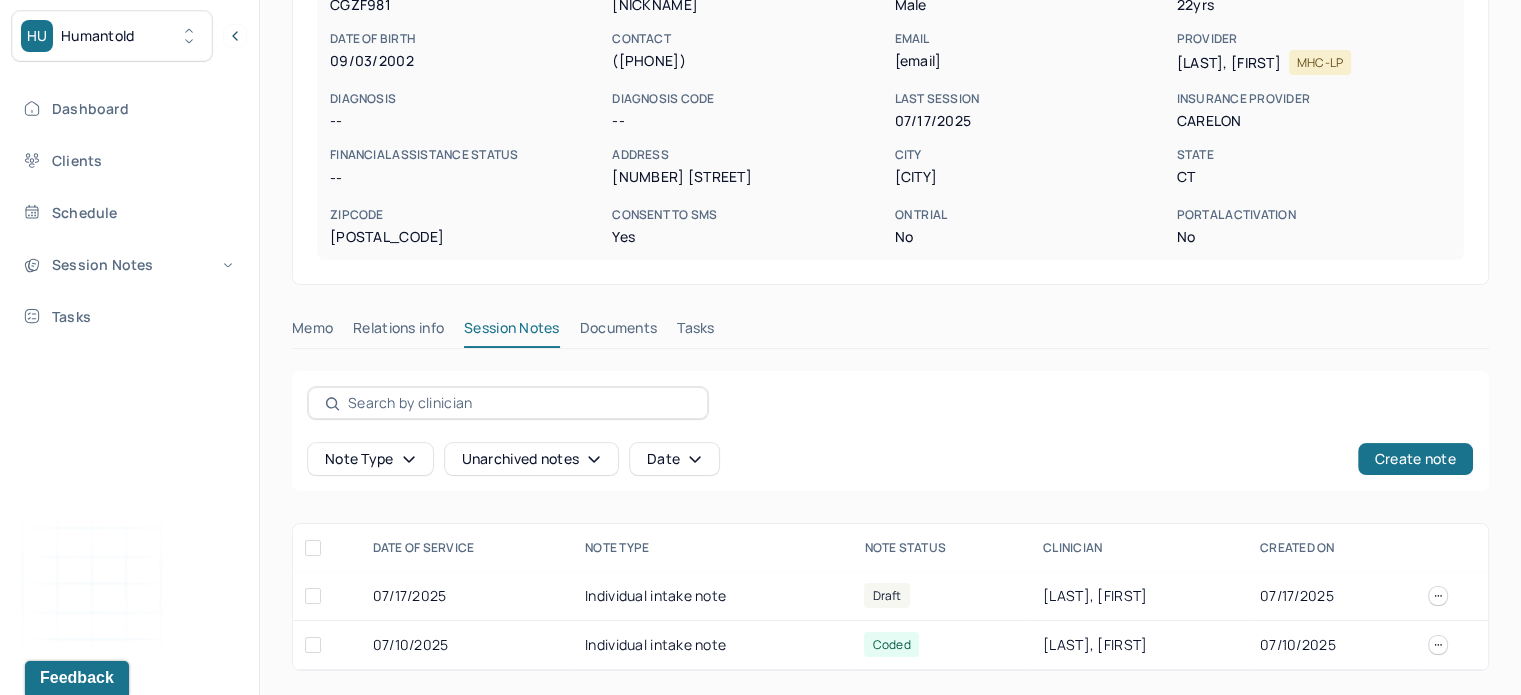 scroll, scrollTop: 241, scrollLeft: 0, axis: vertical 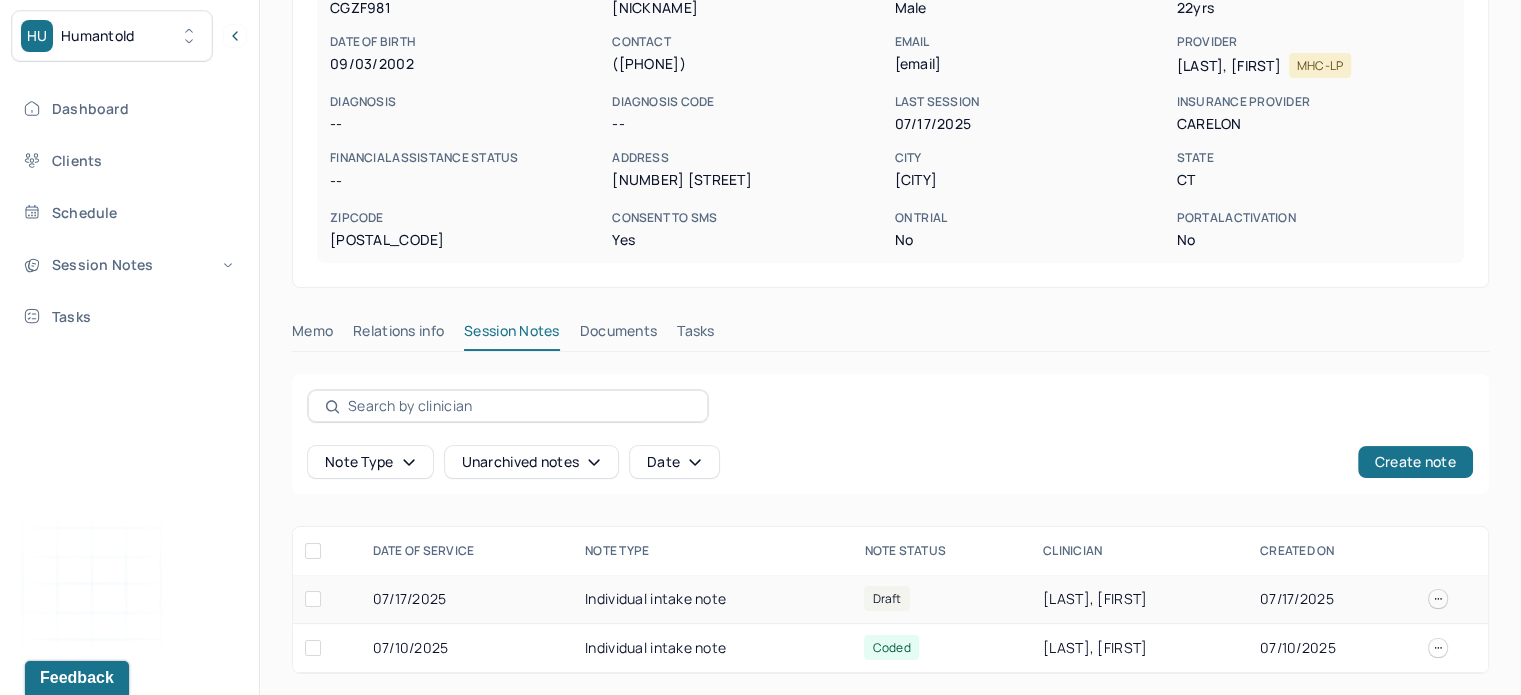 click on "Individual intake note" at bounding box center [712, 599] 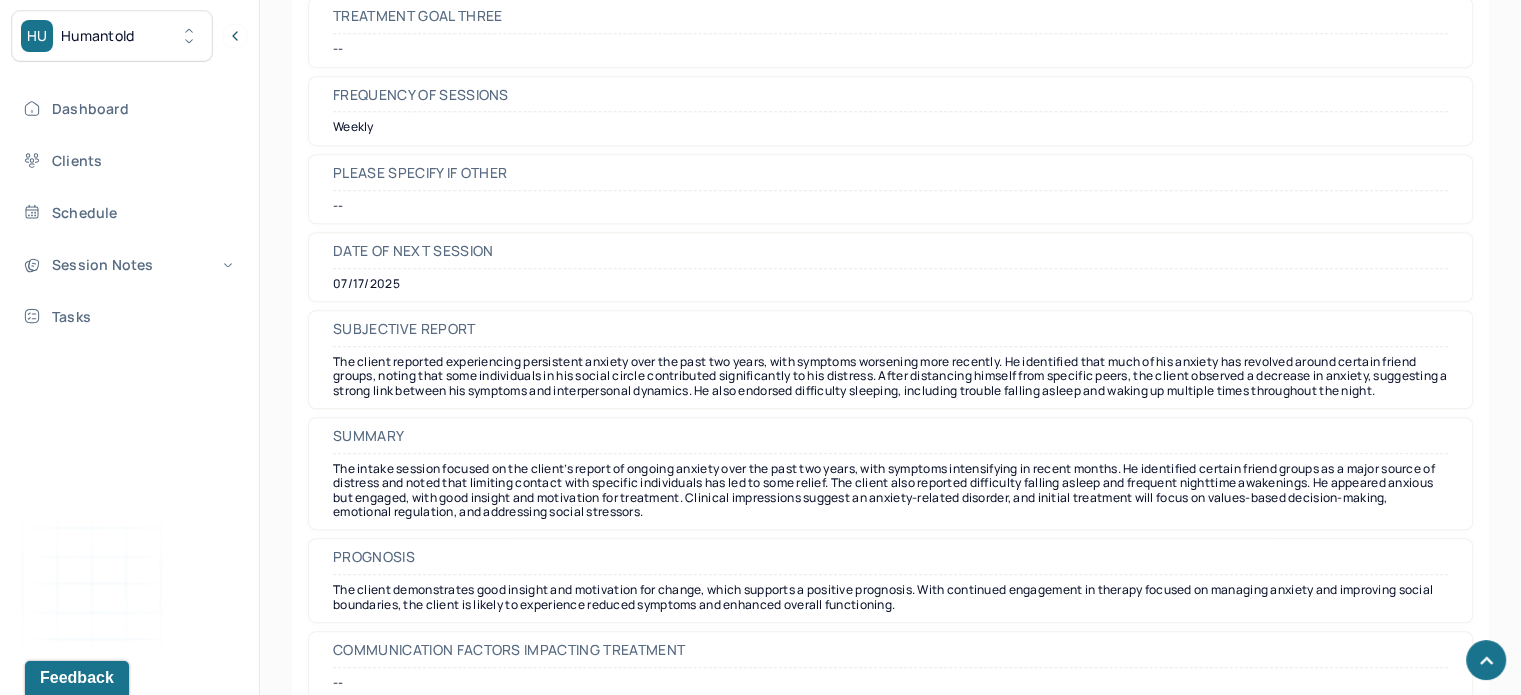 scroll, scrollTop: 9176, scrollLeft: 0, axis: vertical 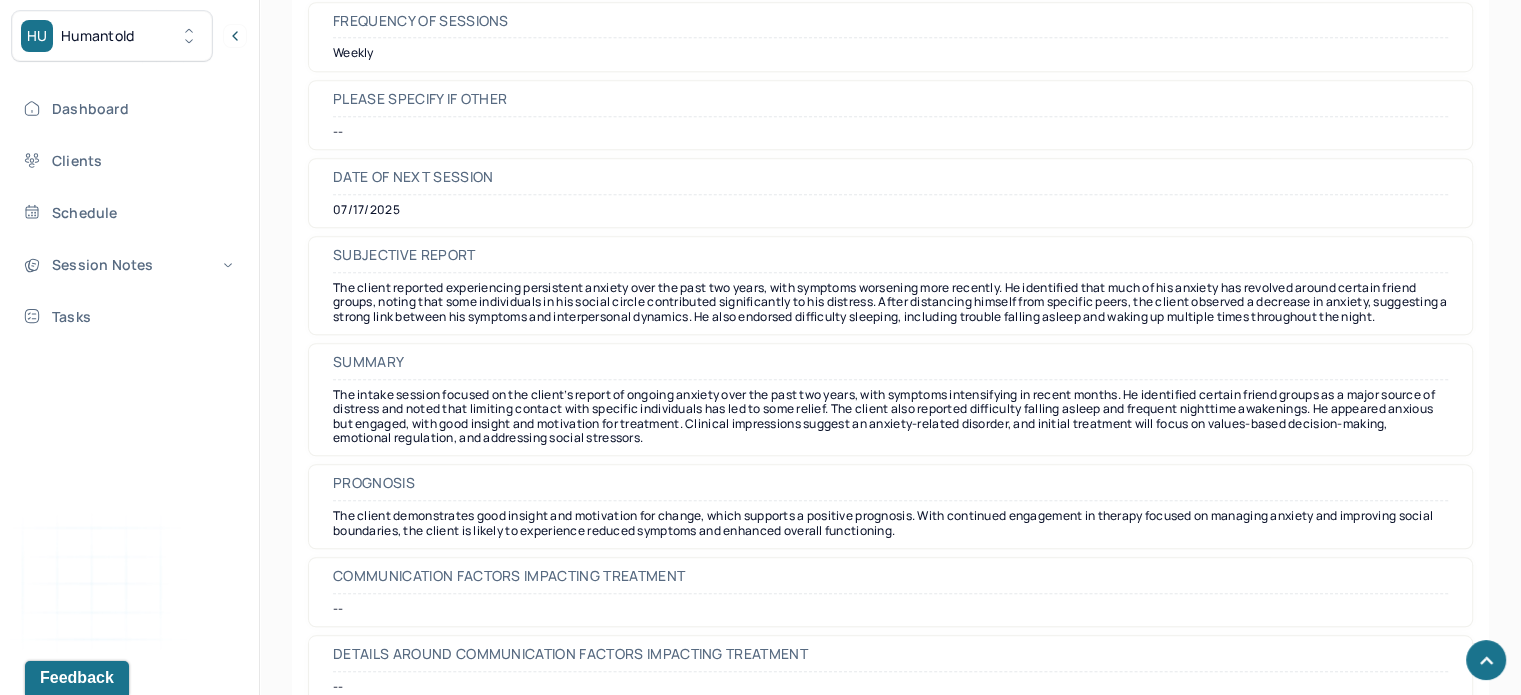 click 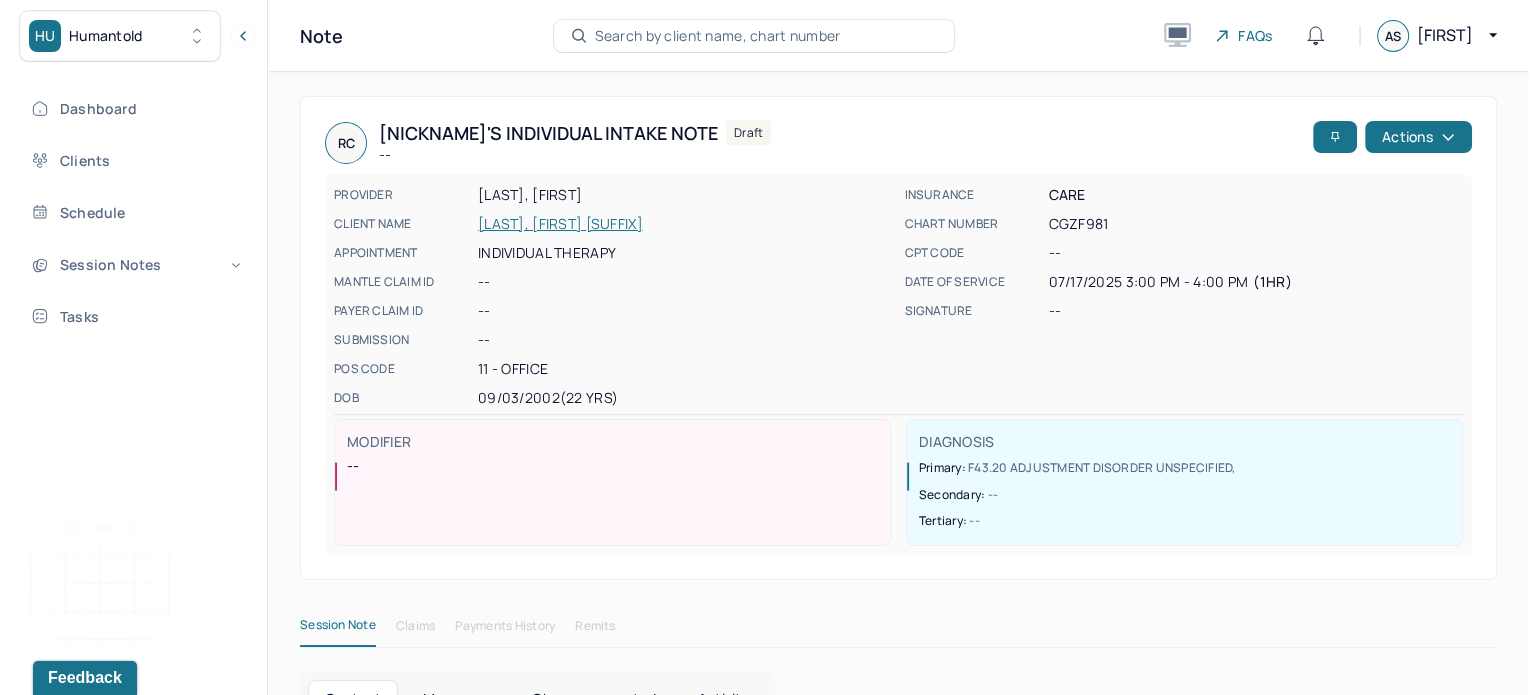scroll, scrollTop: 72, scrollLeft: 0, axis: vertical 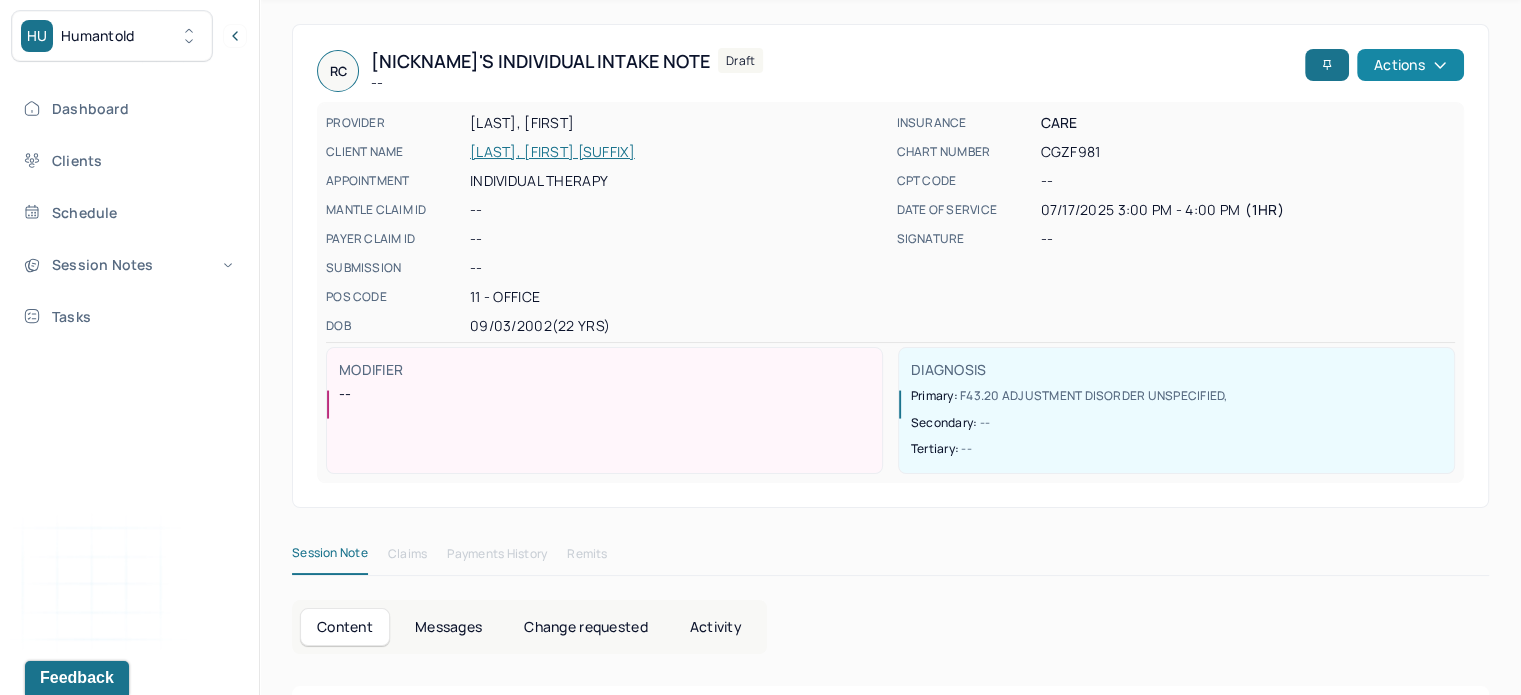 click on "Actions" at bounding box center (1410, 65) 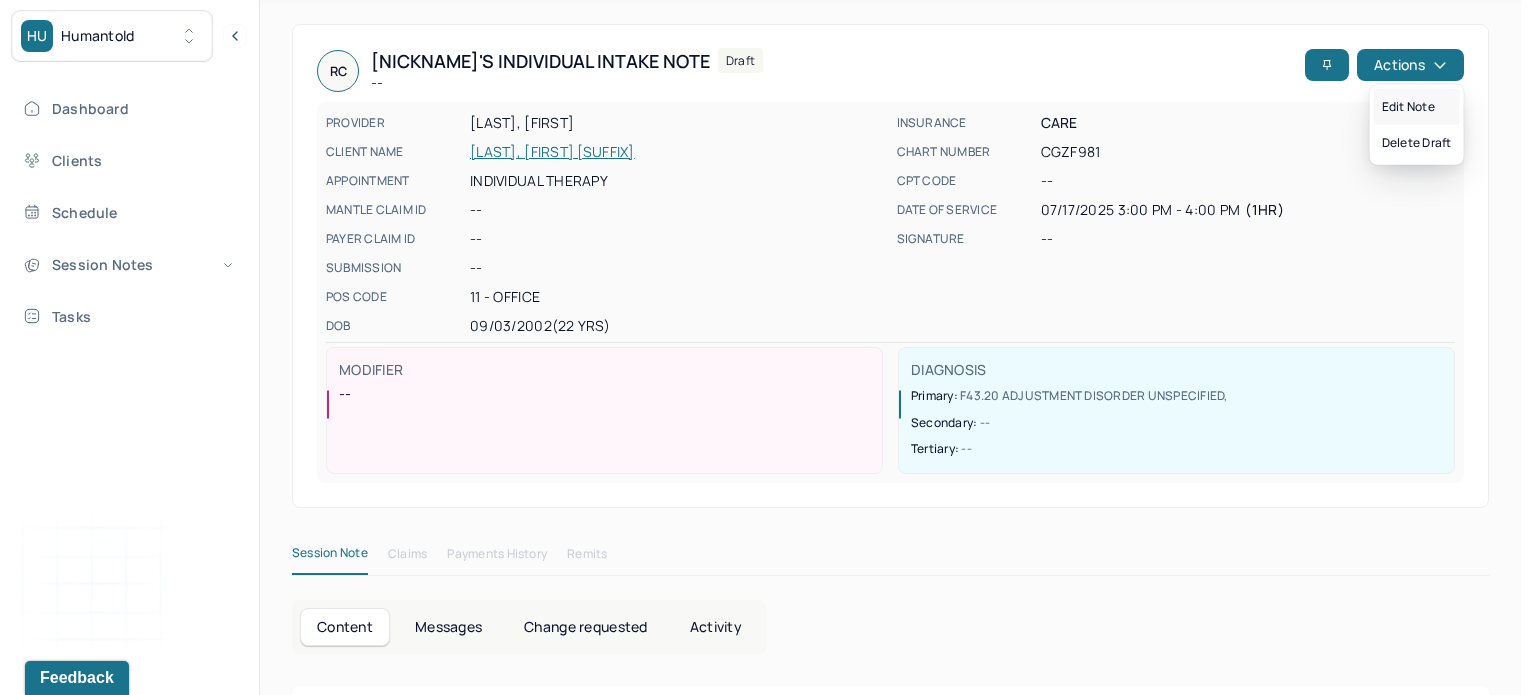 click on "Edit note" at bounding box center [1417, 107] 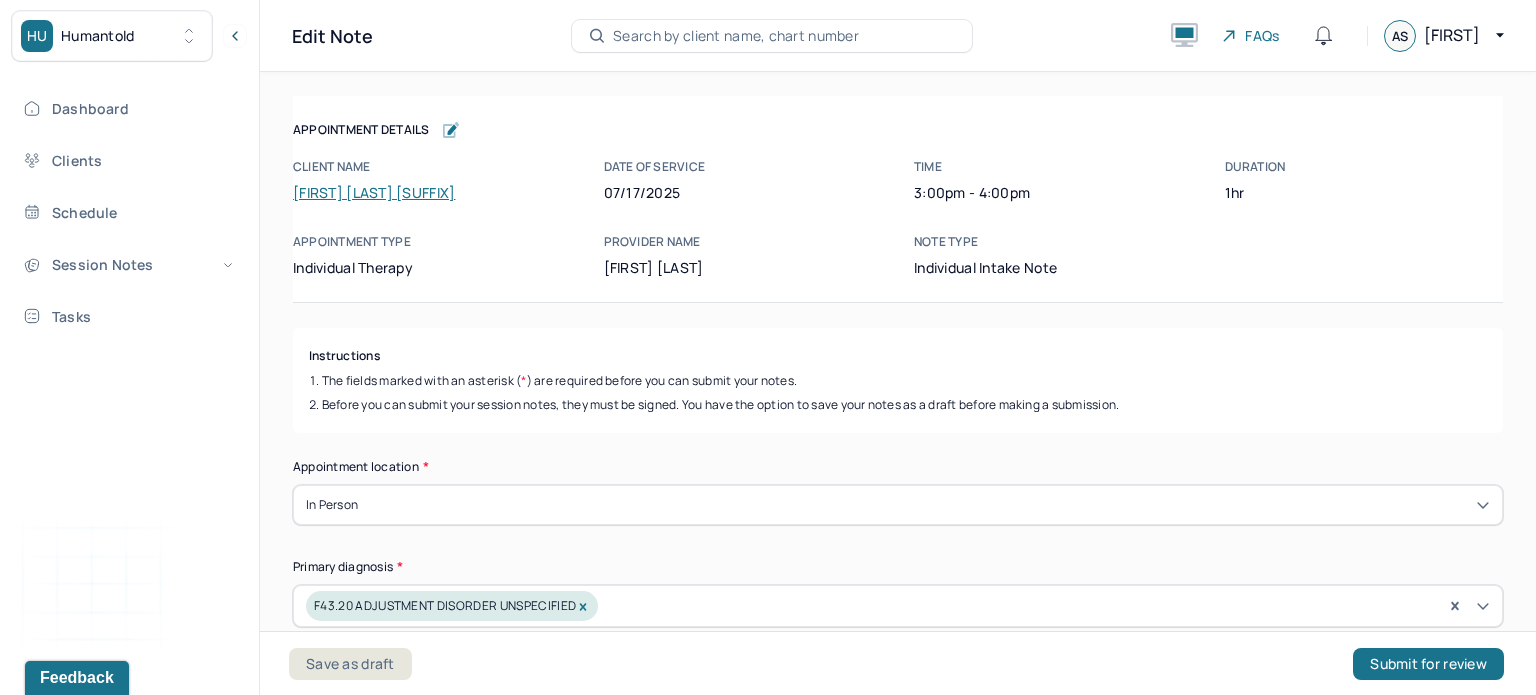 scroll, scrollTop: 0, scrollLeft: 0, axis: both 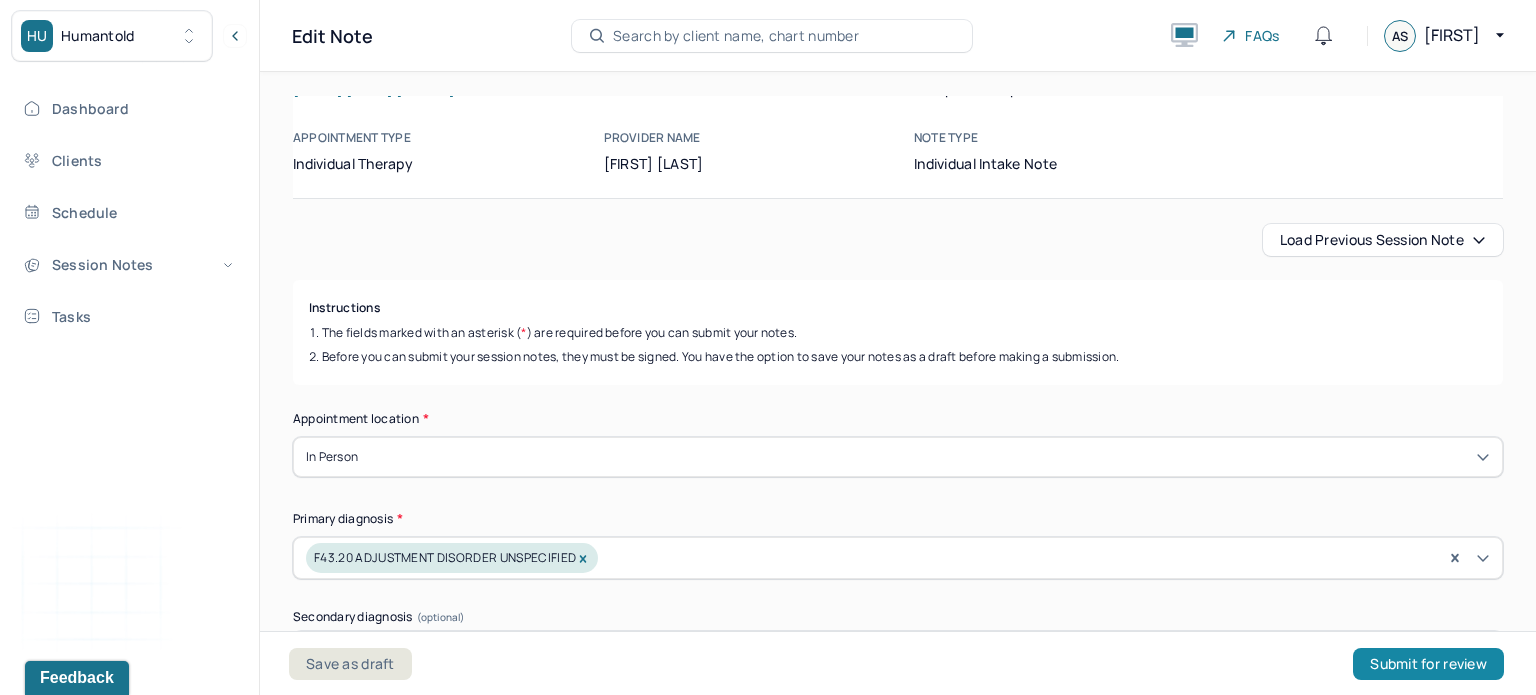 click on "Submit for review" at bounding box center [1428, 664] 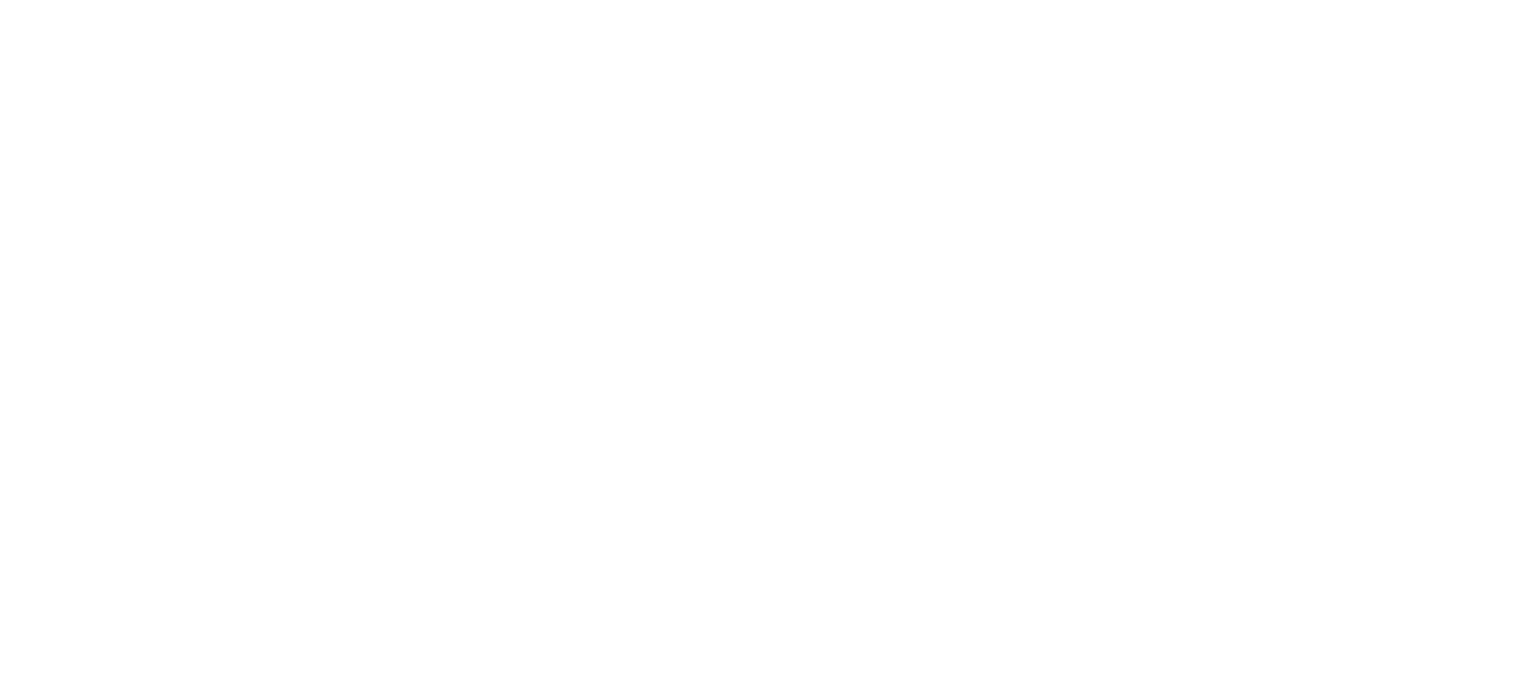scroll, scrollTop: 0, scrollLeft: 0, axis: both 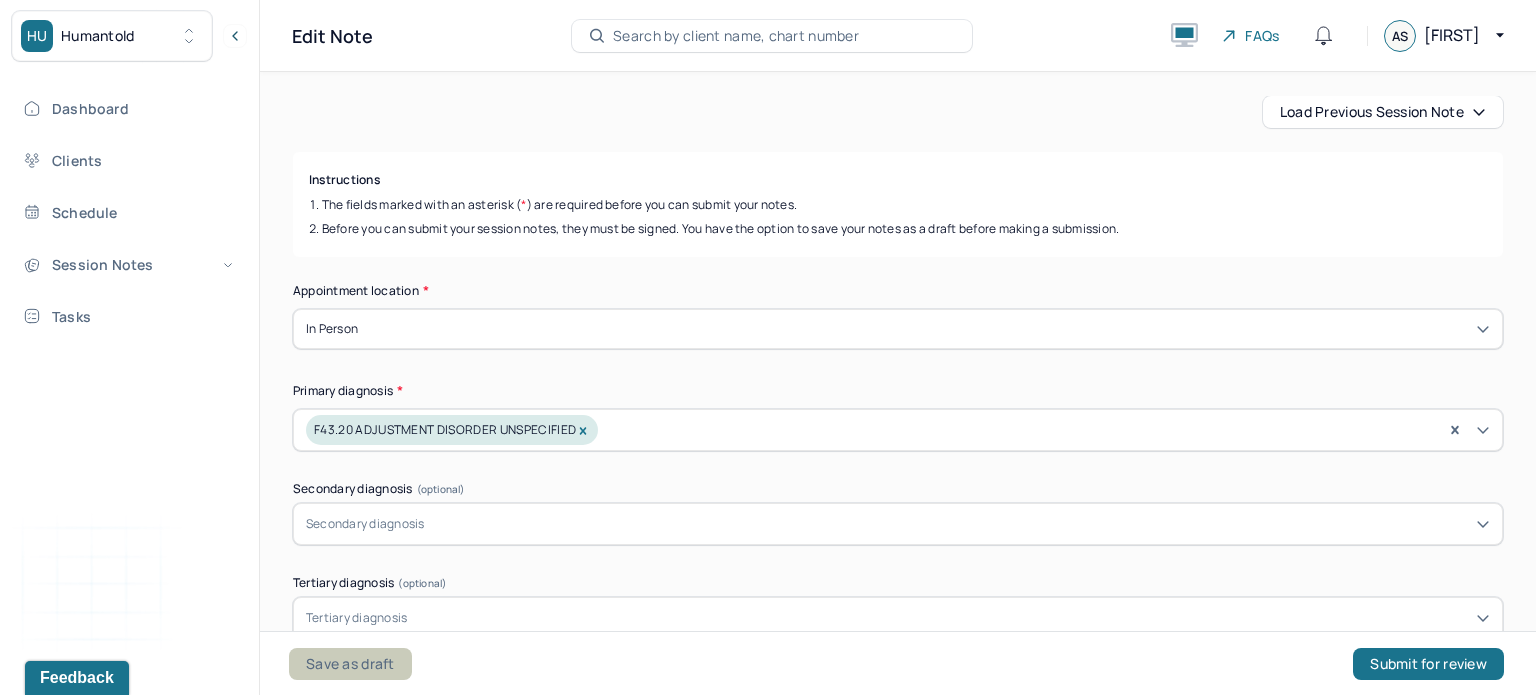 click on "Save as draft" at bounding box center (350, 664) 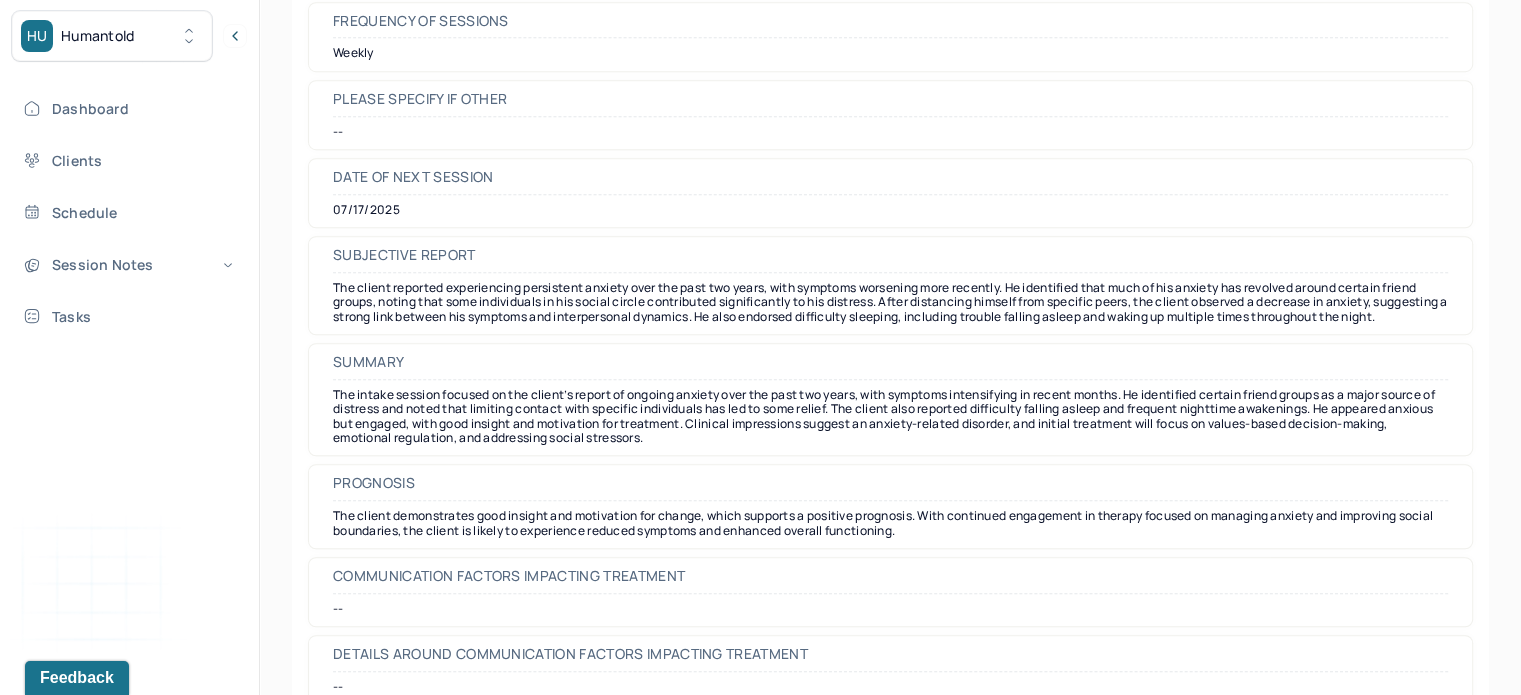 scroll, scrollTop: 0, scrollLeft: 0, axis: both 